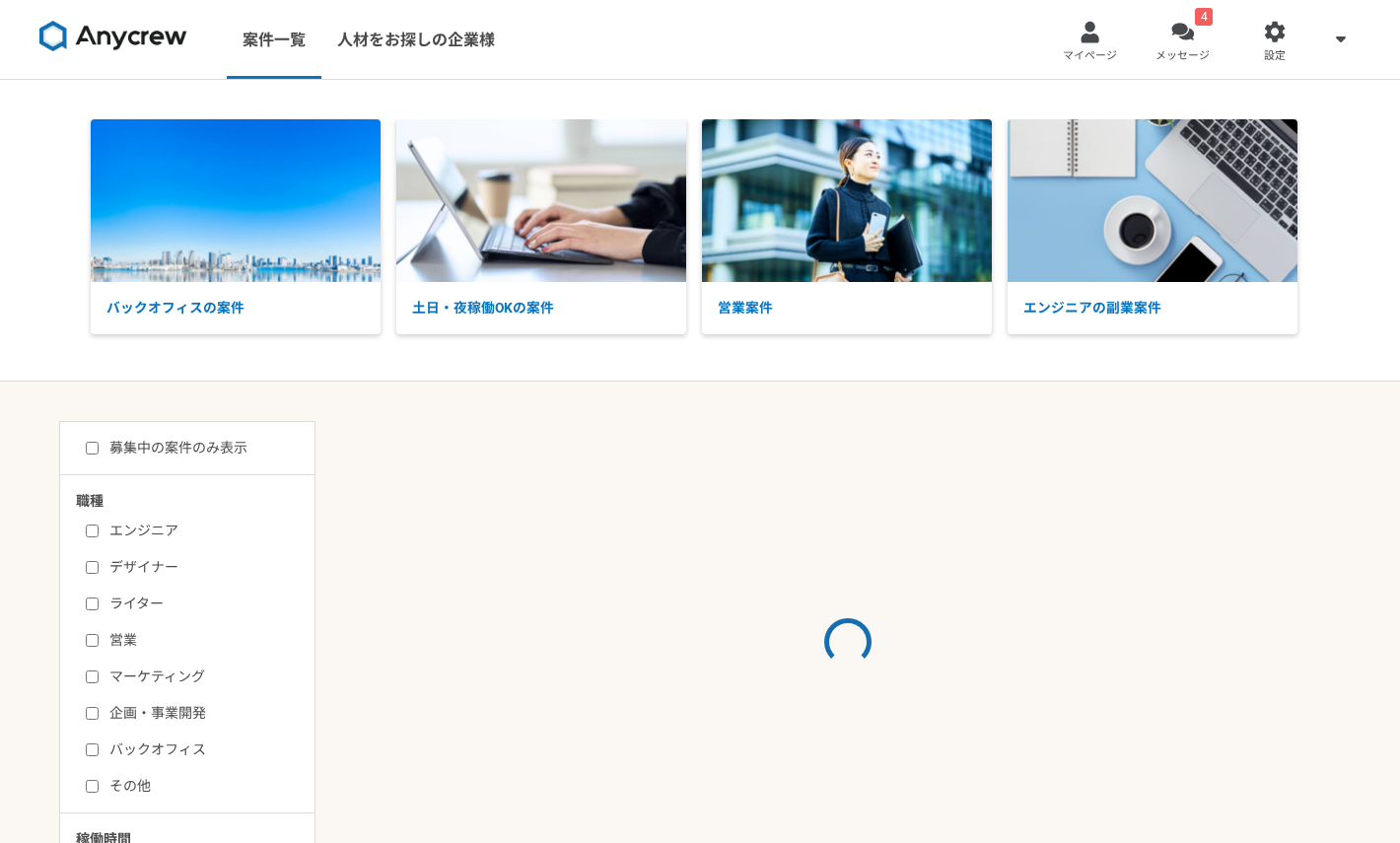 scroll, scrollTop: 0, scrollLeft: 0, axis: both 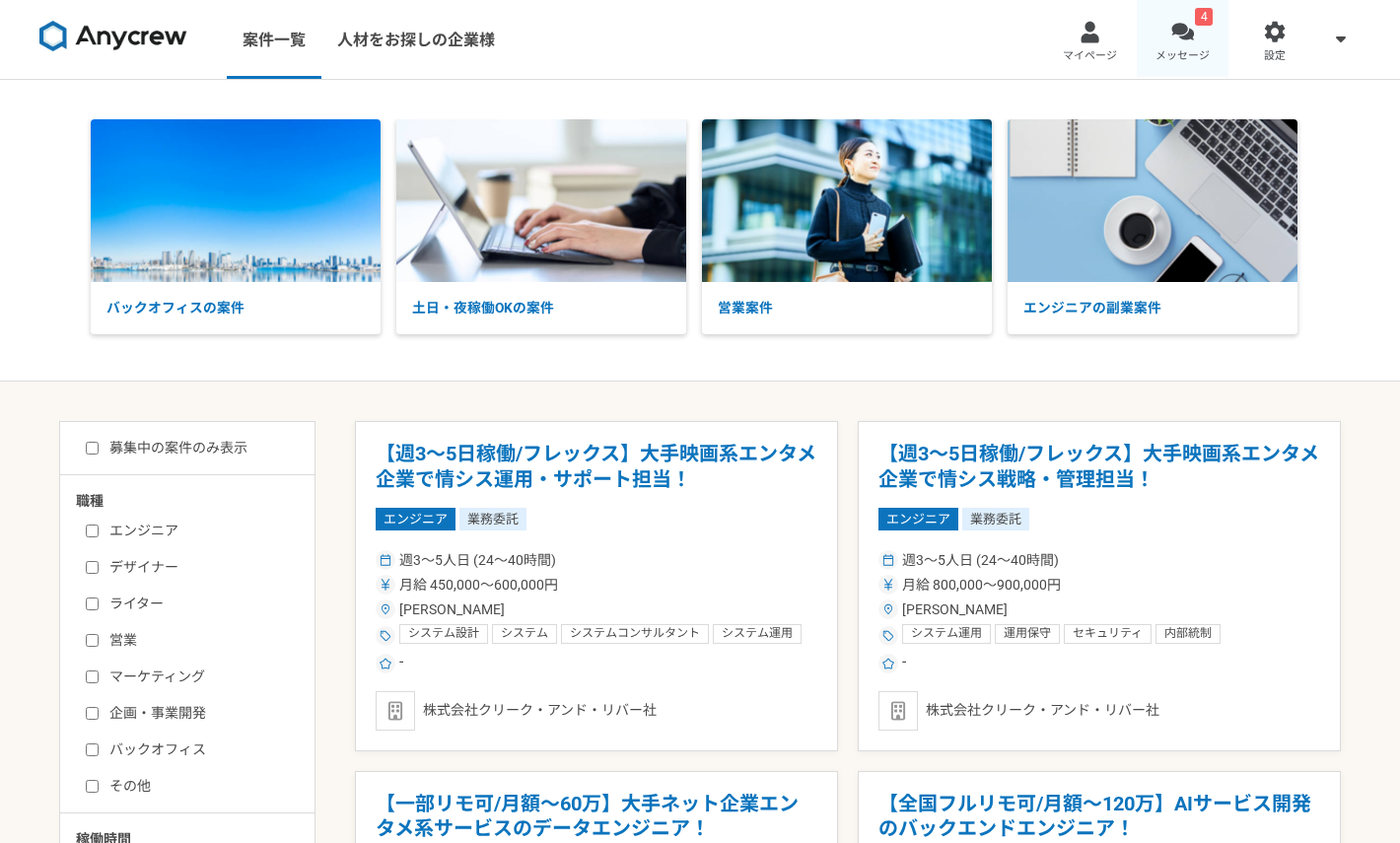 click on "4 メッセージ" at bounding box center (1183, 39) 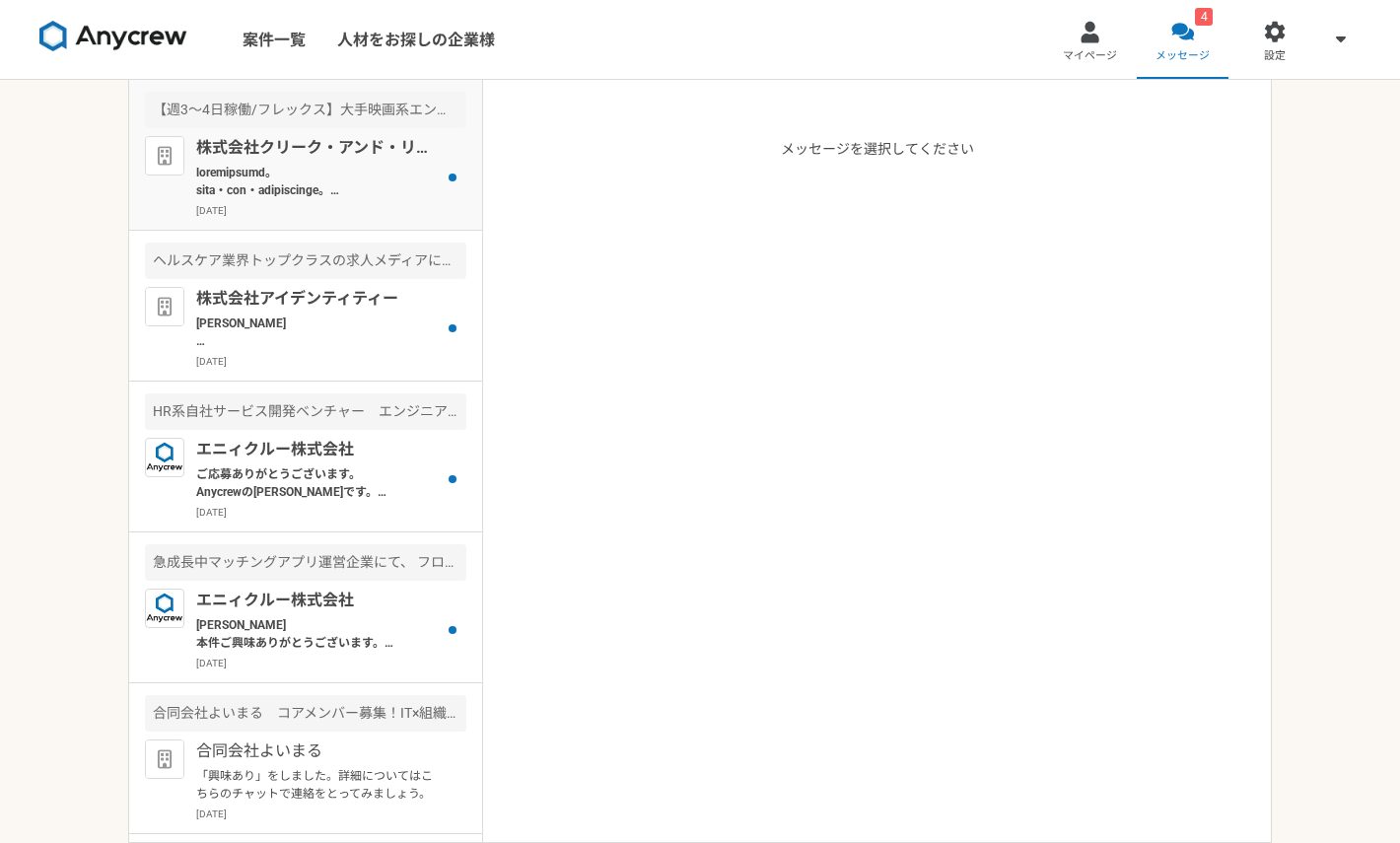 click at bounding box center (317, 181) 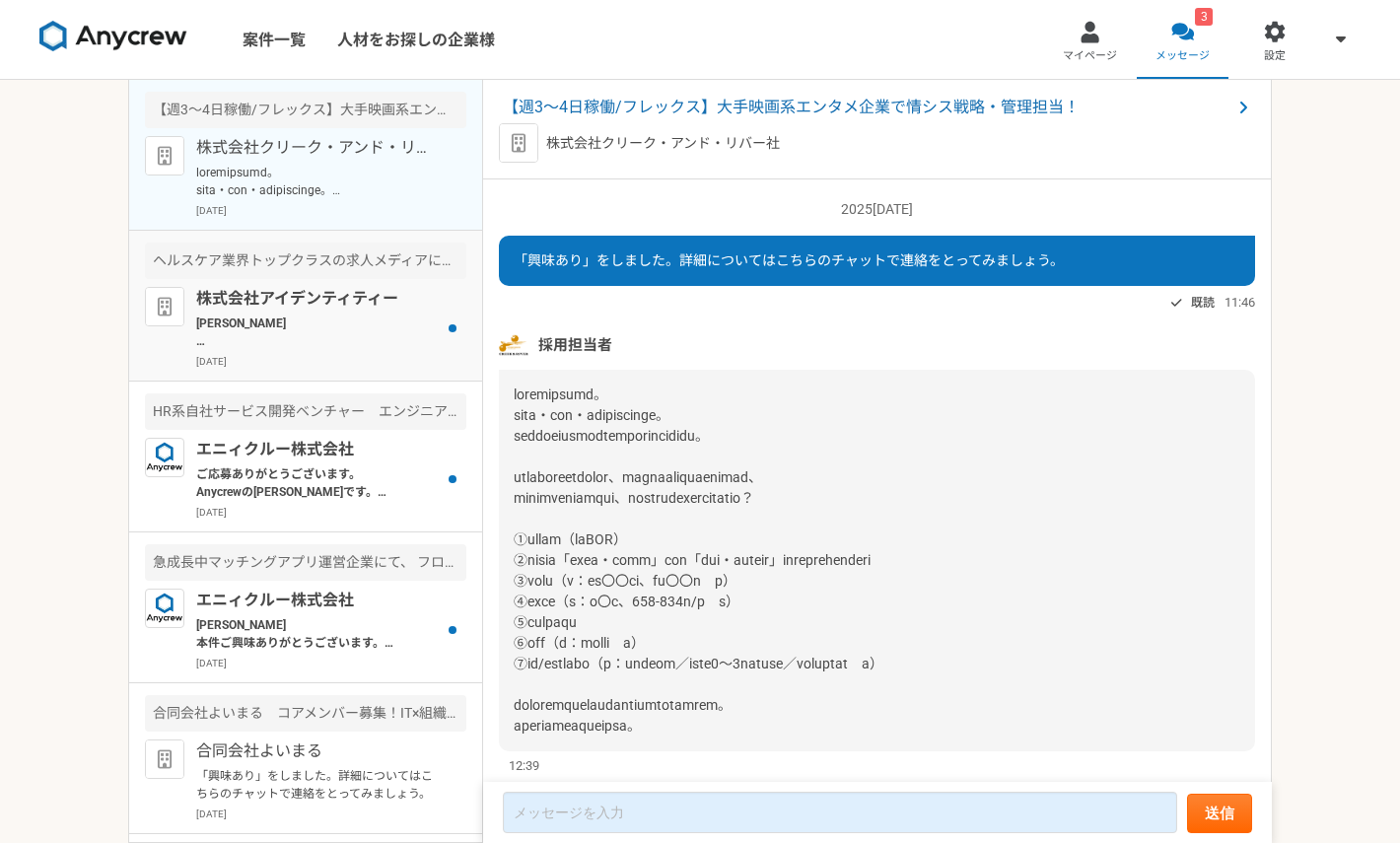 scroll, scrollTop: 50, scrollLeft: 0, axis: vertical 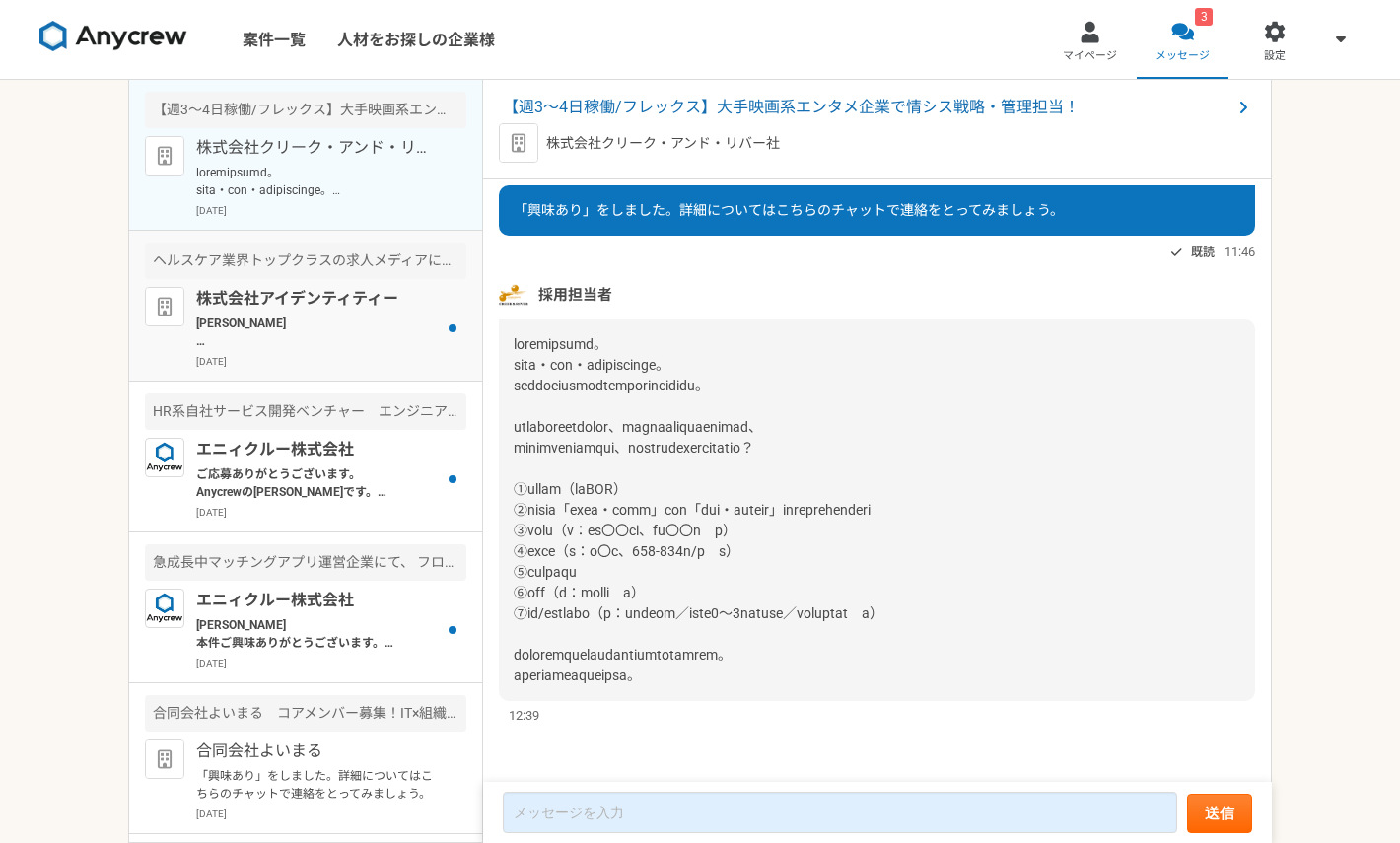 click on "ヘルスケア業界トップクラスの求人メディアにおけるサーバーサイドエンジニア" at bounding box center (306, 260) 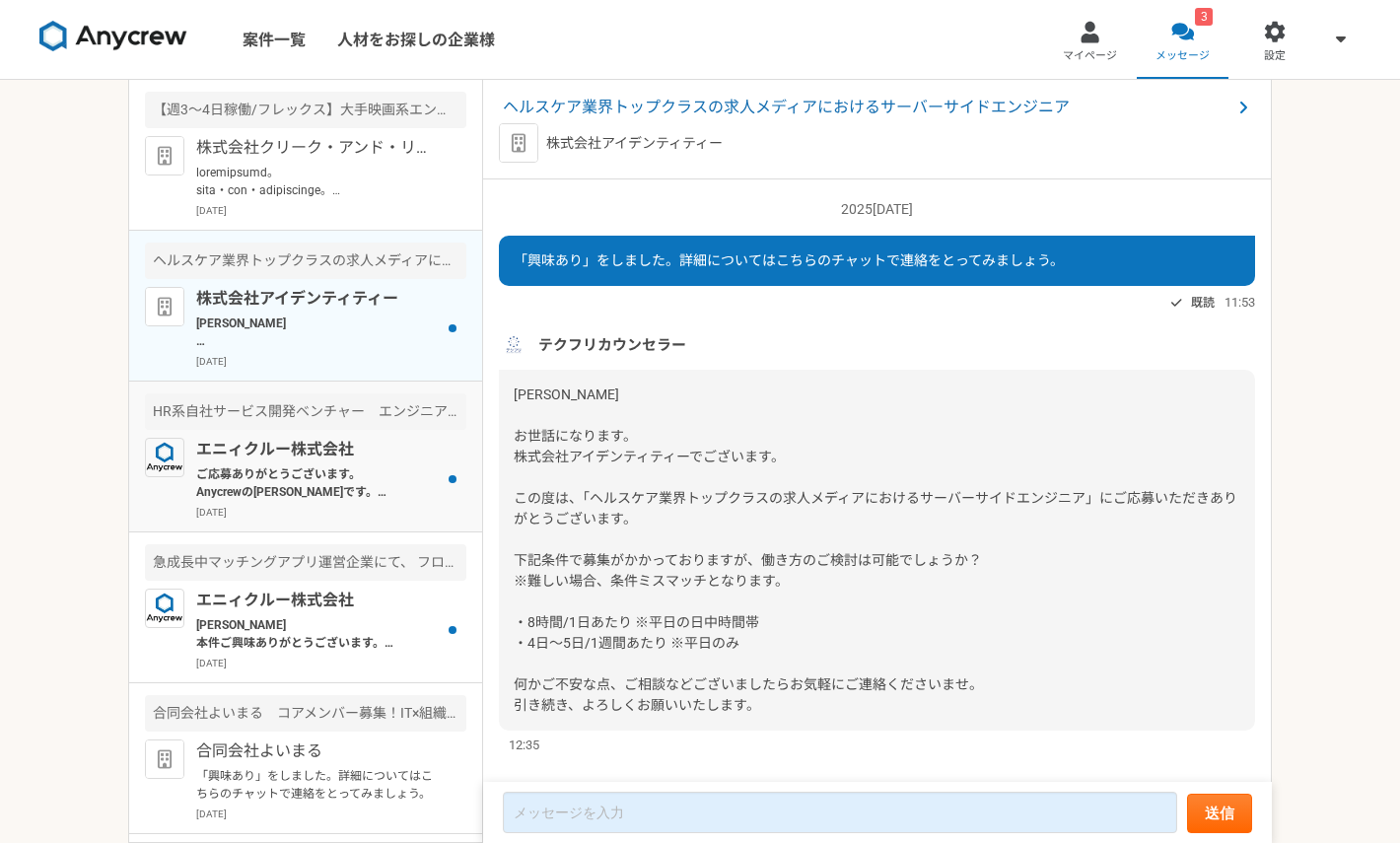 scroll, scrollTop: 30, scrollLeft: 0, axis: vertical 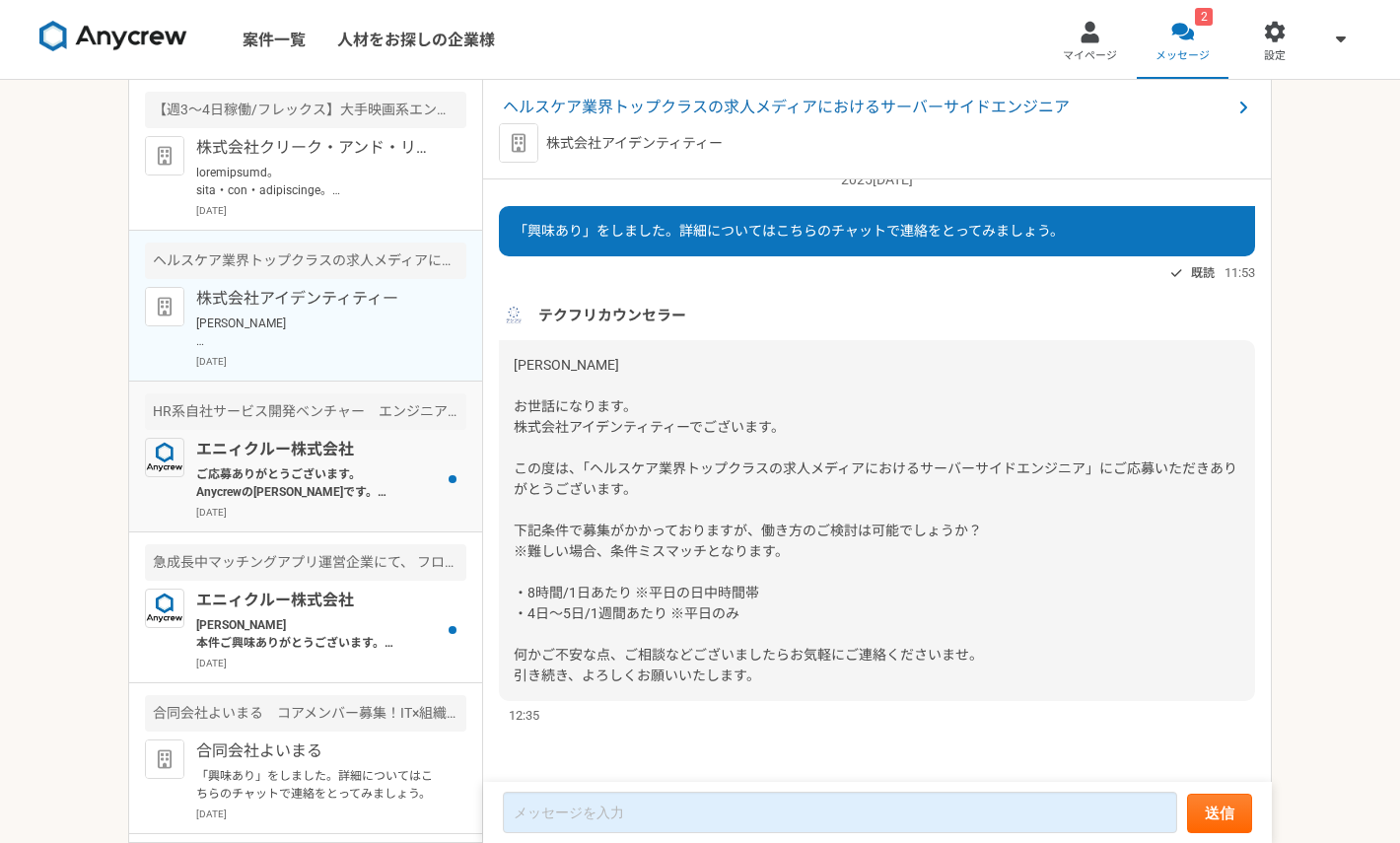 click on "ご応募ありがとうございます。
Anycrewの[PERSON_NAME]です。
掲載の必須スキルについてコメントいただけますでしょうか。クライアント担当と確認させていただきます。
また、1人月に近い稼働を希望されており、最大の稼働量としては月どの程度可能でしょうか。
ご確認よろしくお願いいたします。
ーーー
＜必須＞
・Java用いた開発のご経験（数年程度）
・要件定義〜開発業務までの一連のご経験
・クライアントとのコミュニケーションもお願いできる方が理想
・名古屋オフィスへの出社が可能な方（頻度はご相談可能）" at bounding box center (317, 483) 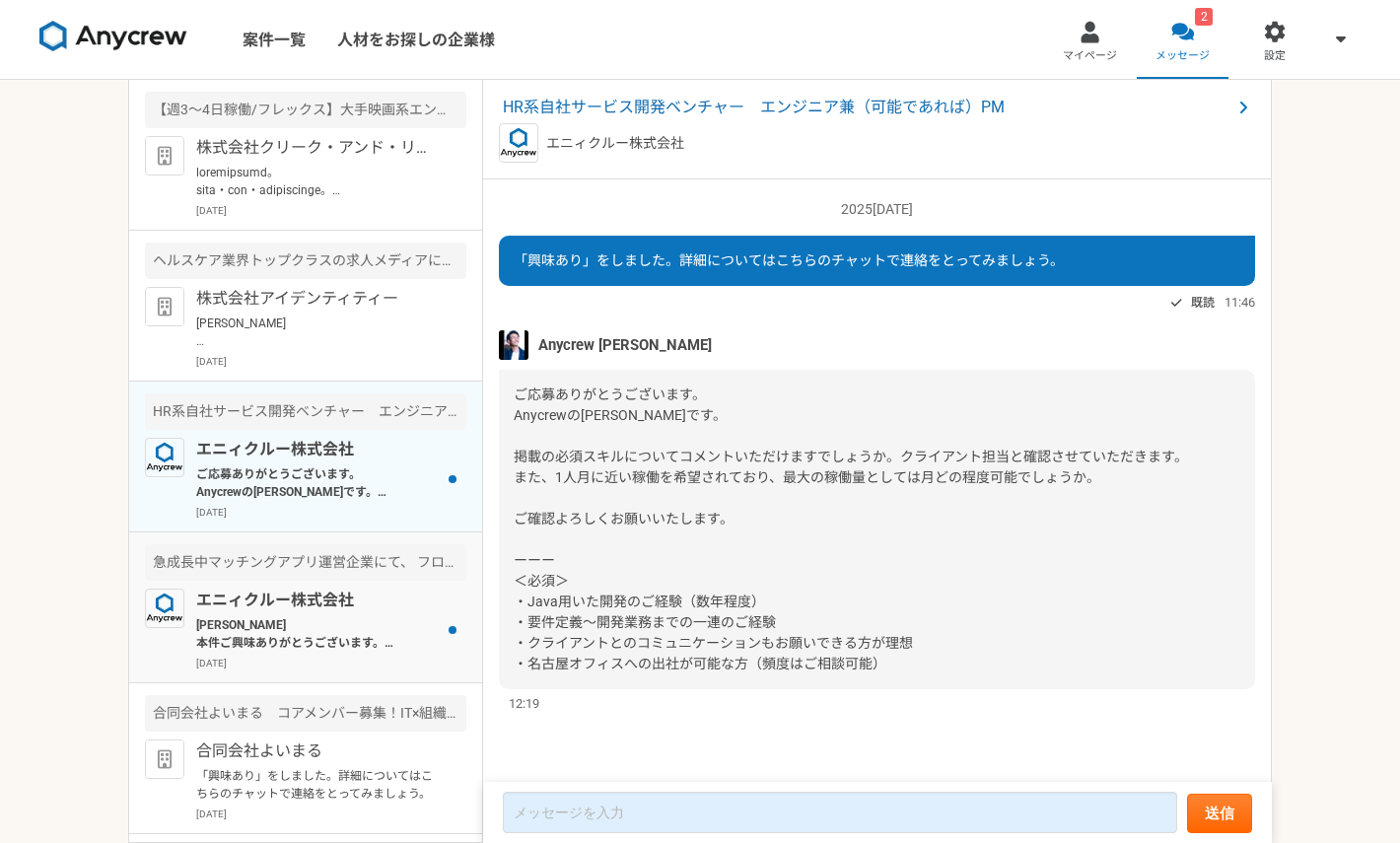scroll, scrollTop: 9, scrollLeft: 0, axis: vertical 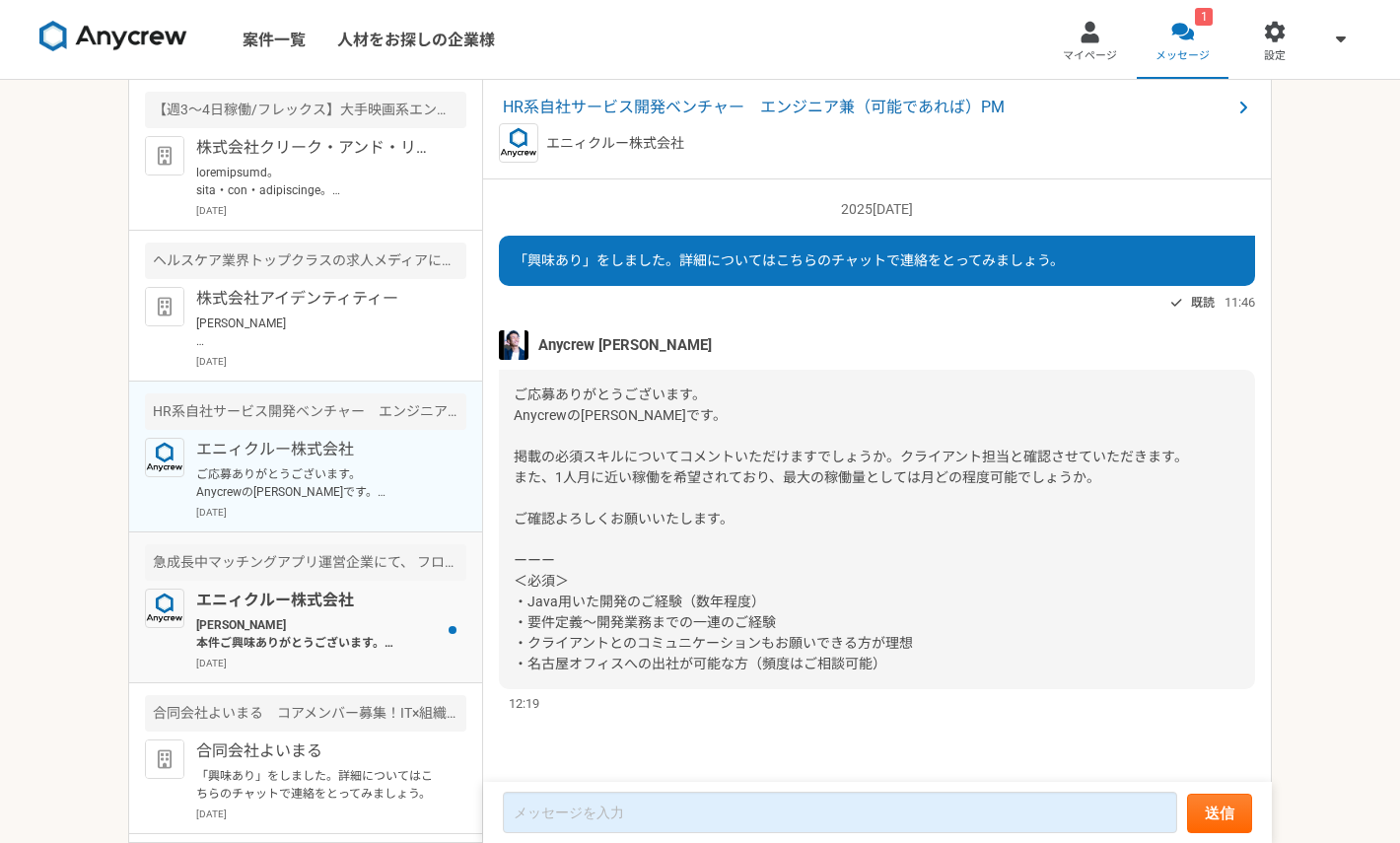 click on "[PERSON_NAME]
本件ご興味ありがとうございます。
こちら案件ですが、週４〜の稼働を求められる案件になりますが、現状副業とお見受けしますが可能でしょうか？
稼働について、ご確認のほどよろしくお願い致します。" at bounding box center (317, 634) 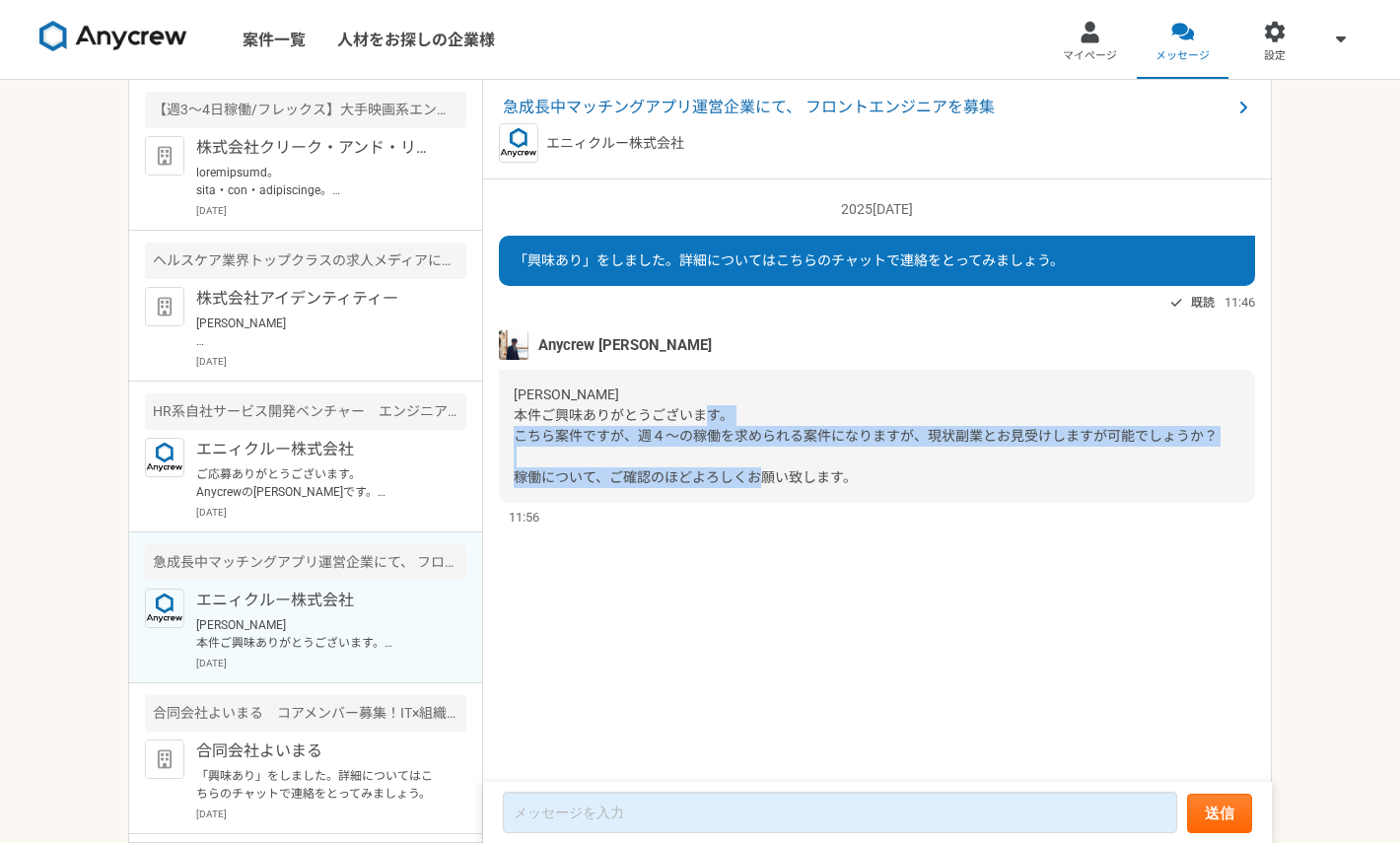 drag, startPoint x: 566, startPoint y: 430, endPoint x: 776, endPoint y: 495, distance: 219.82948 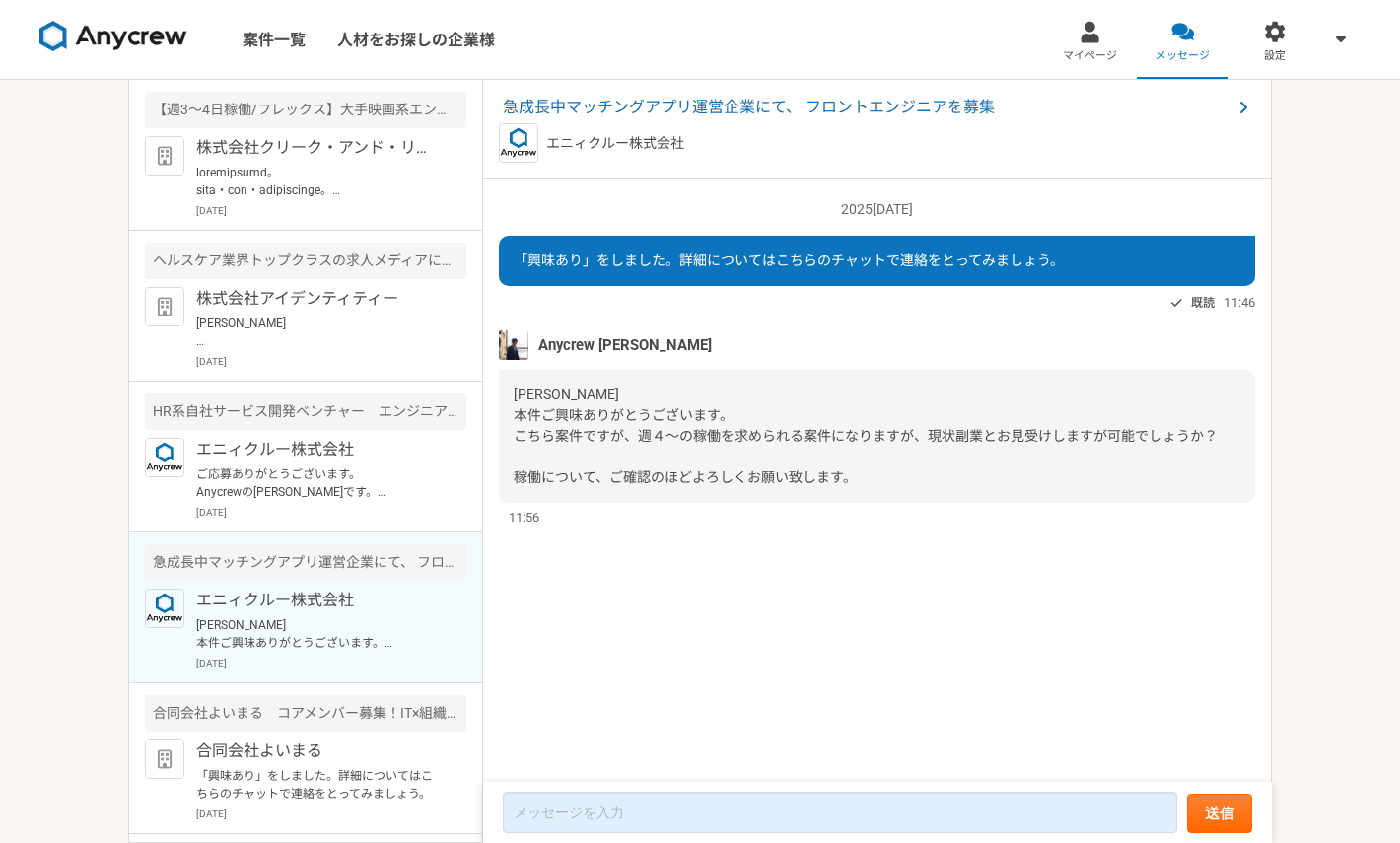 click on "[PERSON_NAME]
本件ご興味ありがとうございます。
こちら案件ですが、週４〜の稼働を求められる案件になりますが、現状副業とお見受けしますが可能でしょうか？
稼働について、ご確認のほどよろしくお願い致します。" at bounding box center [866, 436] 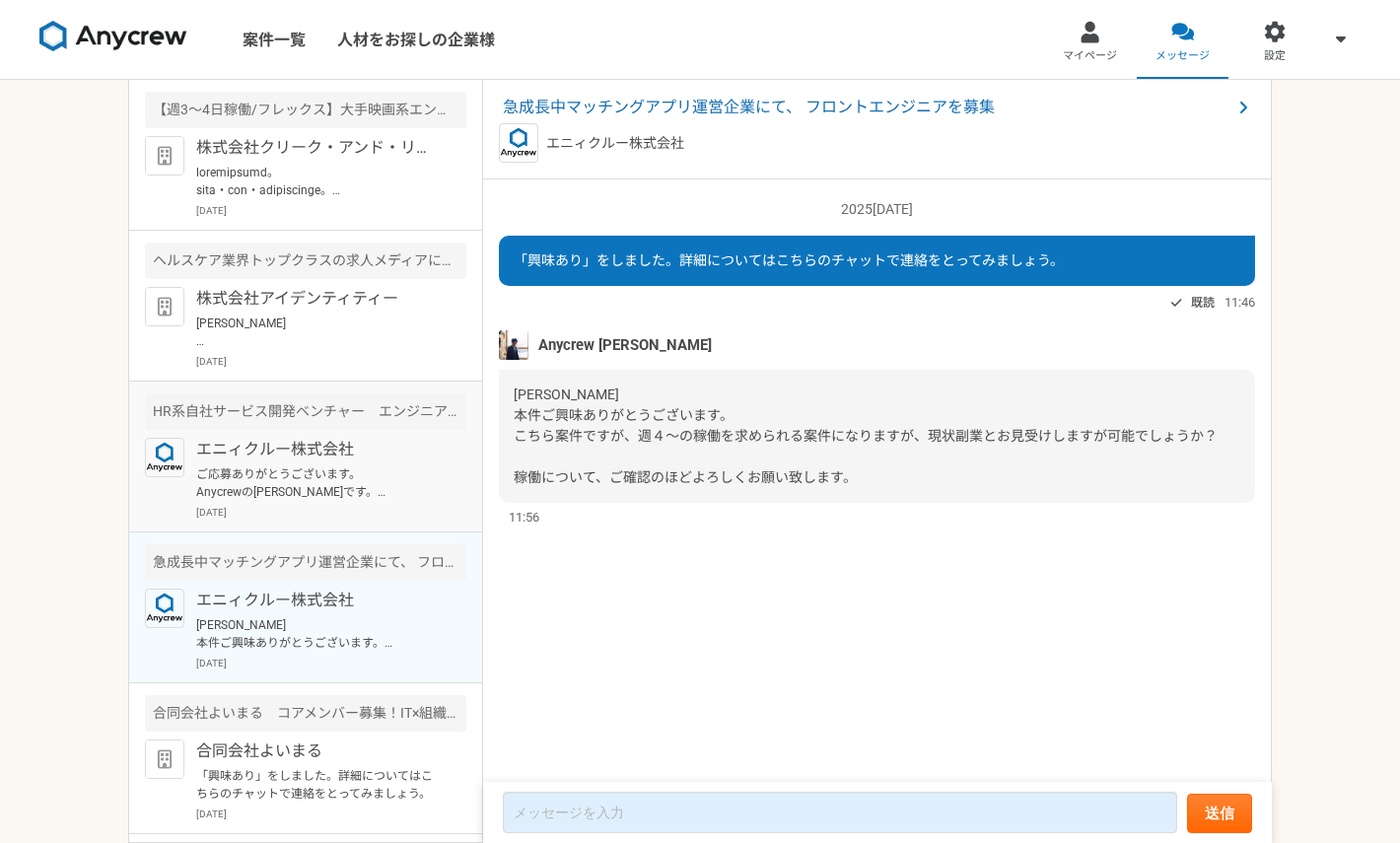 click on "エニィクルー株式会社" at bounding box center [317, 450] 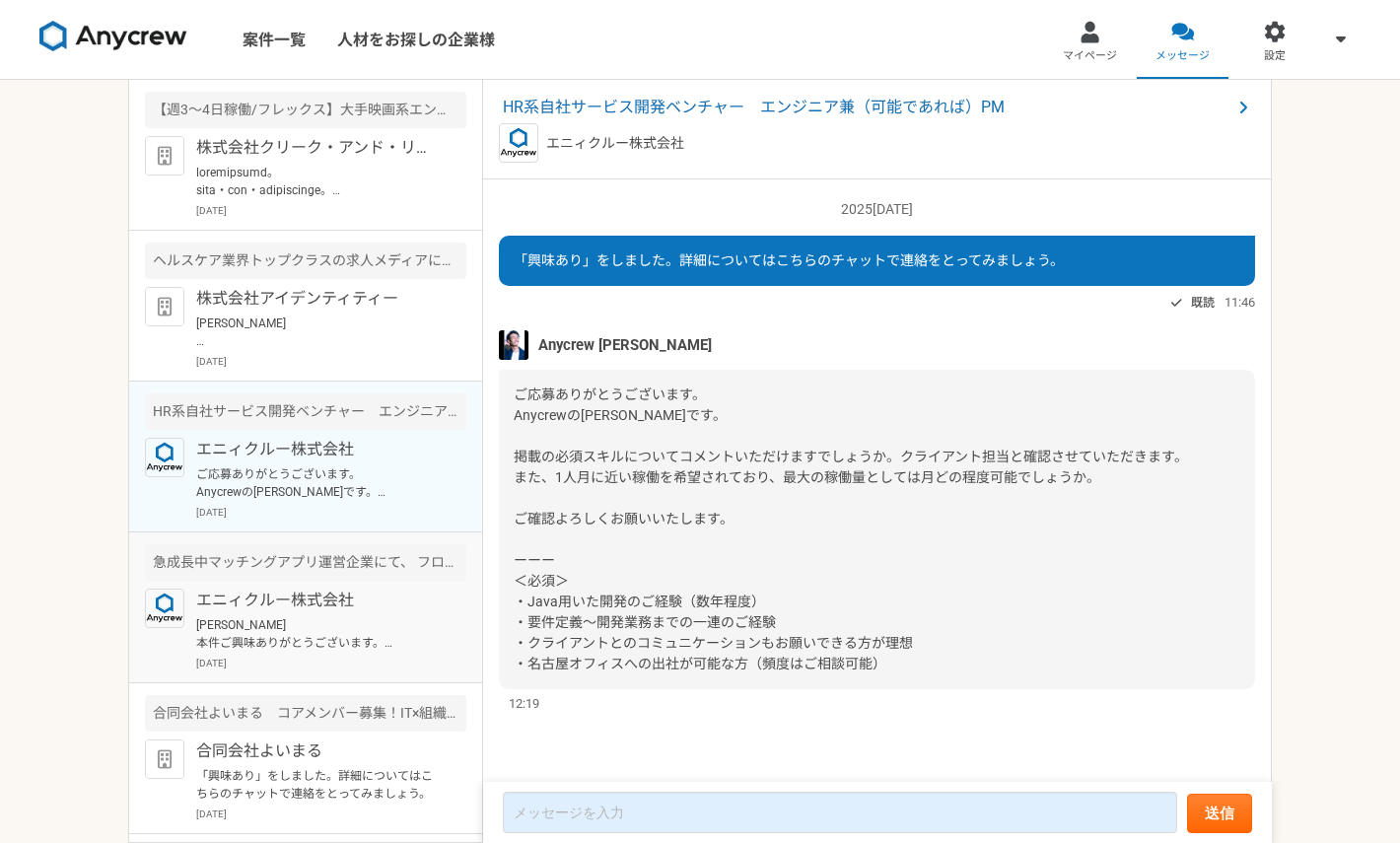 scroll, scrollTop: 9, scrollLeft: 0, axis: vertical 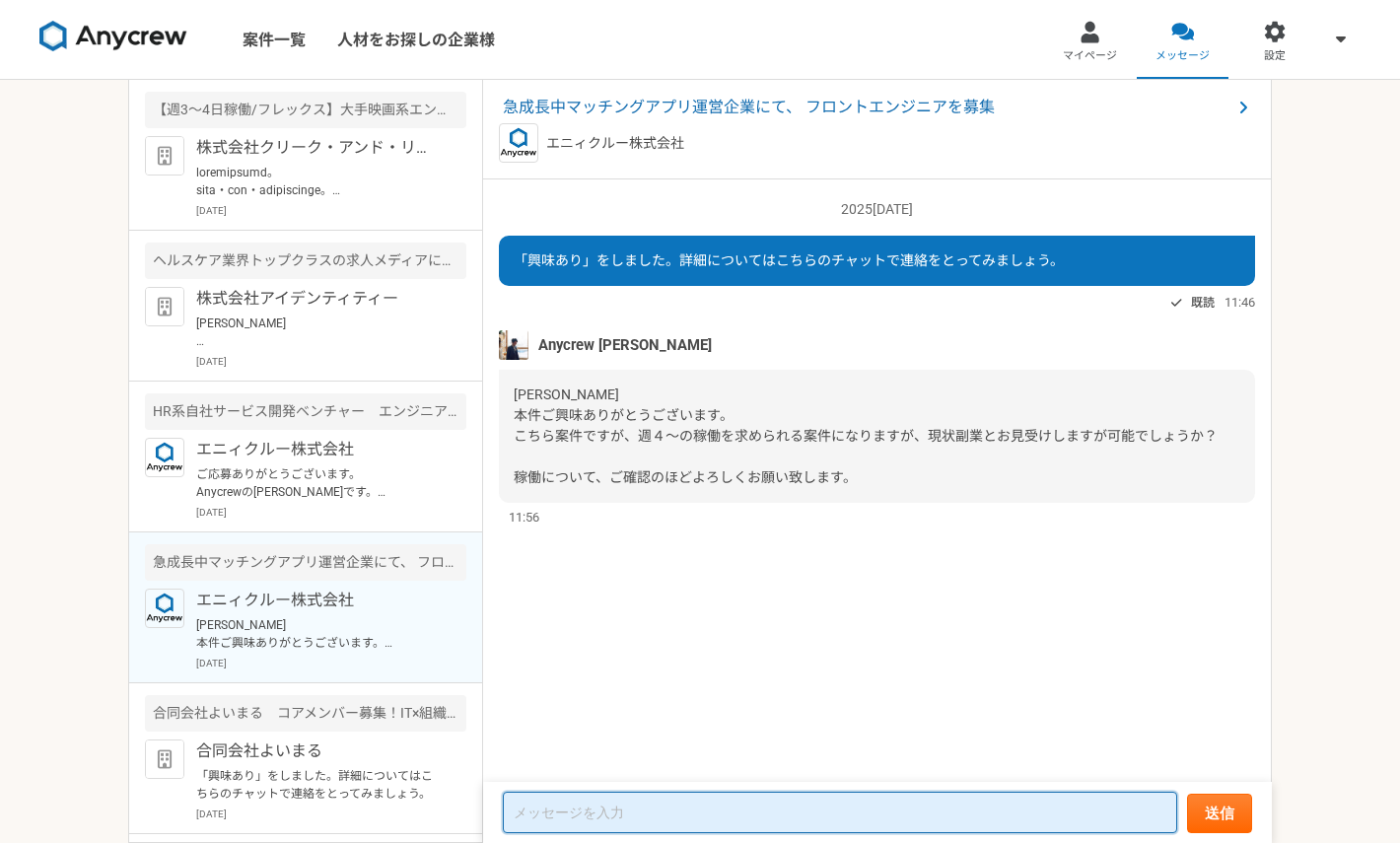click at bounding box center (840, 812) 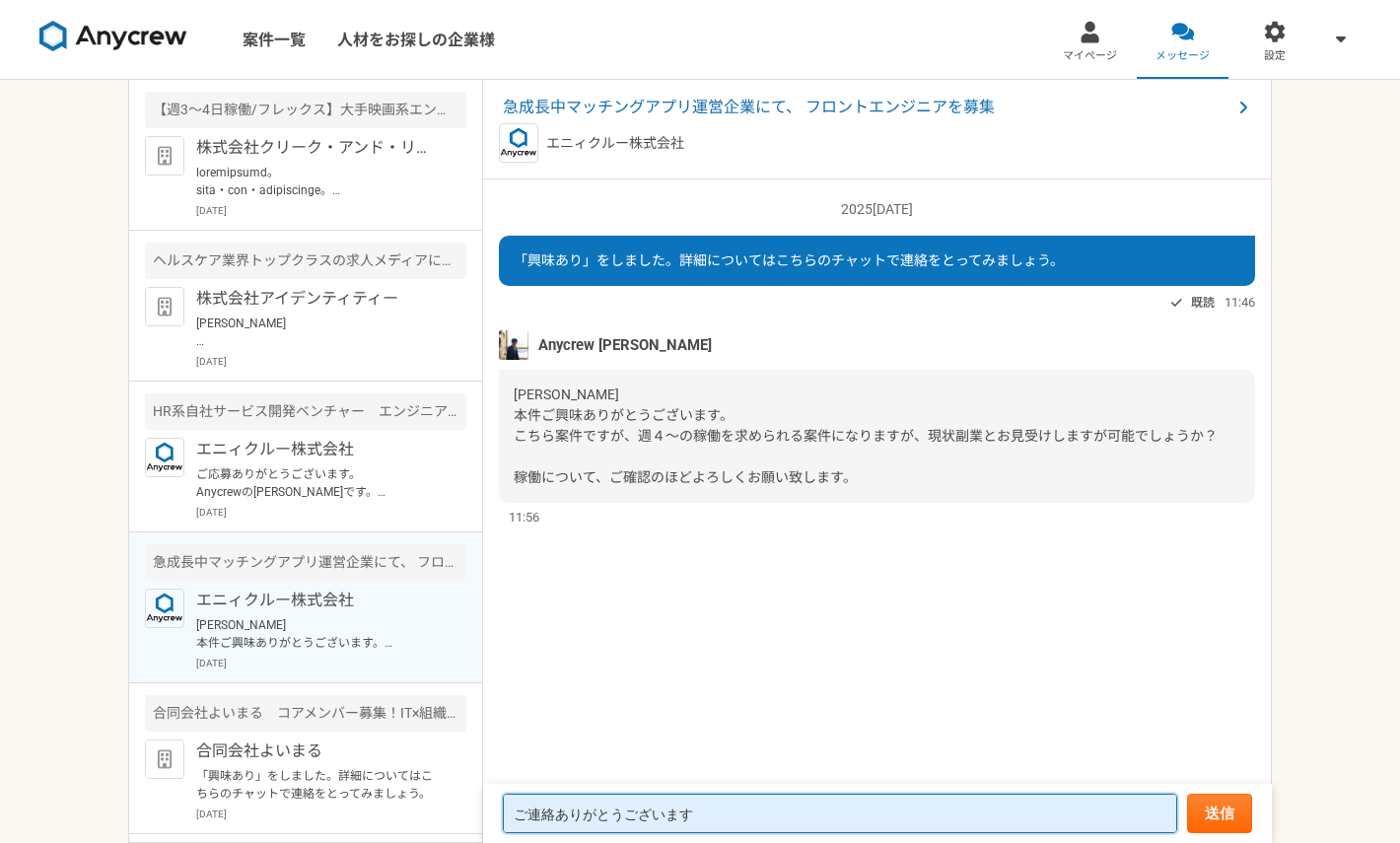 type on "ご連絡ありがとうございま" 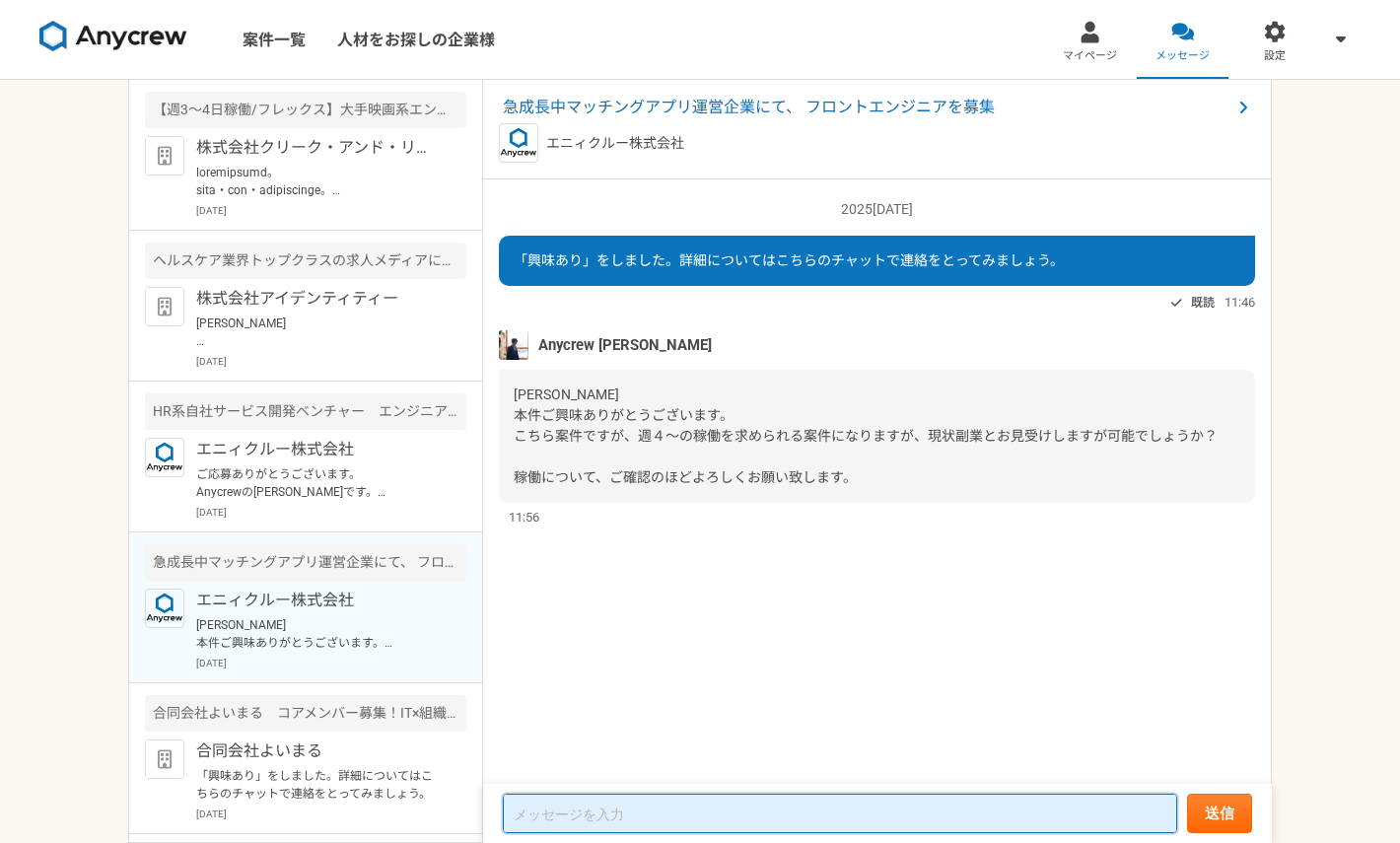 type on "ｓ" 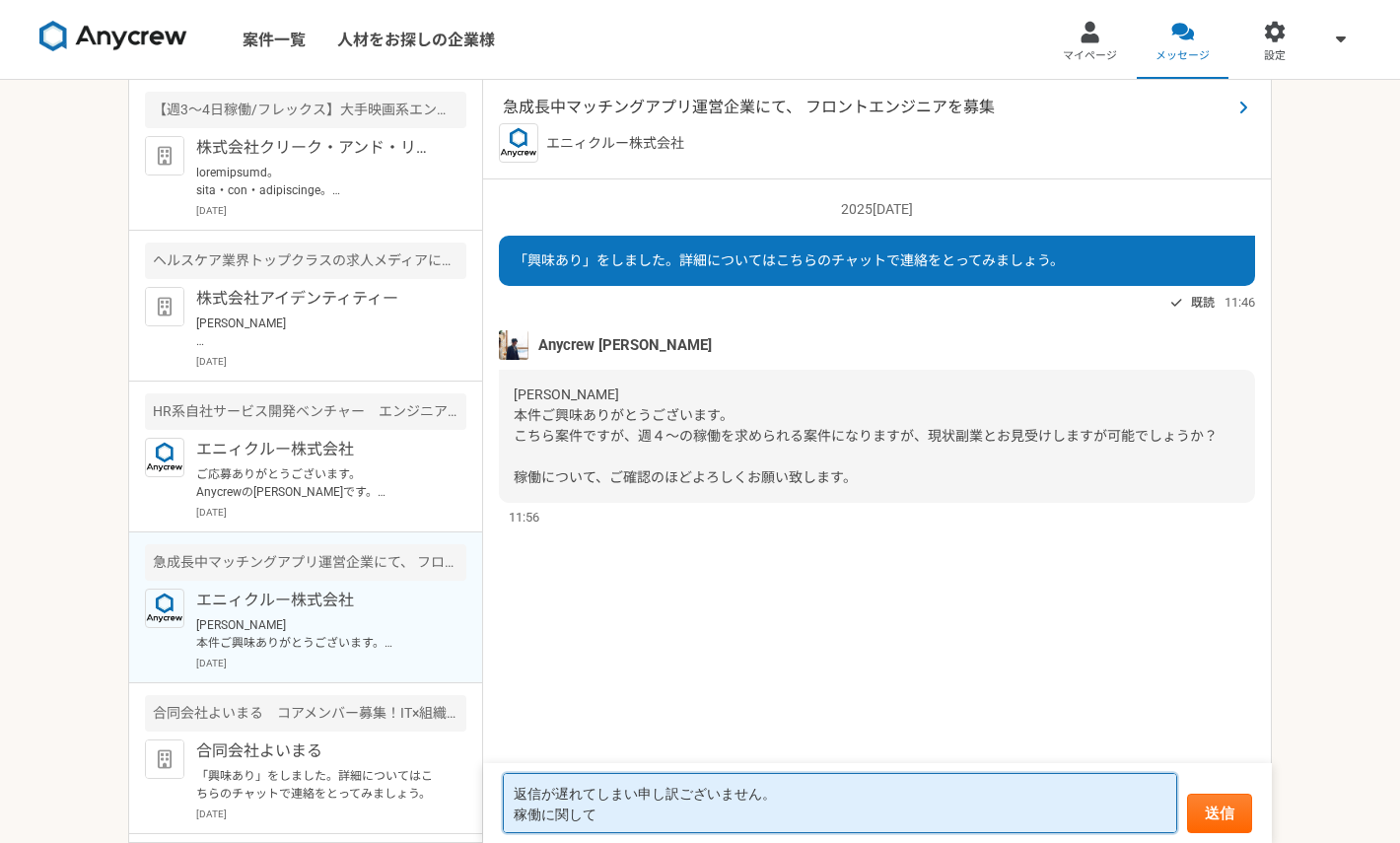 type on "返信が遅れてしまい申し訳ございません。
稼働に関して" 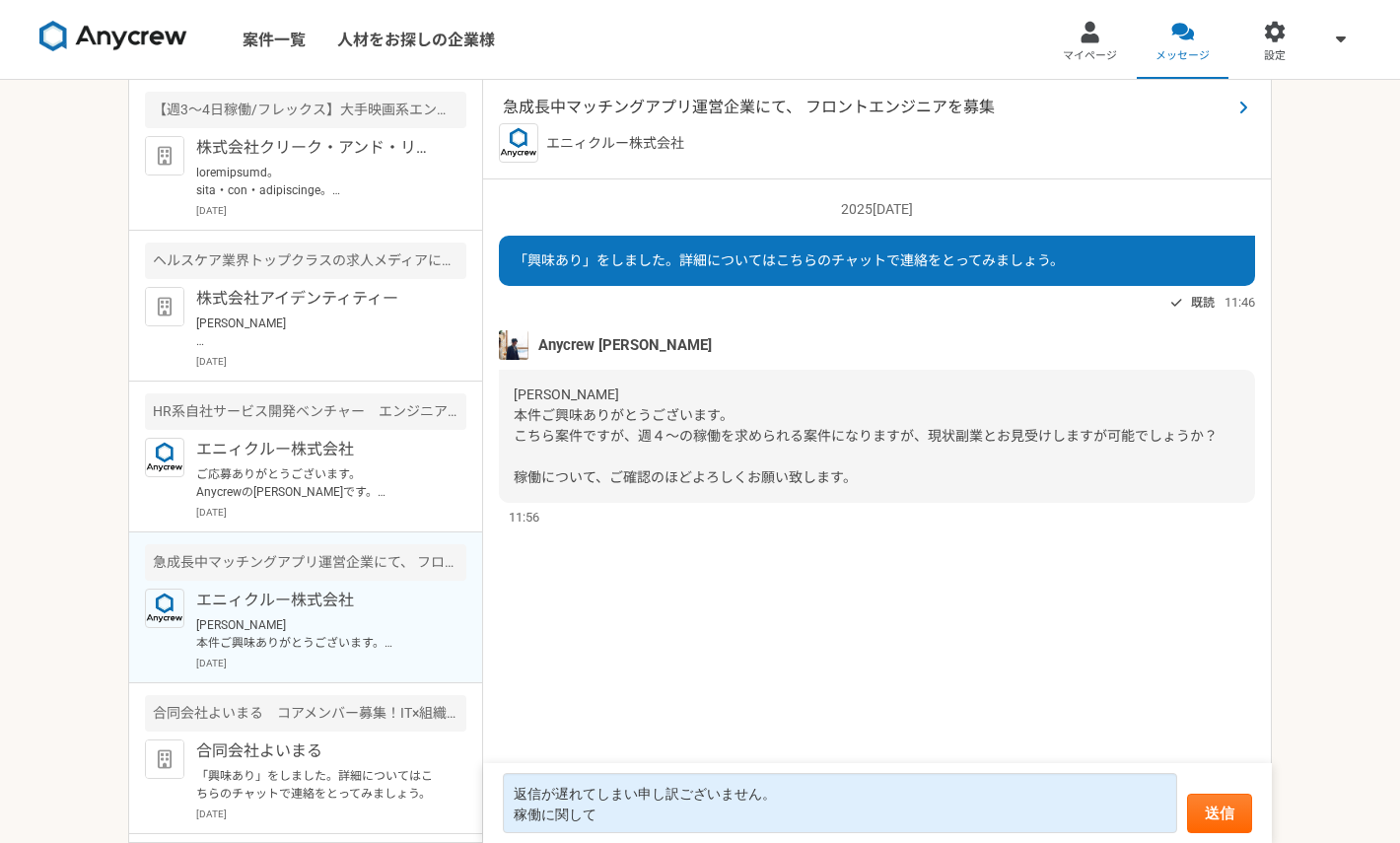 click on "急成長中マッチングアプリ運営企業にて、 フロントエンジニアを募集" at bounding box center (867, 107) 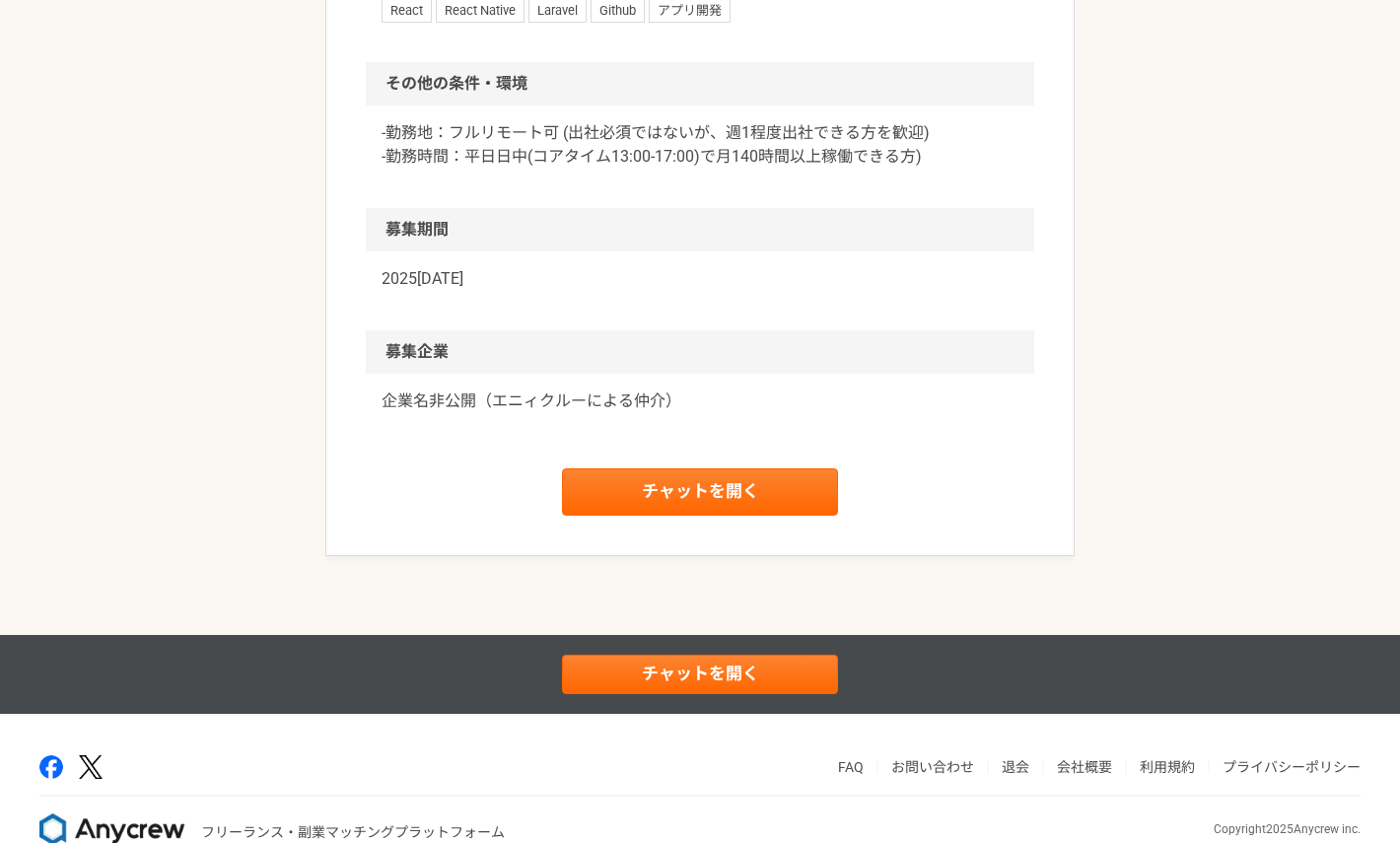 scroll, scrollTop: 2096, scrollLeft: 0, axis: vertical 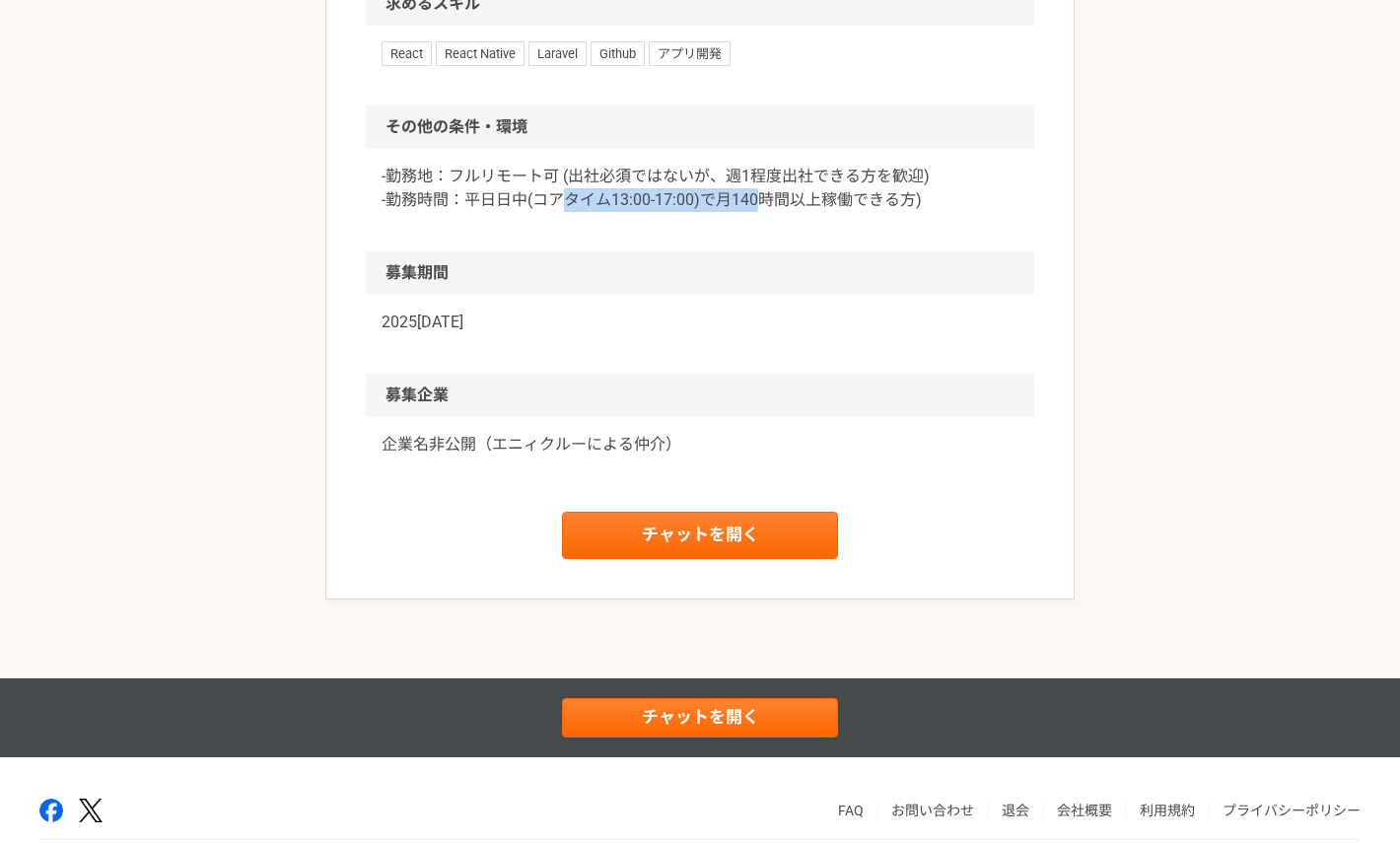 drag, startPoint x: 563, startPoint y: 214, endPoint x: 770, endPoint y: 220, distance: 207.0869 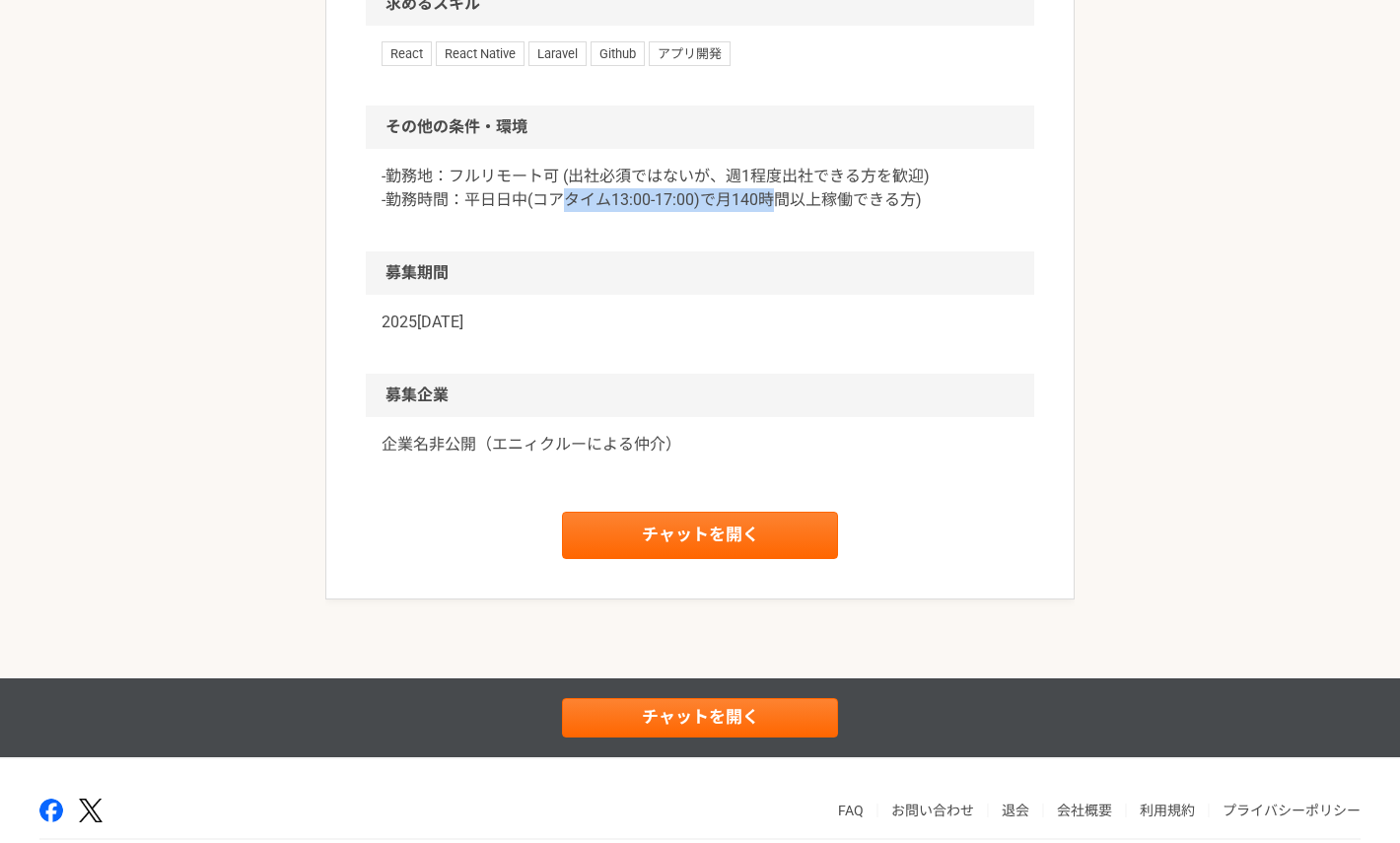 click on "-勤務地：フルリモート可 (出社必須ではないが、週1程度出社できる方を歓迎)
-勤務時間：平日日中(コアタイム13:00-17:00)で月140時間以上稼働できる方)" at bounding box center [700, 188] 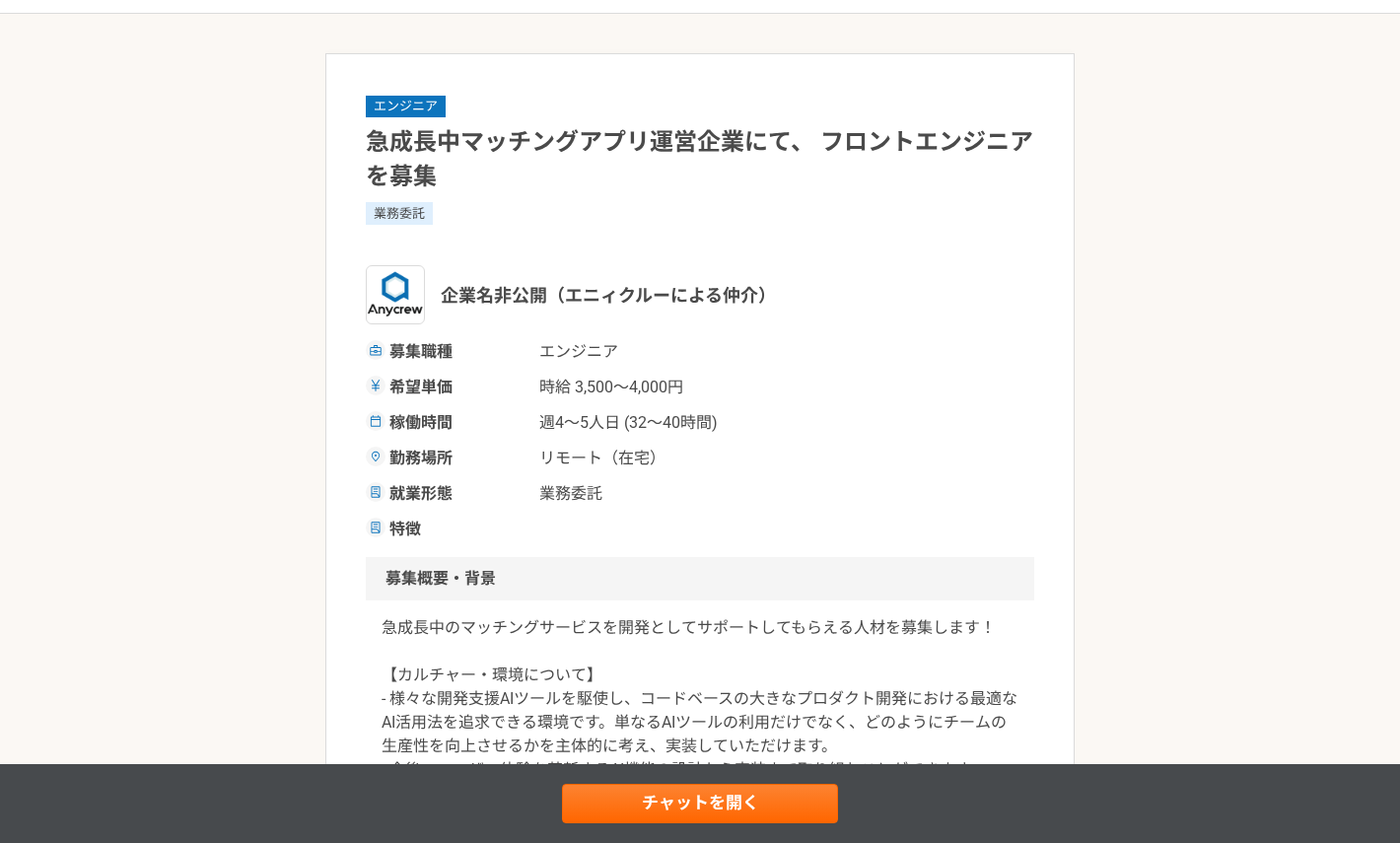 scroll, scrollTop: 120, scrollLeft: 0, axis: vertical 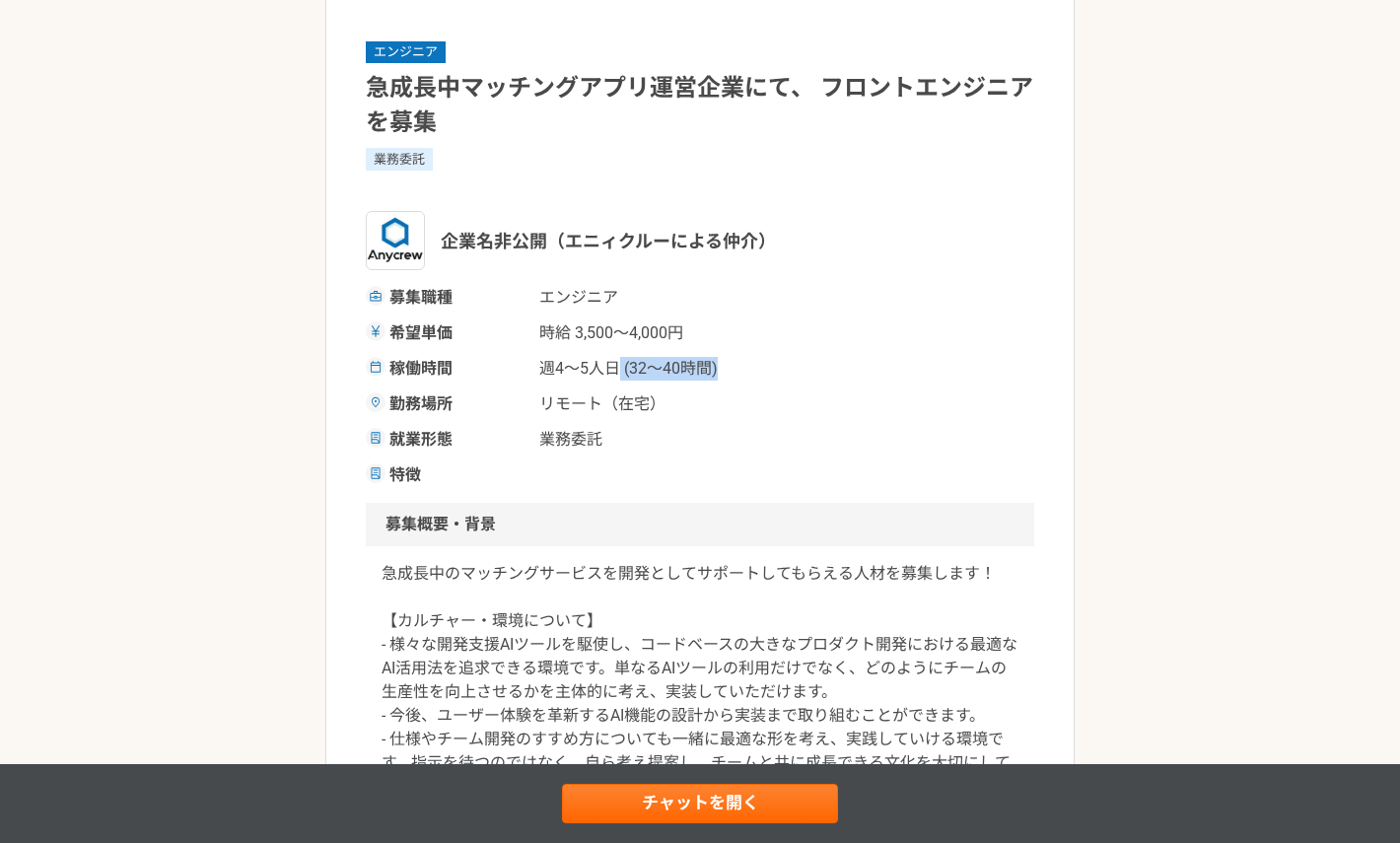 drag, startPoint x: 618, startPoint y: 374, endPoint x: 762, endPoint y: 376, distance: 144.0139 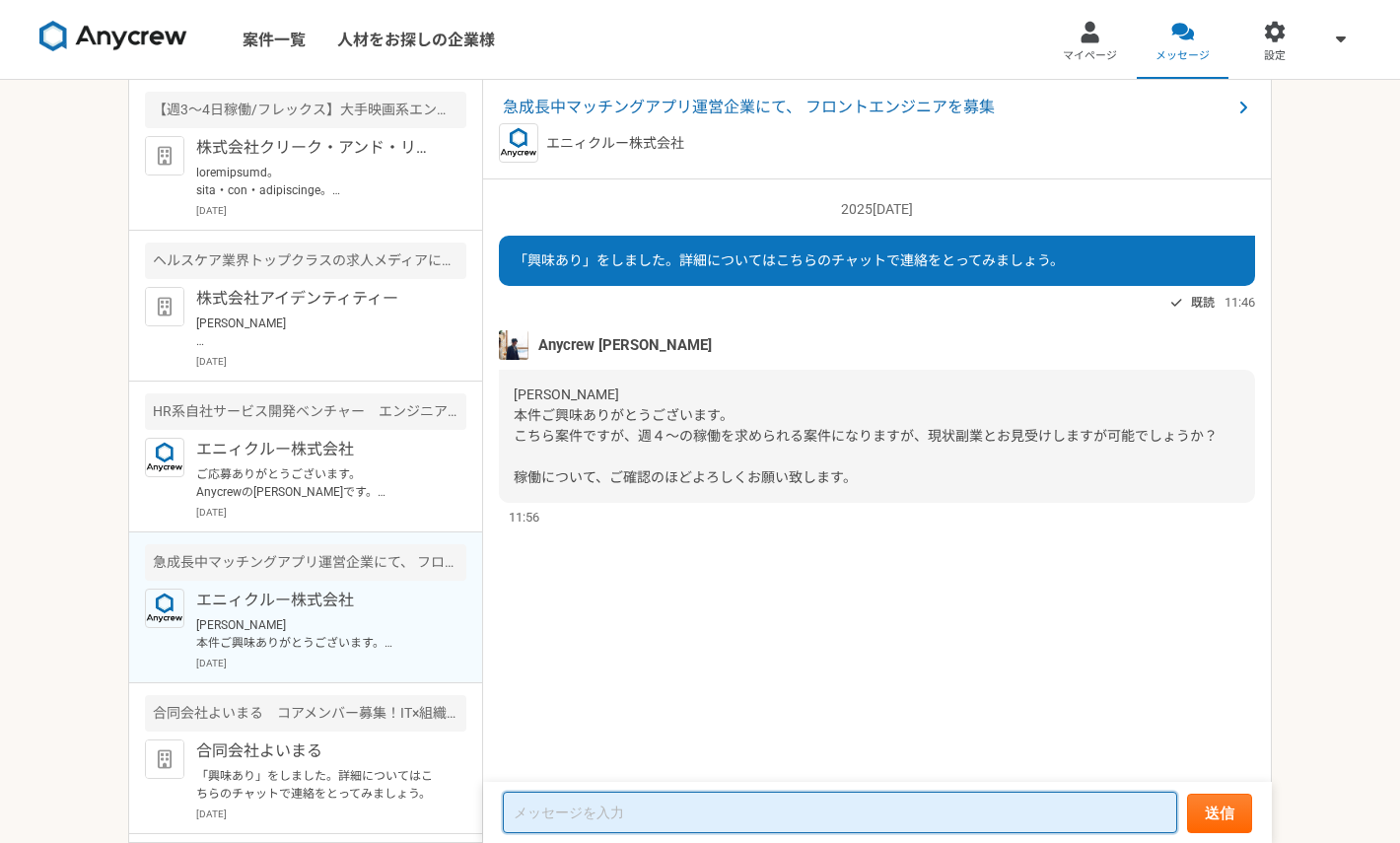 click at bounding box center (840, 812) 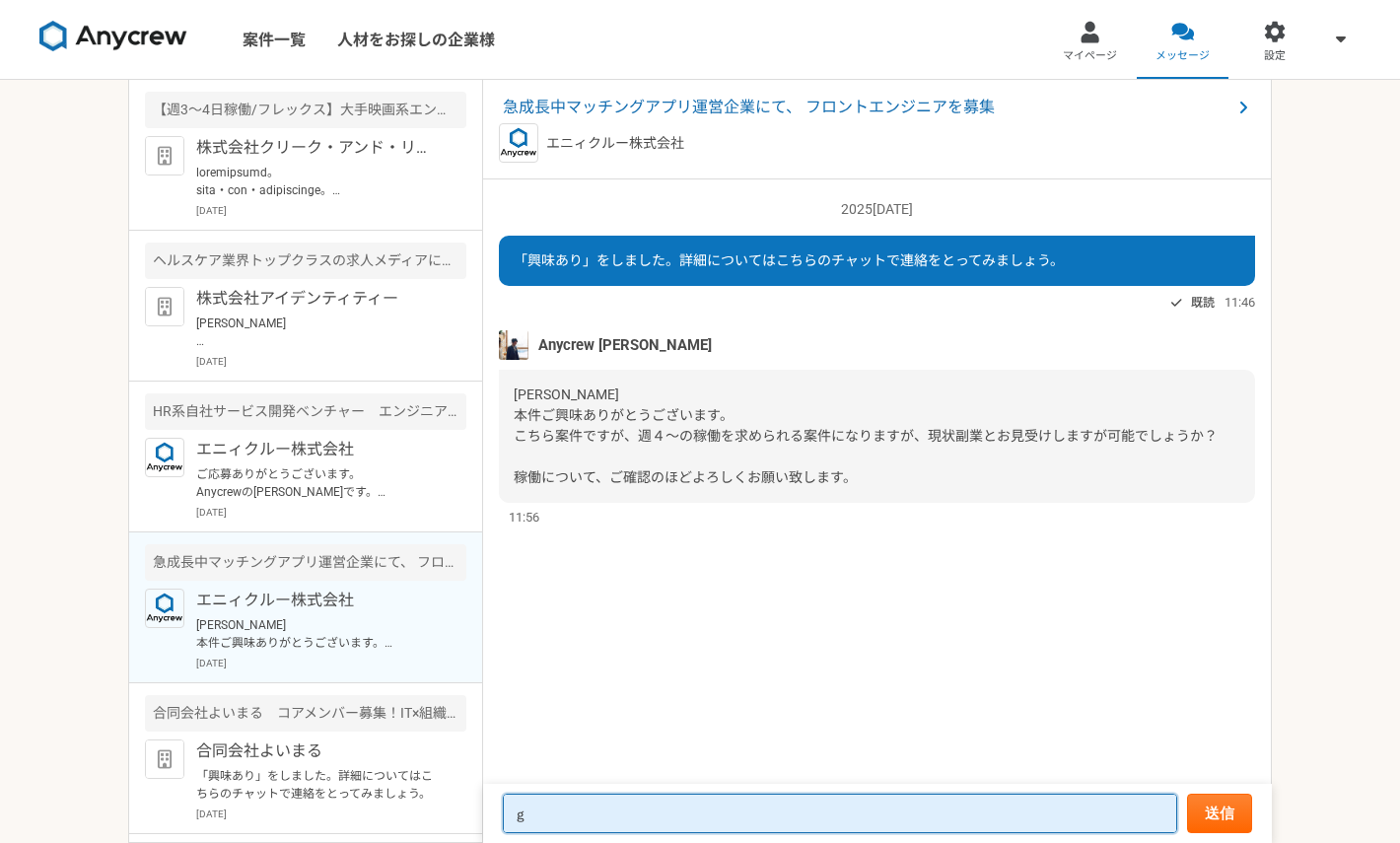 type on "ご" 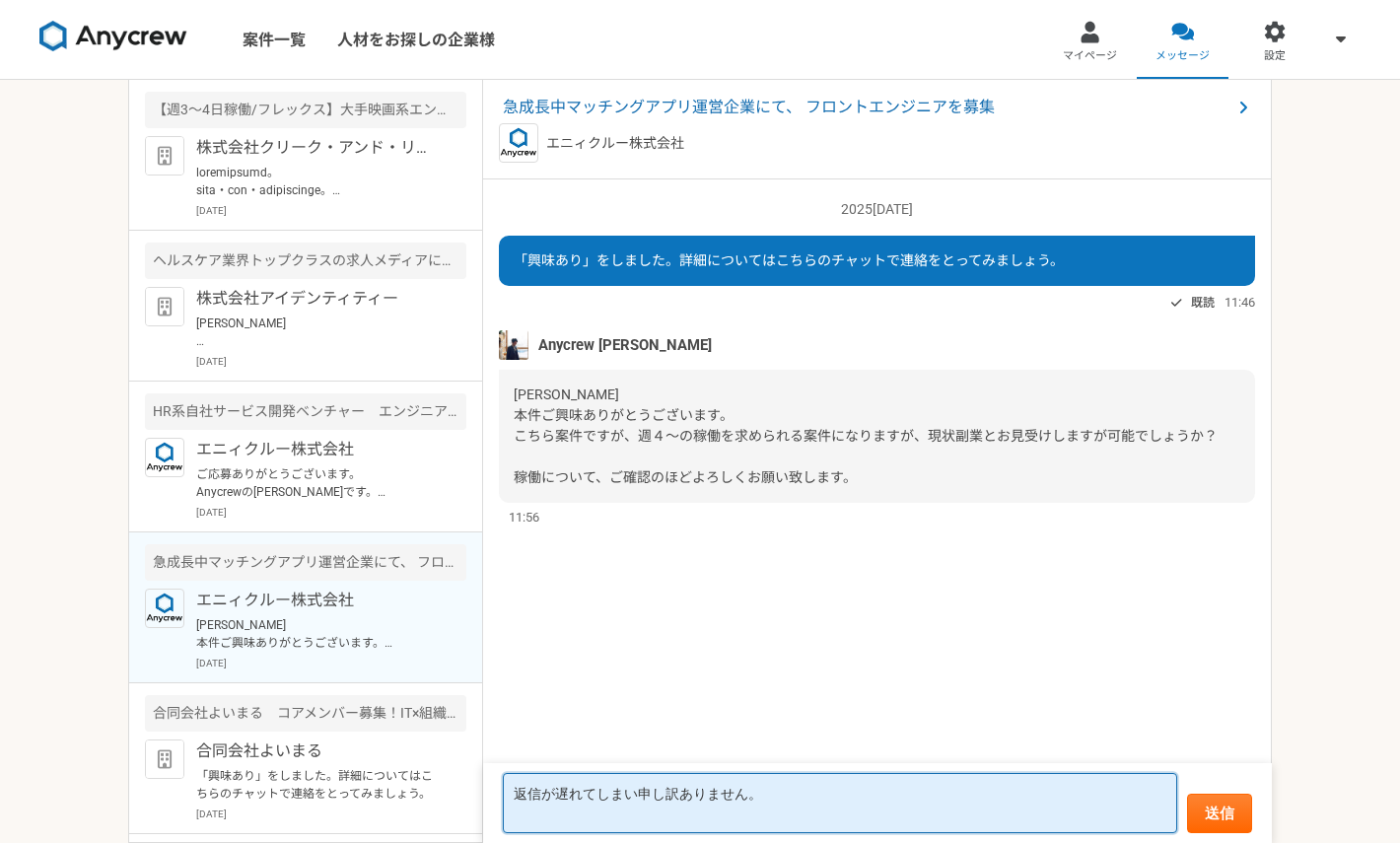 paste on "(32〜40時間)" 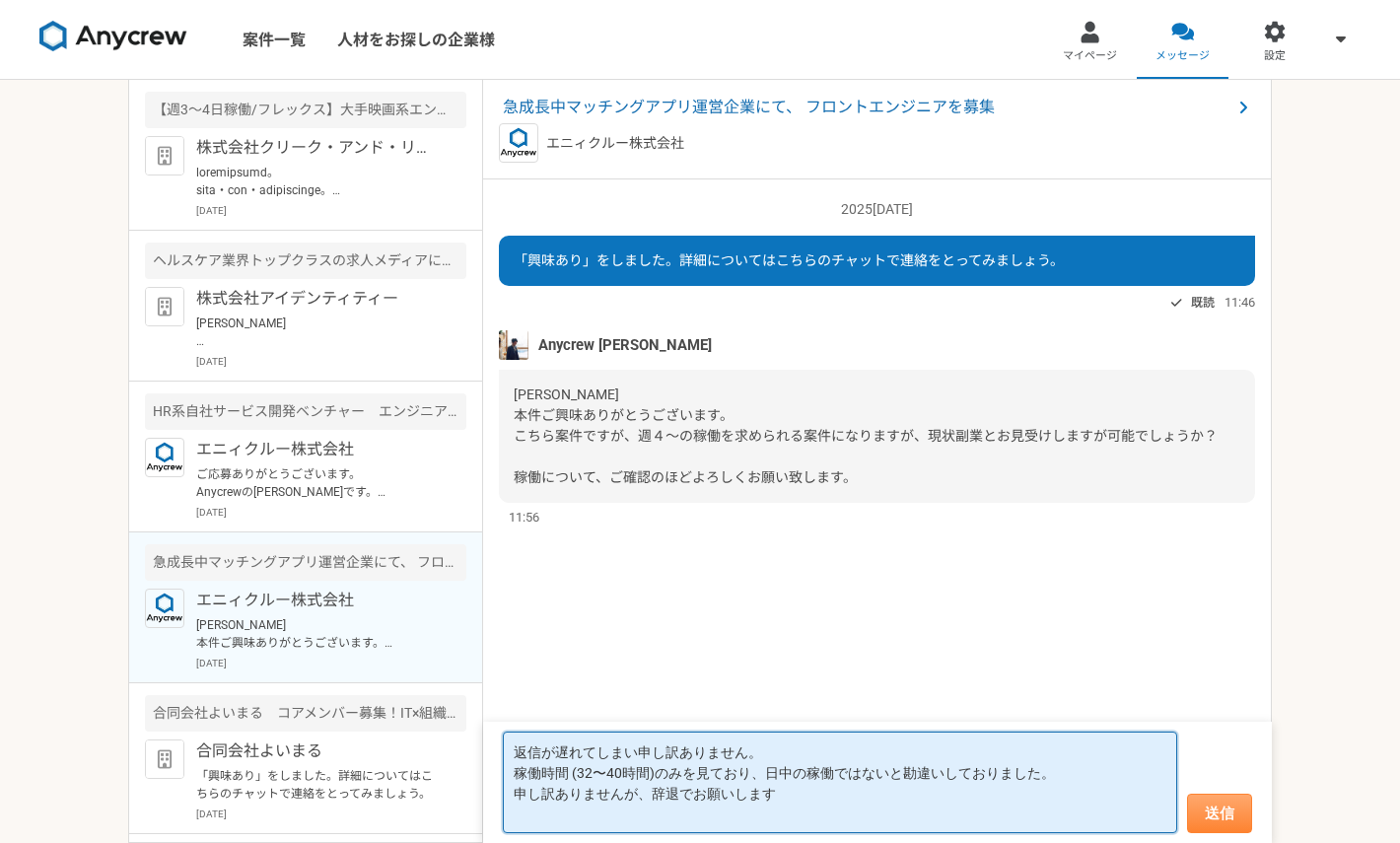 type on "返信が遅れてしまい申し訳ありません。
稼働時間 (32〜40時間)のみを見ており、日中の稼働ではないと勘違いしておりました。
申し訳ありませんが、辞退でお願いします" 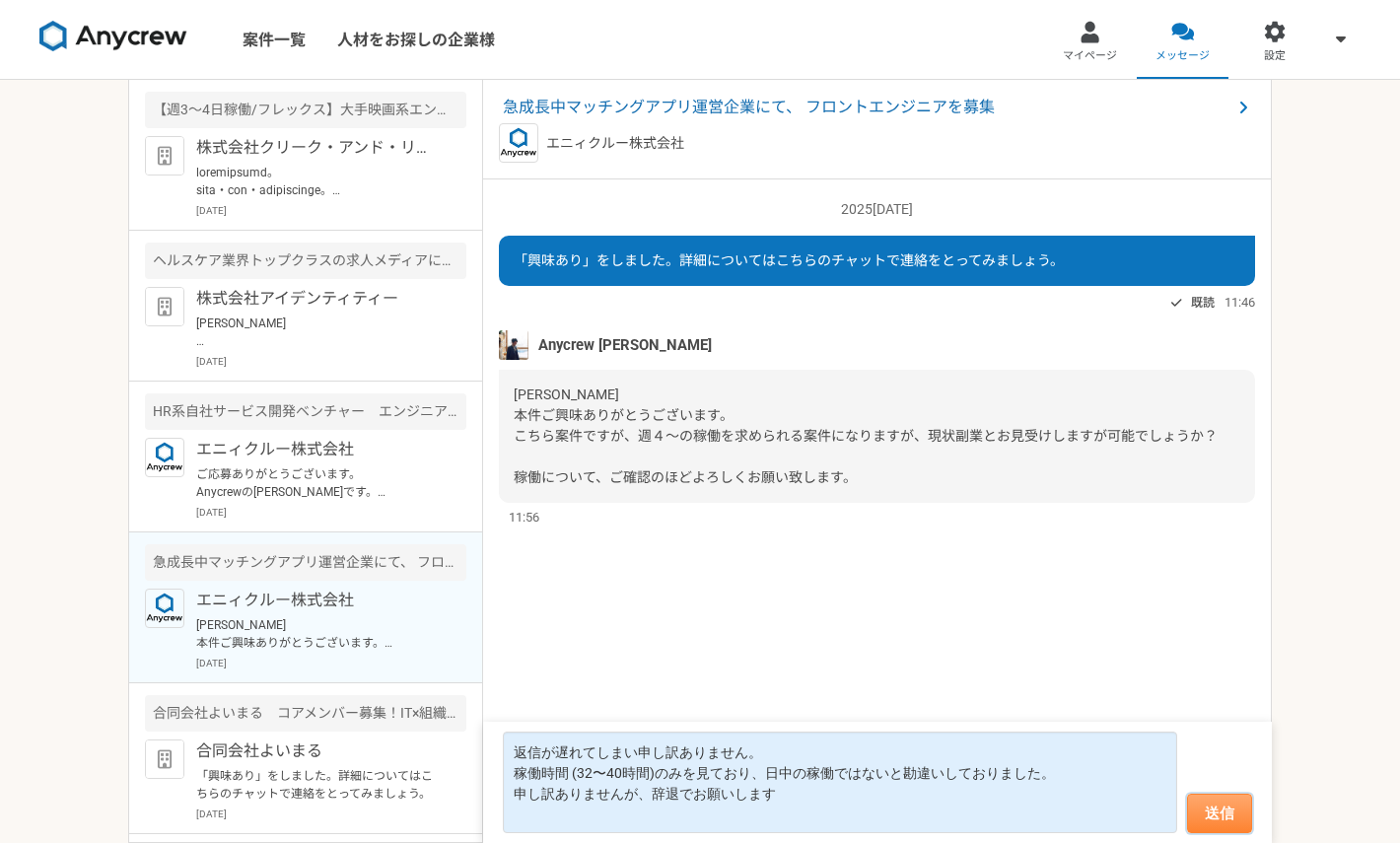 click on "送信" at bounding box center [1220, 813] 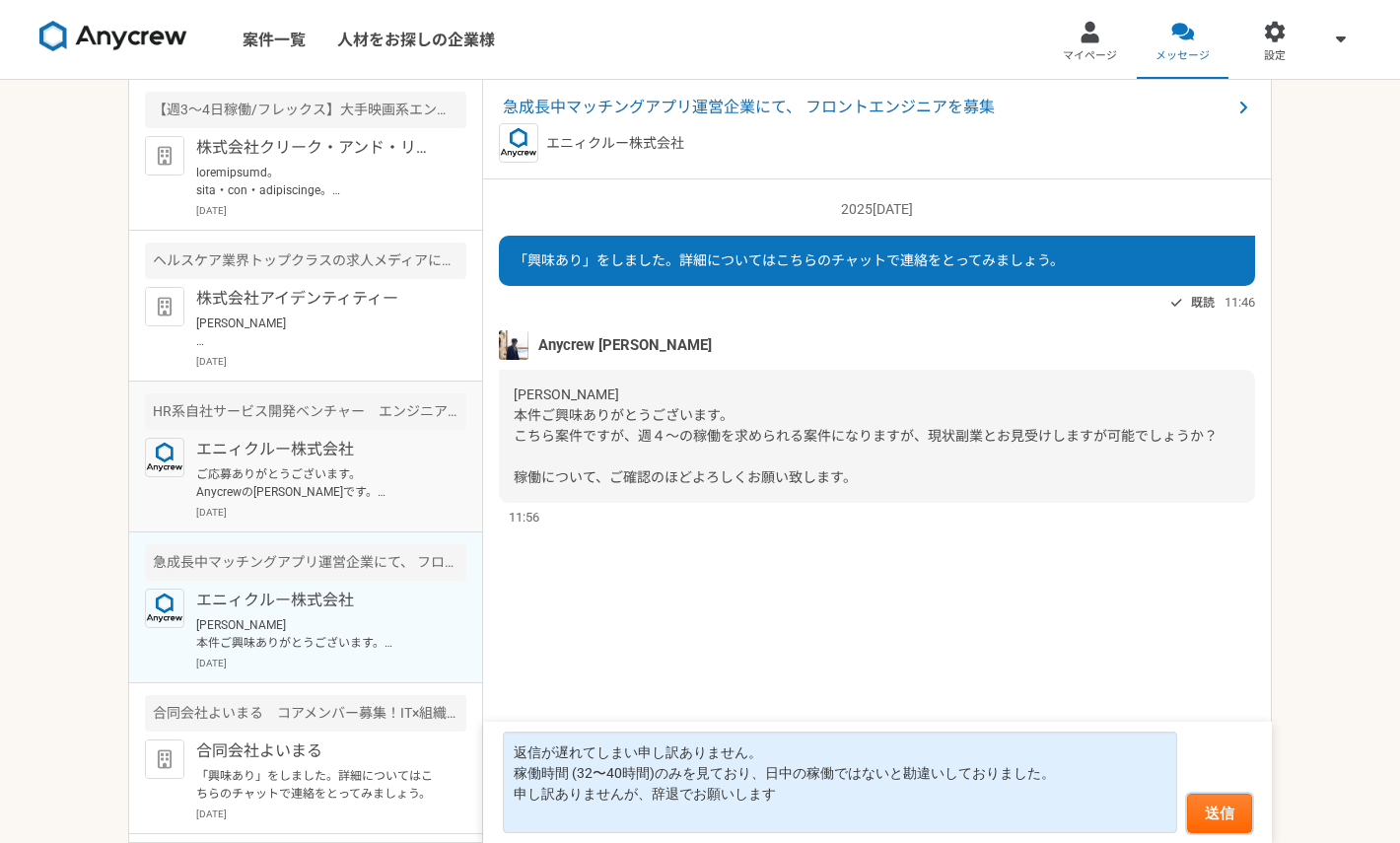 type 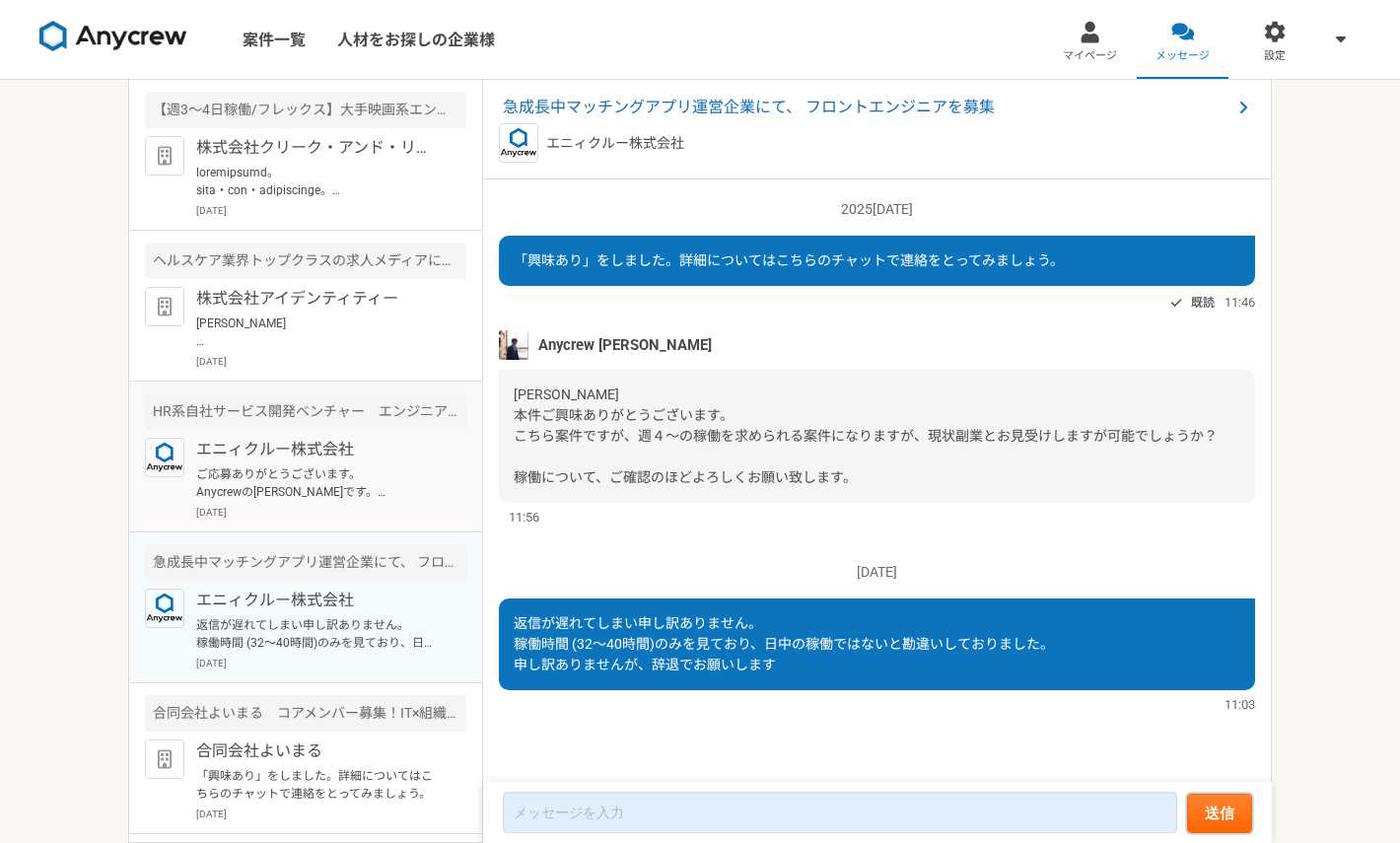 scroll, scrollTop: 0, scrollLeft: 0, axis: both 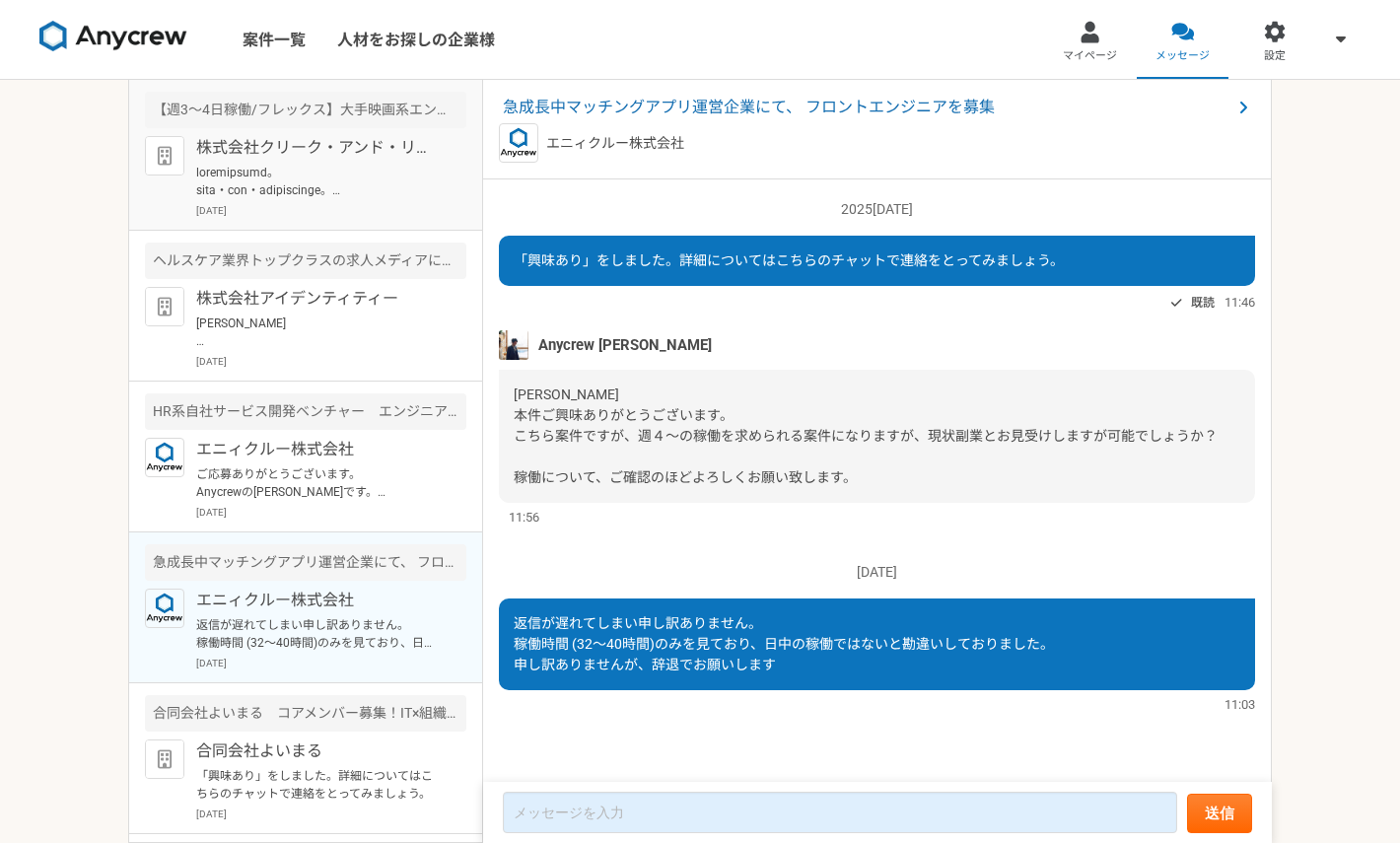 click on "株式会社クリーク・アンド・リバー社 2025[DATE]" at bounding box center [331, 176] 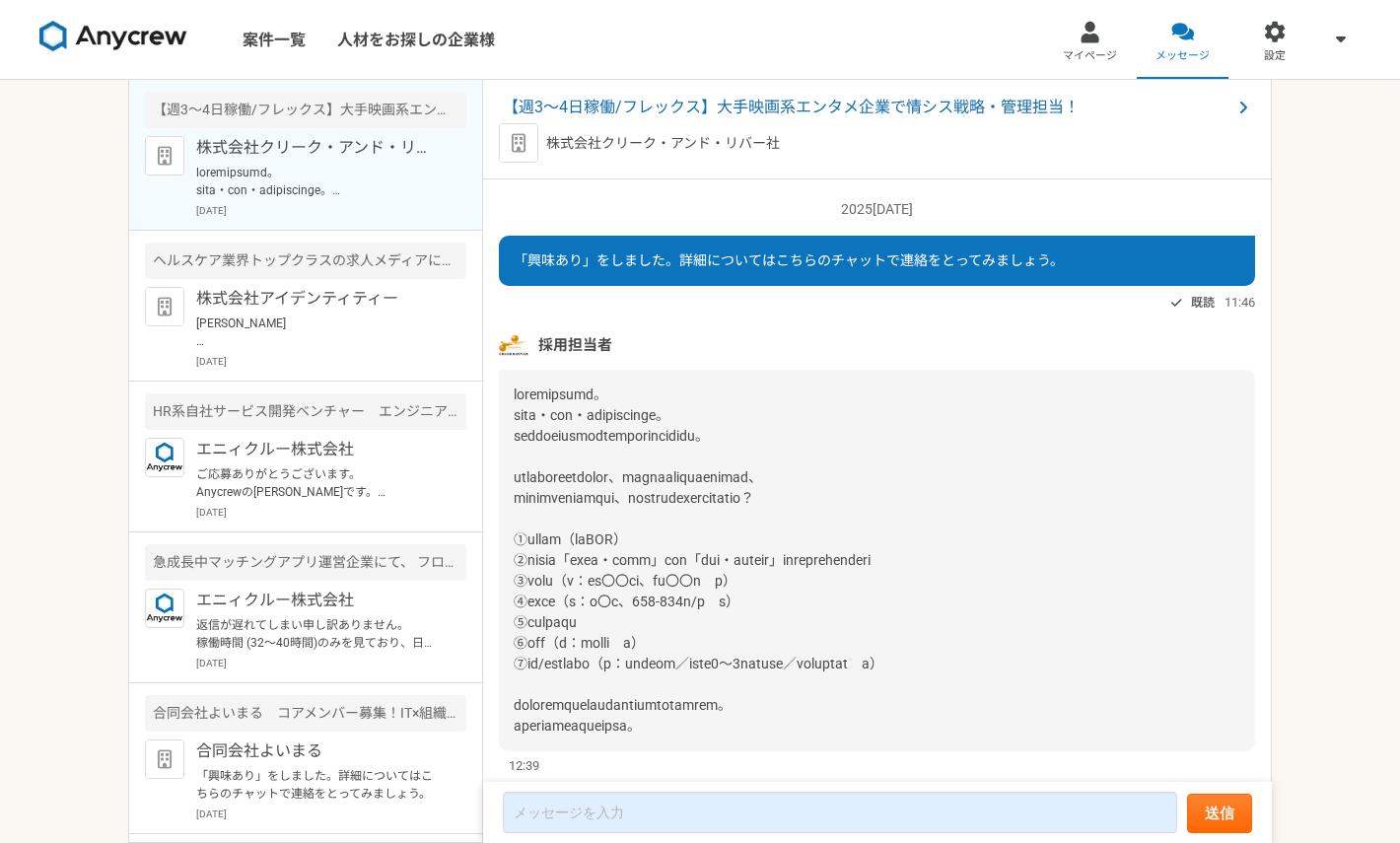 scroll, scrollTop: 50, scrollLeft: 0, axis: vertical 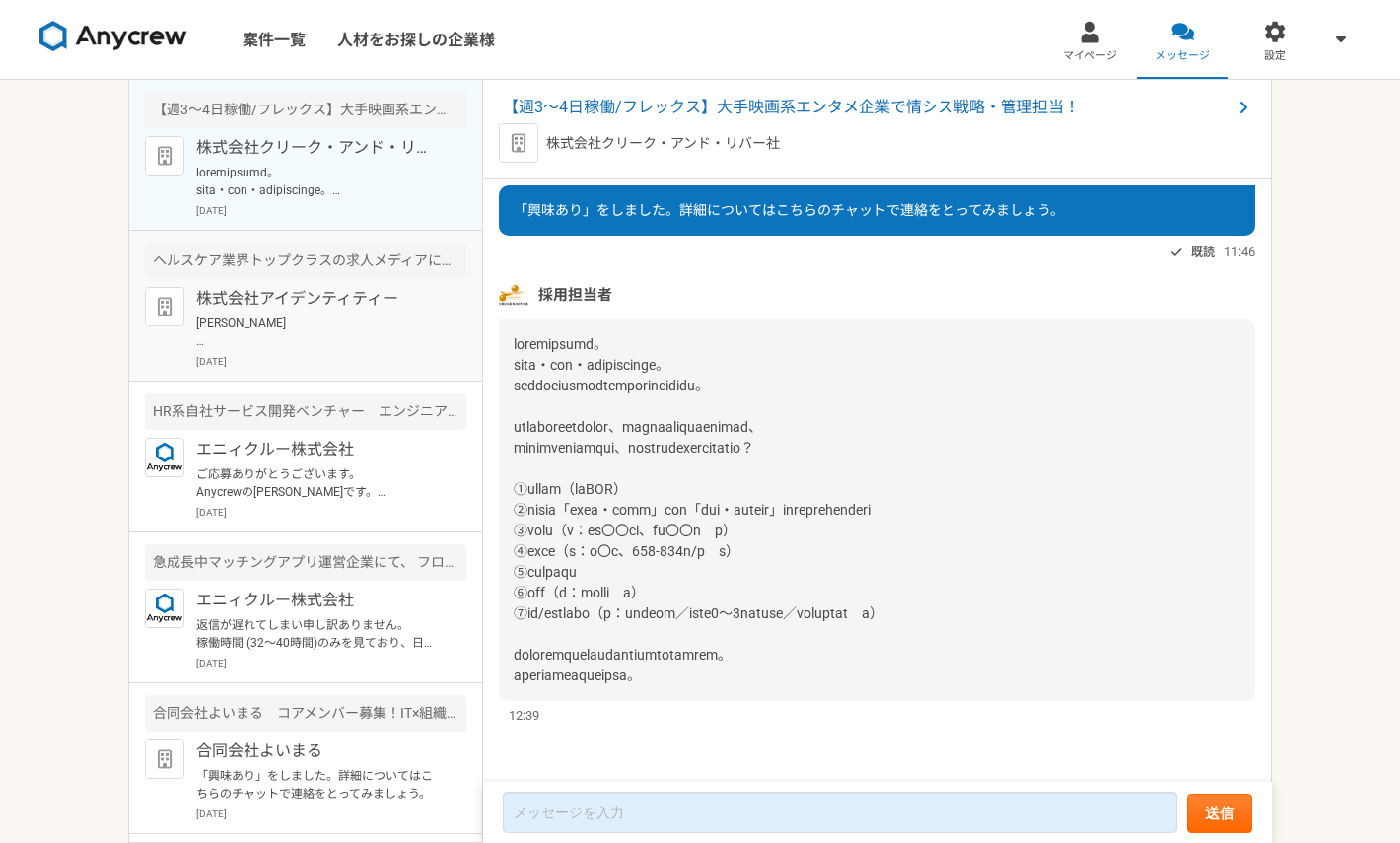 click on "[PERSON_NAME]
お世話になります。
株式会社アイデンティティーでございます。
この度は、「ヘルスケア業界トップクラスの求人メディアにおけるサーバーサイドエンジニア」にご応募いただきありがとうございます。
下記条件で募集がかかっておりますが、働き方のご検討は可能でしょうか？
※難しい場合、条件ミスマッチとなります。
・8時間/1日あたり ※平日の日中時間帯
・4日〜5日/1週間あたり ※平日のみ
何かご不安な点、ご相談などございましたらお気軽にご連絡くださいませ。
引き続き、よろしくお願いいたします。" at bounding box center [317, 332] 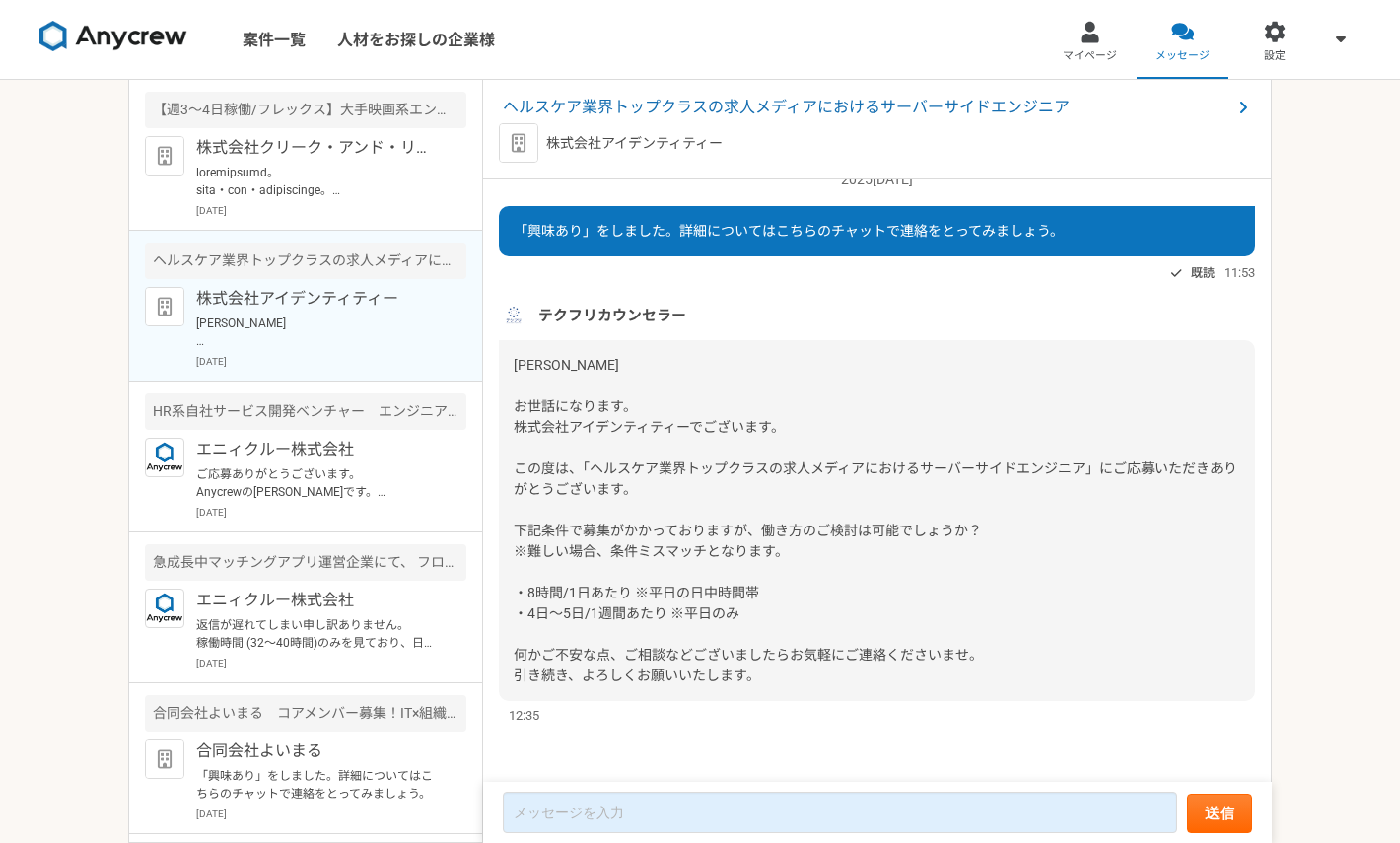scroll, scrollTop: 30, scrollLeft: 0, axis: vertical 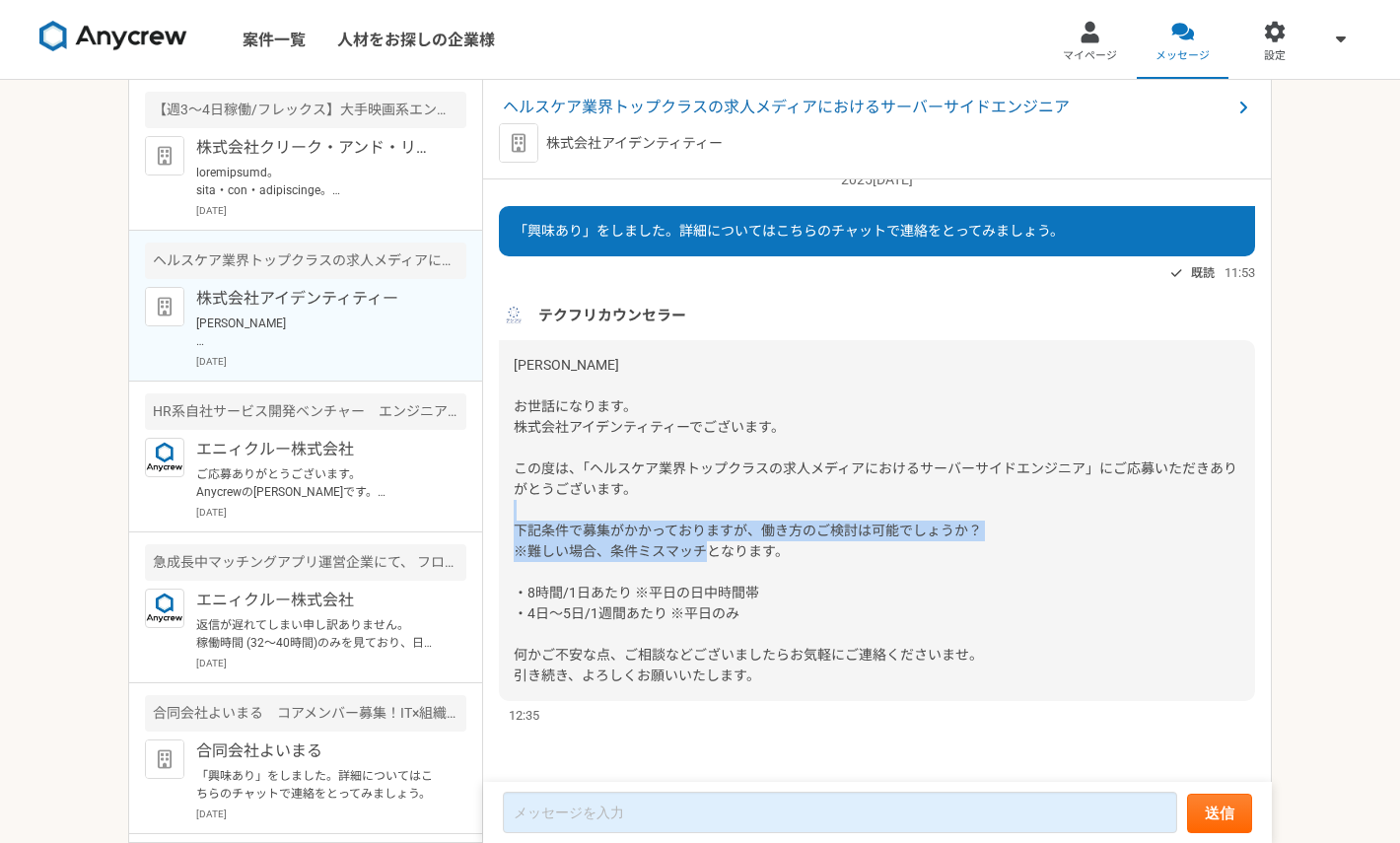 drag, startPoint x: 591, startPoint y: 532, endPoint x: 691, endPoint y: 567, distance: 105.948101 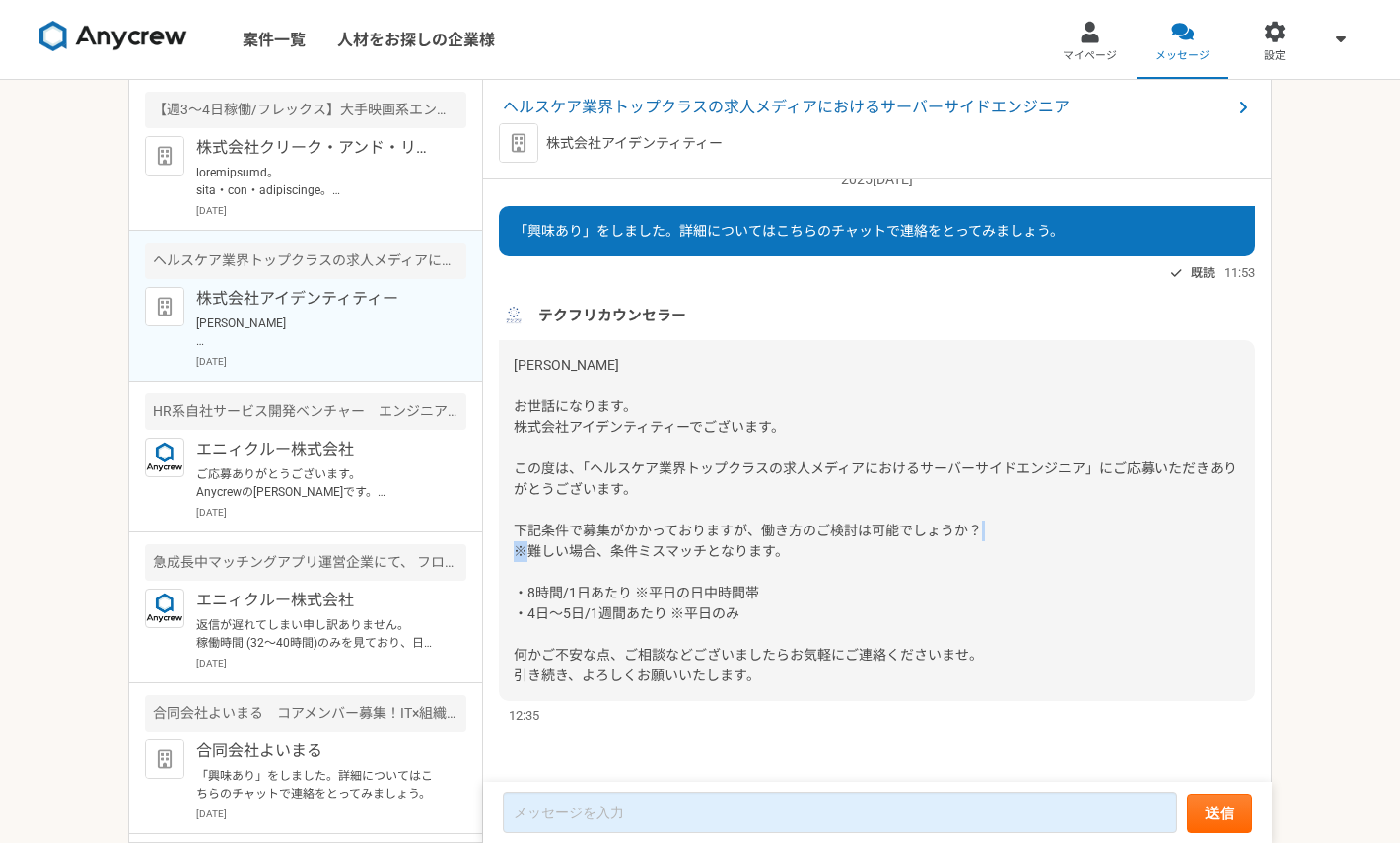 drag, startPoint x: 593, startPoint y: 556, endPoint x: 696, endPoint y: 556, distance: 103 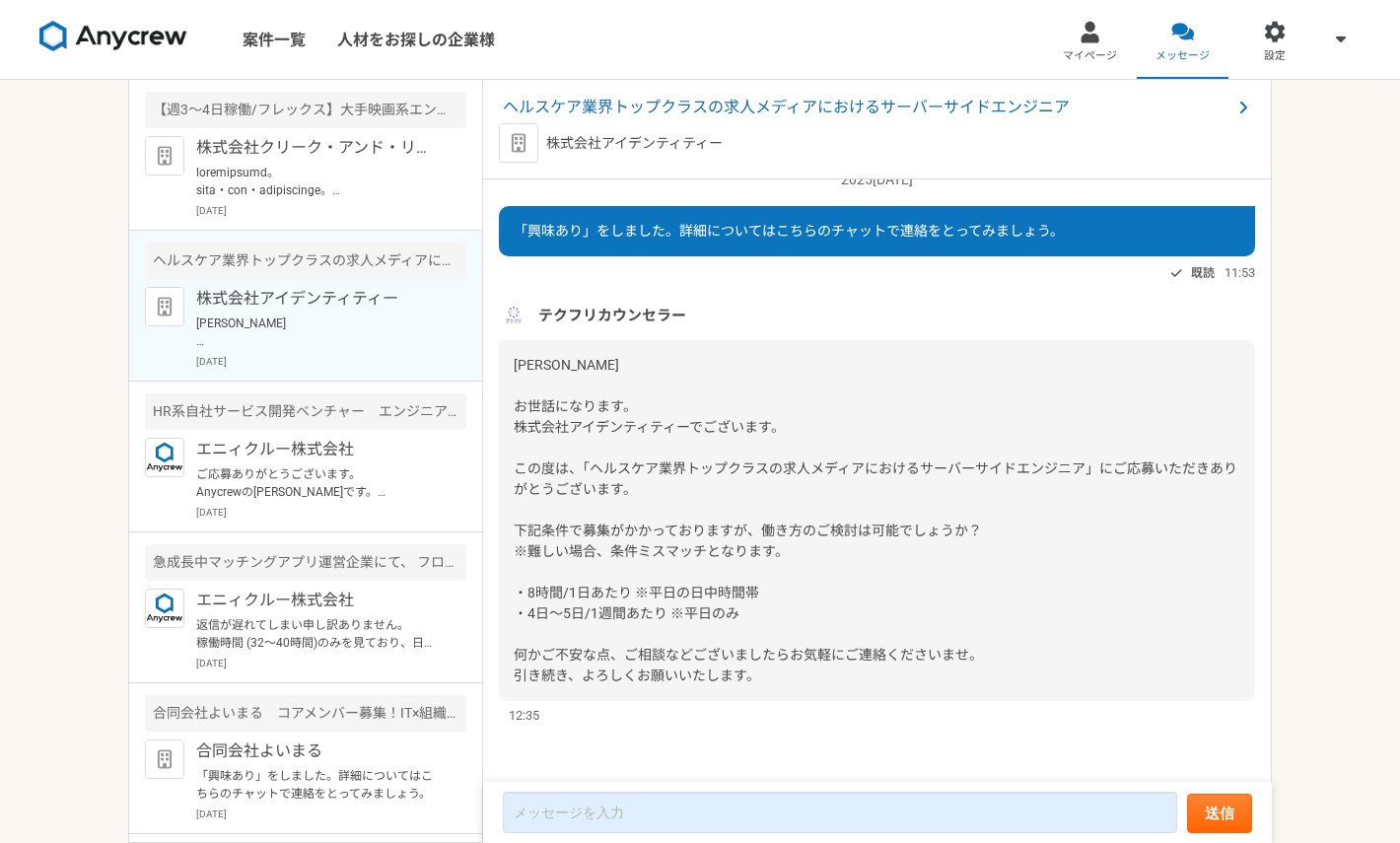 click on "[PERSON_NAME]
お世話になります。
株式会社アイデンティティーでございます。
この度は、「ヘルスケア業界トップクラスの求人メディアにおけるサーバーサイドエンジニア」にご応募いただきありがとうございます。
下記条件で募集がかかっておりますが、働き方のご検討は可能でしょうか？
※難しい場合、条件ミスマッチとなります。
・8時間/1日あたり ※平日の日中時間帯
・4日〜5日/1週間あたり ※平日のみ
何かご不安な点、ご相談などございましたらお気軽にご連絡くださいませ。
引き続き、よろしくお願いいたします。" at bounding box center (875, 520) 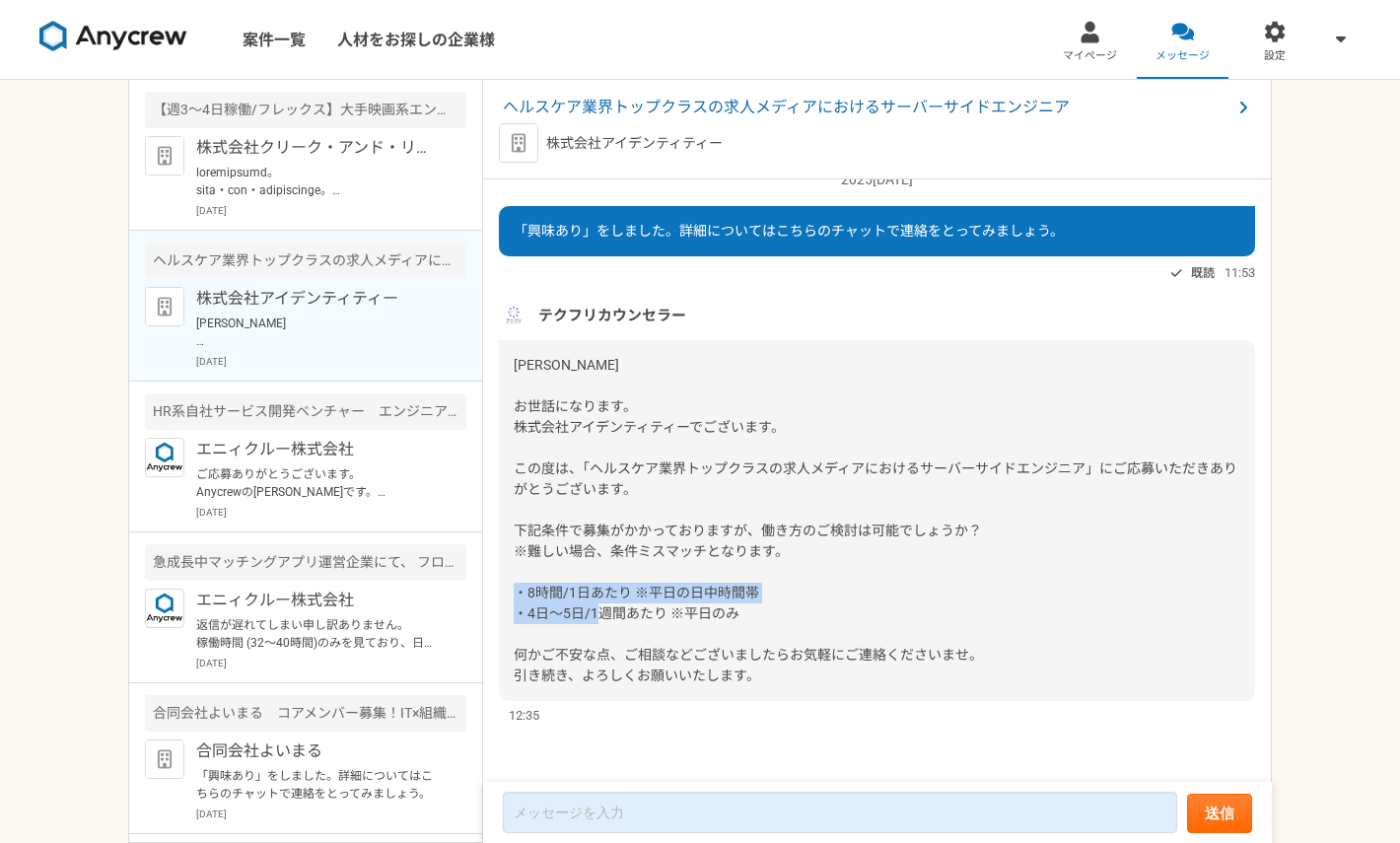 drag, startPoint x: 588, startPoint y: 590, endPoint x: 726, endPoint y: 617, distance: 140.6165 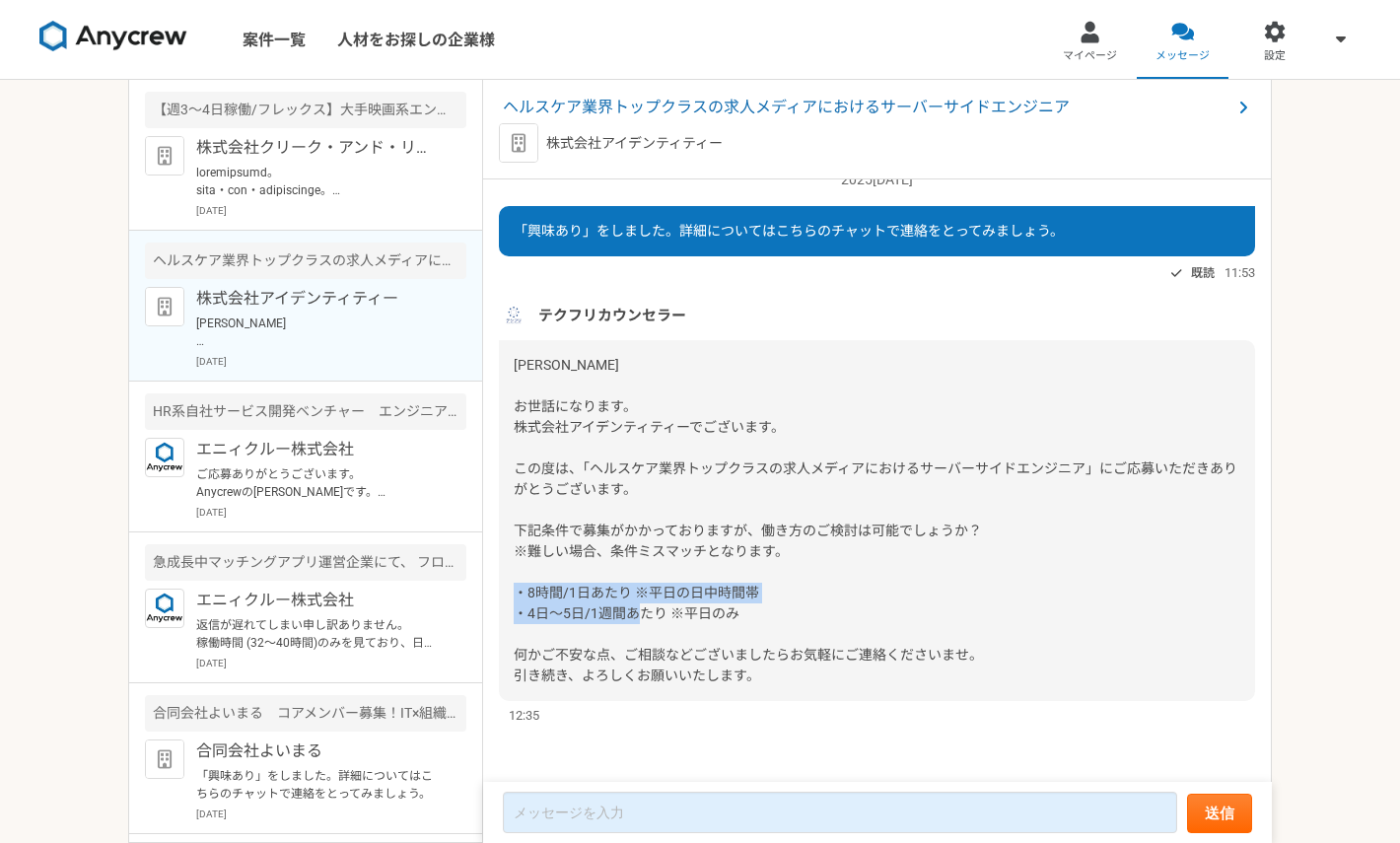 click on "[PERSON_NAME]
お世話になります。
株式会社アイデンティティーでございます。
この度は、「ヘルスケア業界トップクラスの求人メディアにおけるサーバーサイドエンジニア」にご応募いただきありがとうございます。
下記条件で募集がかかっておりますが、働き方のご検討は可能でしょうか？
※難しい場合、条件ミスマッチとなります。
・8時間/1日あたり ※平日の日中時間帯
・4日〜5日/1週間あたり ※平日のみ
何かご不安な点、ご相談などございましたらお気軽にご連絡くださいませ。
引き続き、よろしくお願いいたします。" at bounding box center [875, 520] 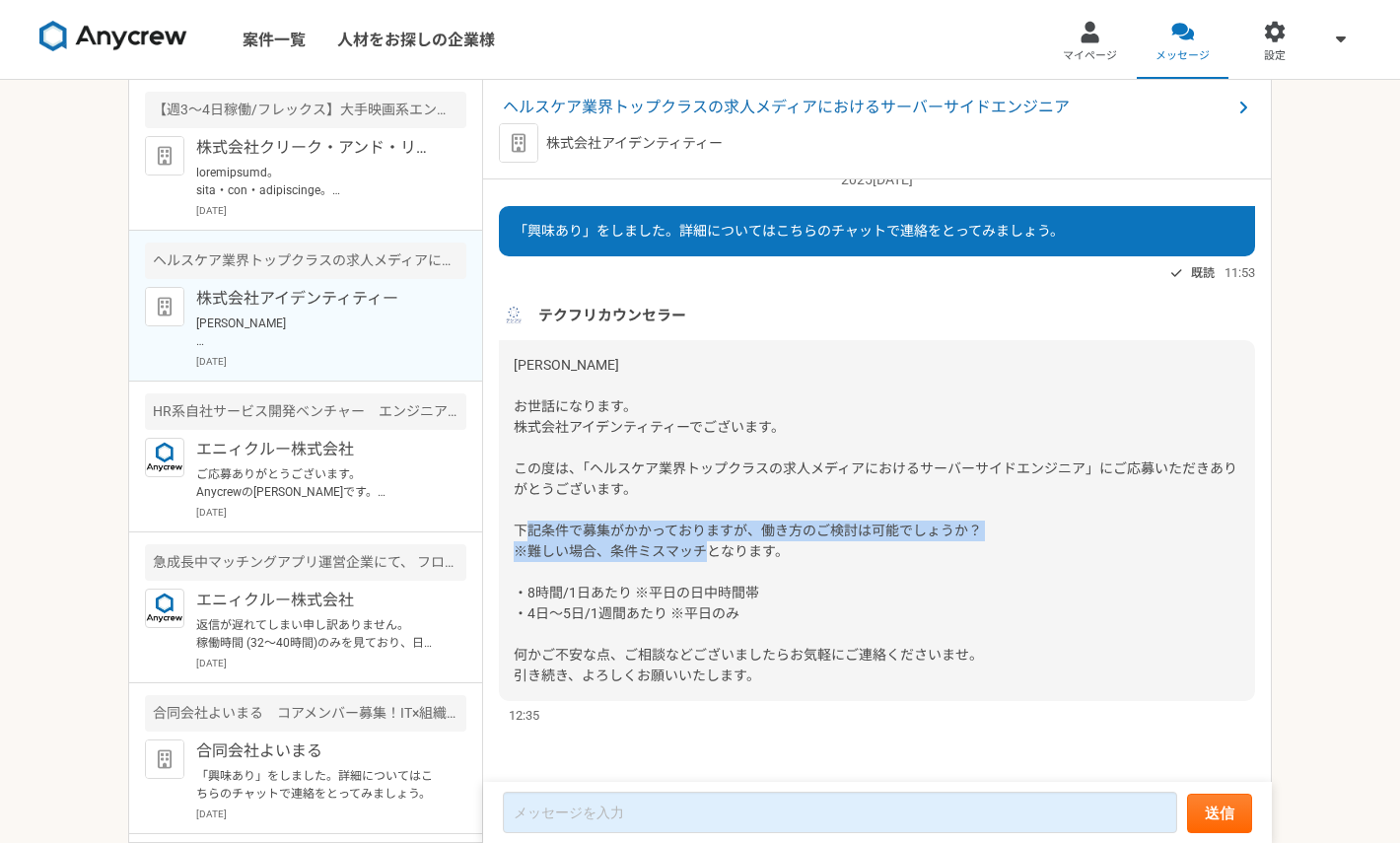 drag, startPoint x: 627, startPoint y: 536, endPoint x: 653, endPoint y: 570, distance: 42.80187 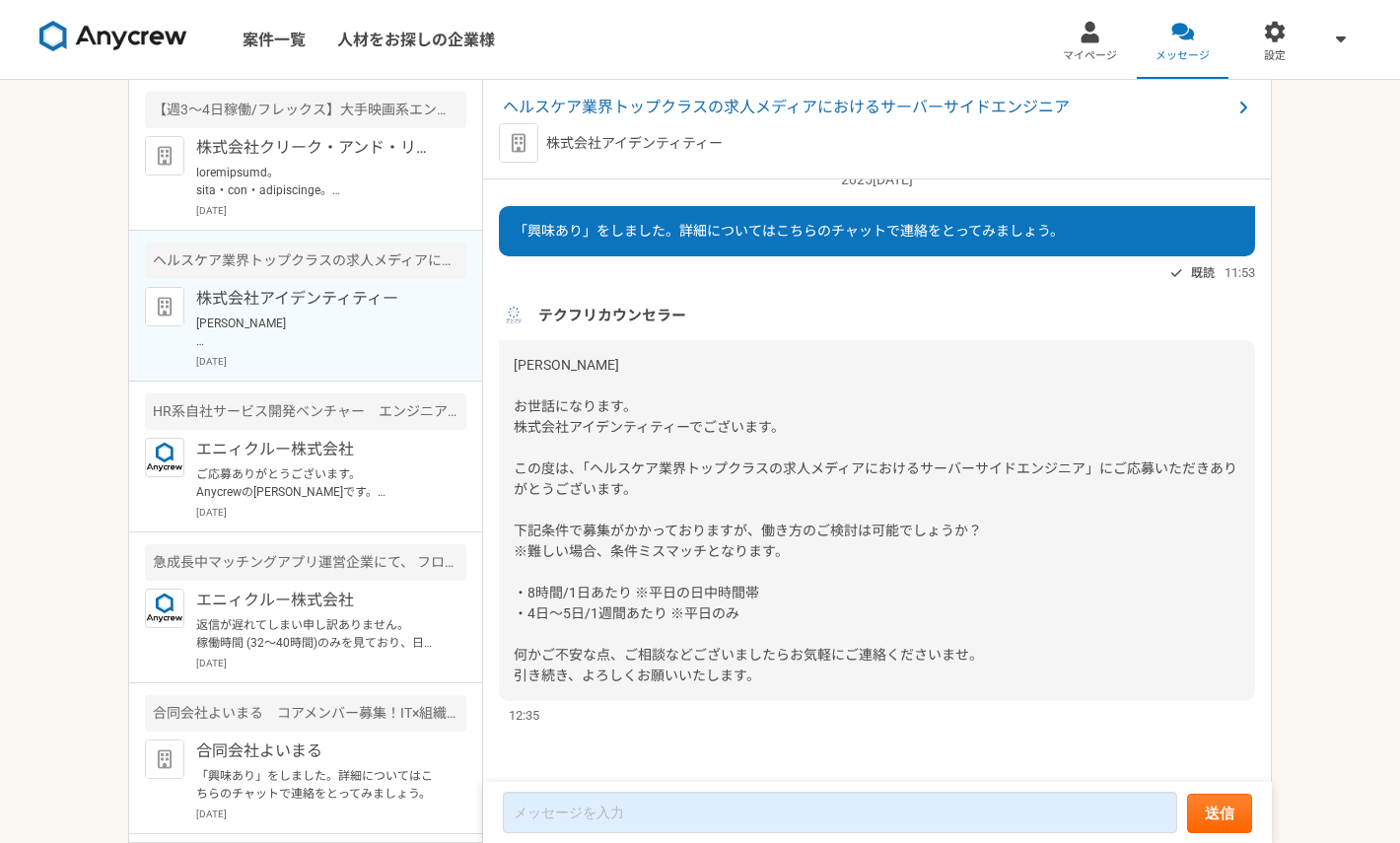 click on "[PERSON_NAME]
お世話になります。
株式会社アイデンティティーでございます。
この度は、「ヘルスケア業界トップクラスの求人メディアにおけるサーバーサイドエンジニア」にご応募いただきありがとうございます。
下記条件で募集がかかっておりますが、働き方のご検討は可能でしょうか？
※難しい場合、条件ミスマッチとなります。
・8時間/1日あたり ※平日の日中時間帯
・4日〜5日/1週間あたり ※平日のみ
何かご不安な点、ご相談などございましたらお気軽にご連絡くださいませ。
引き続き、よろしくお願いいたします。" at bounding box center [875, 520] 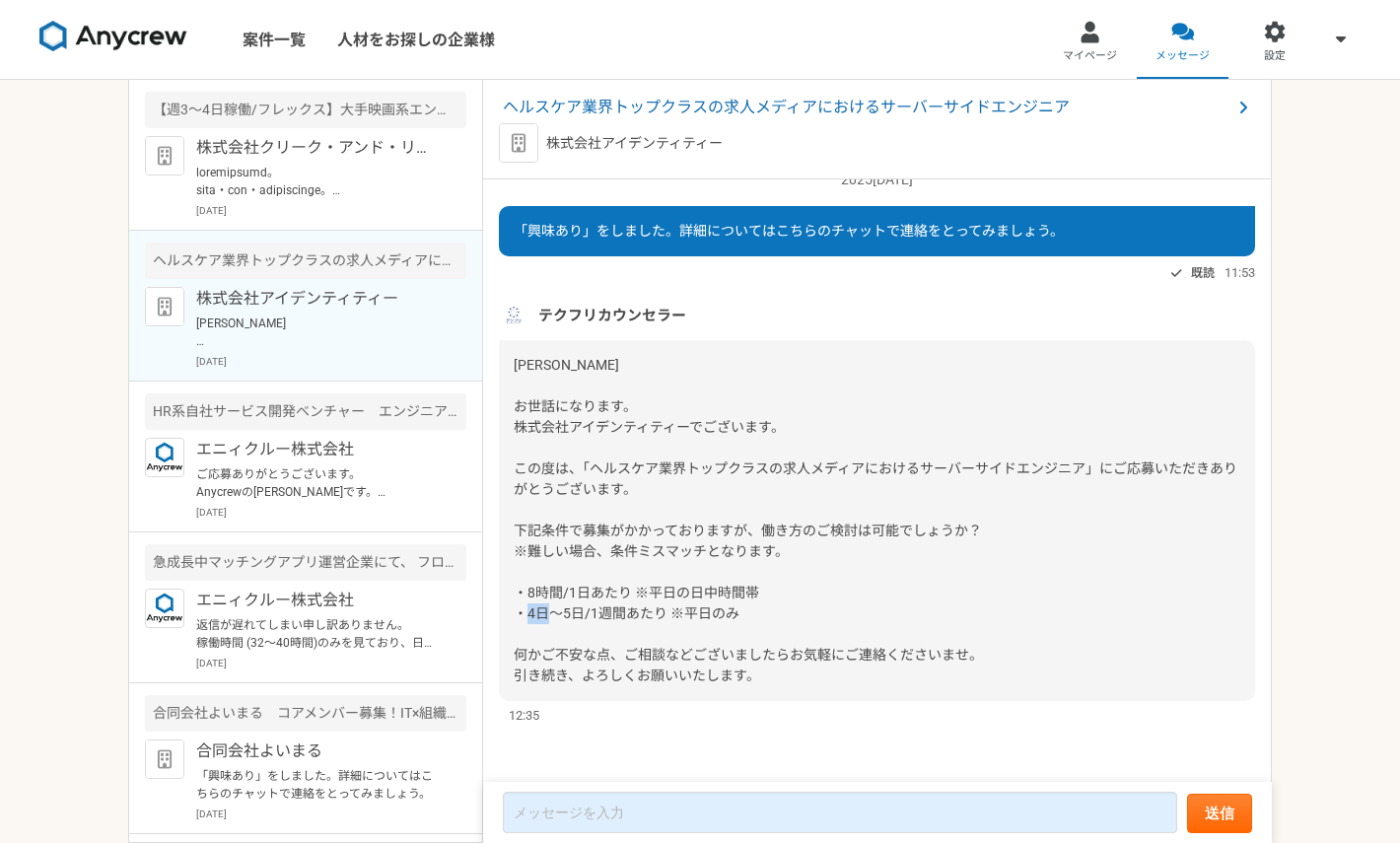 click on "[PERSON_NAME]
お世話になります。
株式会社アイデンティティーでございます。
この度は、「ヘルスケア業界トップクラスの求人メディアにおけるサーバーサイドエンジニア」にご応募いただきありがとうございます。
下記条件で募集がかかっておりますが、働き方のご検討は可能でしょうか？
※難しい場合、条件ミスマッチとなります。
・8時間/1日あたり ※平日の日中時間帯
・4日〜5日/1週間あたり ※平日のみ
何かご不安な点、ご相談などございましたらお気軽にご連絡くださいませ。
引き続き、よろしくお願いいたします。" at bounding box center [875, 520] 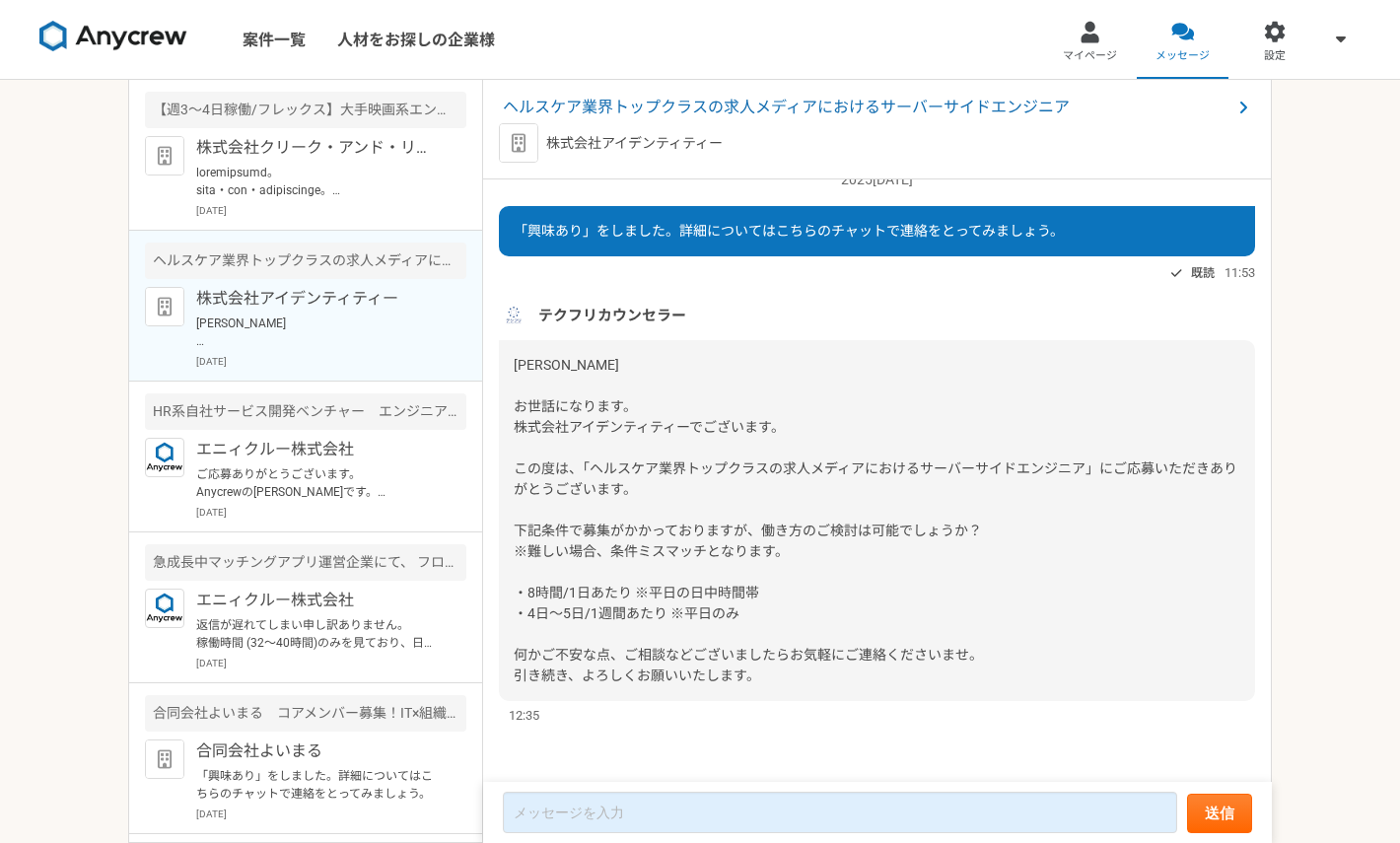 click on "[PERSON_NAME]
お世話になります。
株式会社アイデンティティーでございます。
この度は、「ヘルスケア業界トップクラスの求人メディアにおけるサーバーサイドエンジニア」にご応募いただきありがとうございます。
下記条件で募集がかかっておりますが、働き方のご検討は可能でしょうか？
※難しい場合、条件ミスマッチとなります。
・8時間/1日あたり ※平日の日中時間帯
・4日〜5日/1週間あたり ※平日のみ
何かご不安な点、ご相談などございましたらお気軽にご連絡くださいませ。
引き続き、よろしくお願いいたします。" at bounding box center (875, 520) 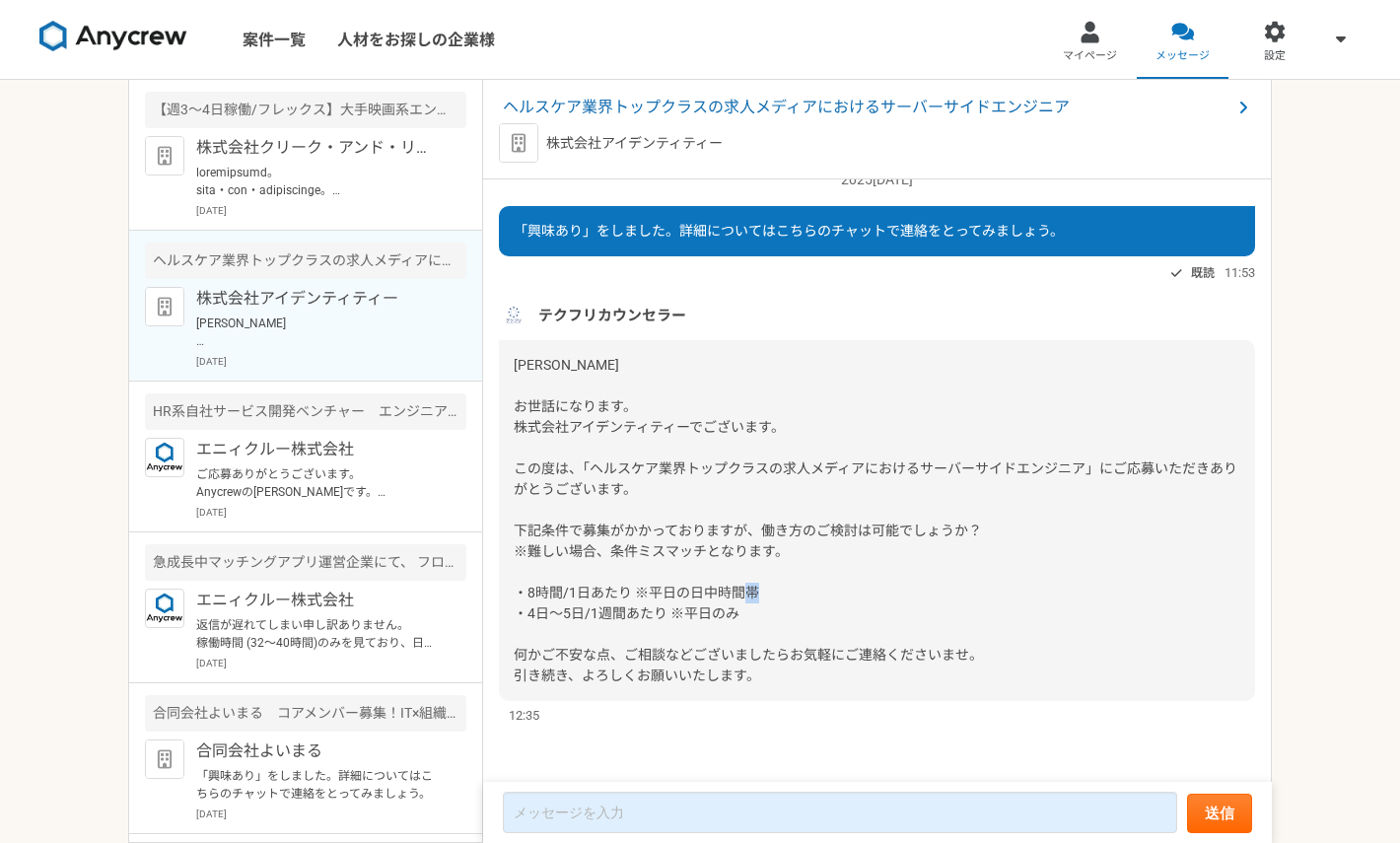 click on "[PERSON_NAME]
お世話になります。
株式会社アイデンティティーでございます。
この度は、「ヘルスケア業界トップクラスの求人メディアにおけるサーバーサイドエンジニア」にご応募いただきありがとうございます。
下記条件で募集がかかっておりますが、働き方のご検討は可能でしょうか？
※難しい場合、条件ミスマッチとなります。
・8時間/1日あたり ※平日の日中時間帯
・4日〜5日/1週間あたり ※平日のみ
何かご不安な点、ご相談などございましたらお気軽にご連絡くださいませ。
引き続き、よろしくお願いいたします。" at bounding box center (875, 520) 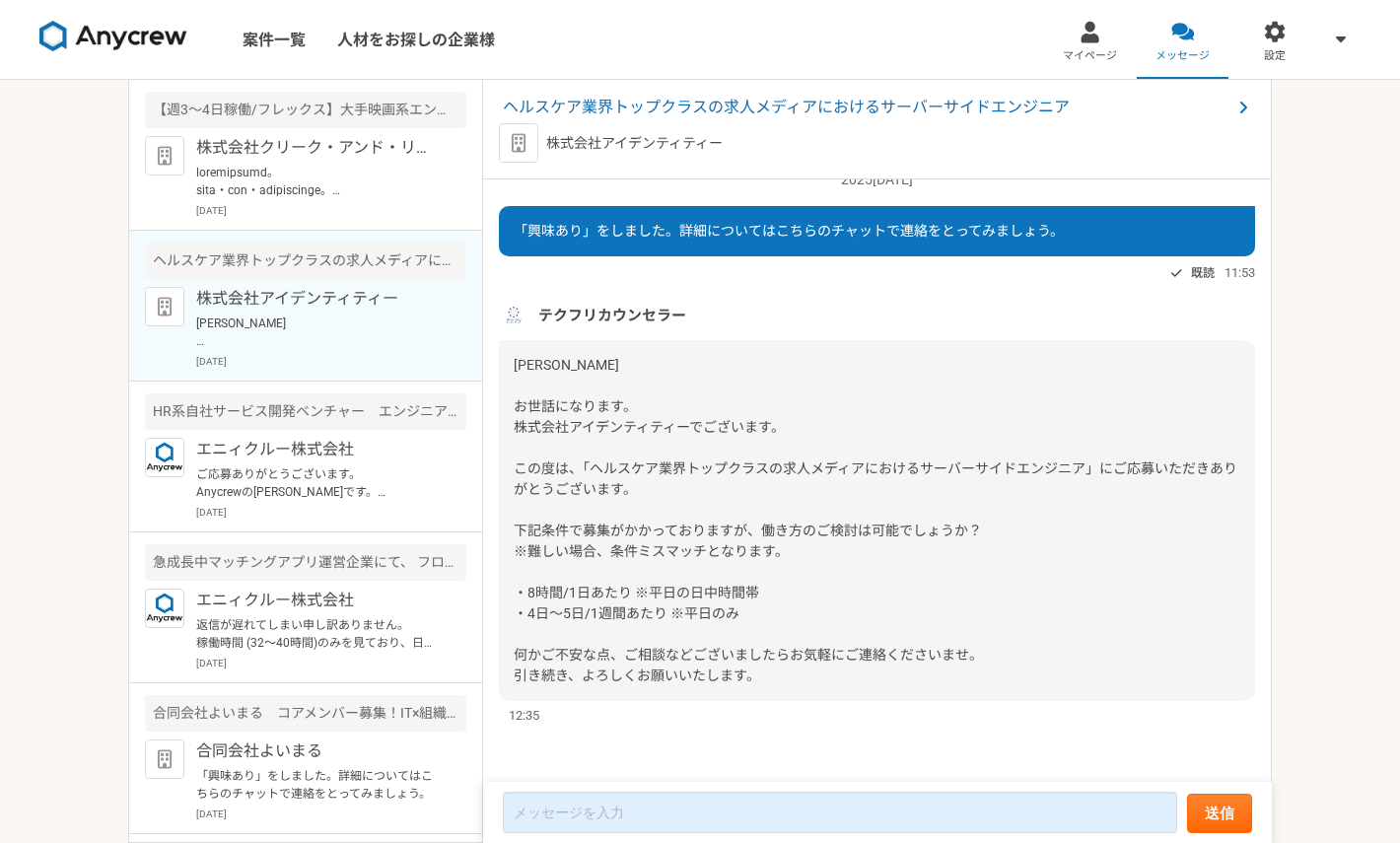 click on "[PERSON_NAME]
お世話になります。
株式会社アイデンティティーでございます。
この度は、「ヘルスケア業界トップクラスの求人メディアにおけるサーバーサイドエンジニア」にご応募いただきありがとうございます。
下記条件で募集がかかっておりますが、働き方のご検討は可能でしょうか？
※難しい場合、条件ミスマッチとなります。
・8時間/1日あたり ※平日の日中時間帯
・4日〜5日/1週間あたり ※平日のみ
何かご不安な点、ご相談などございましたらお気軽にご連絡くださいませ。
引き続き、よろしくお願いいたします。" at bounding box center (875, 520) 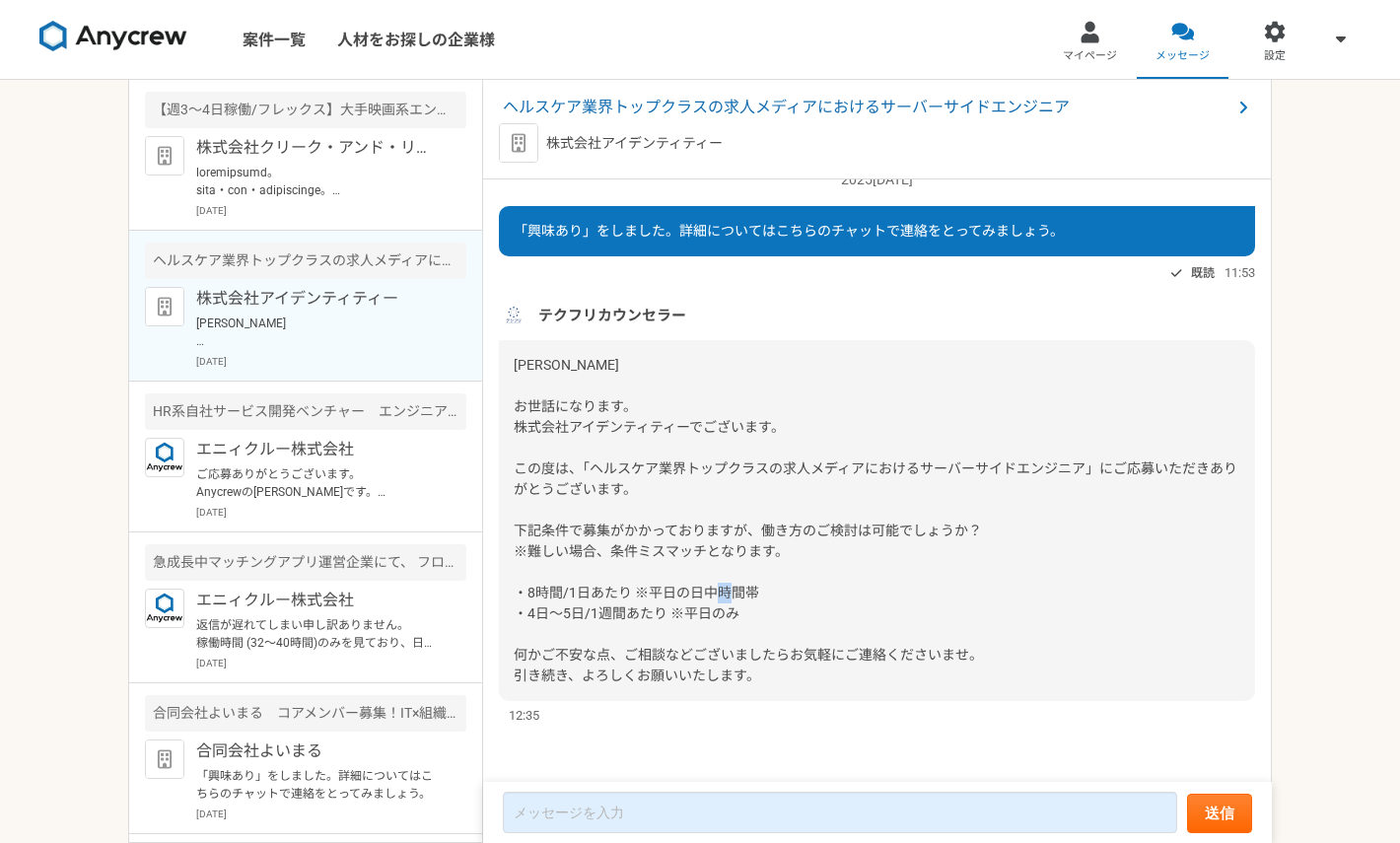 click on "[PERSON_NAME]
お世話になります。
株式会社アイデンティティーでございます。
この度は、「ヘルスケア業界トップクラスの求人メディアにおけるサーバーサイドエンジニア」にご応募いただきありがとうございます。
下記条件で募集がかかっておりますが、働き方のご検討は可能でしょうか？
※難しい場合、条件ミスマッチとなります。
・8時間/1日あたり ※平日の日中時間帯
・4日〜5日/1週間あたり ※平日のみ
何かご不安な点、ご相談などございましたらお気軽にご連絡くださいませ。
引き続き、よろしくお願いいたします。" at bounding box center [875, 520] 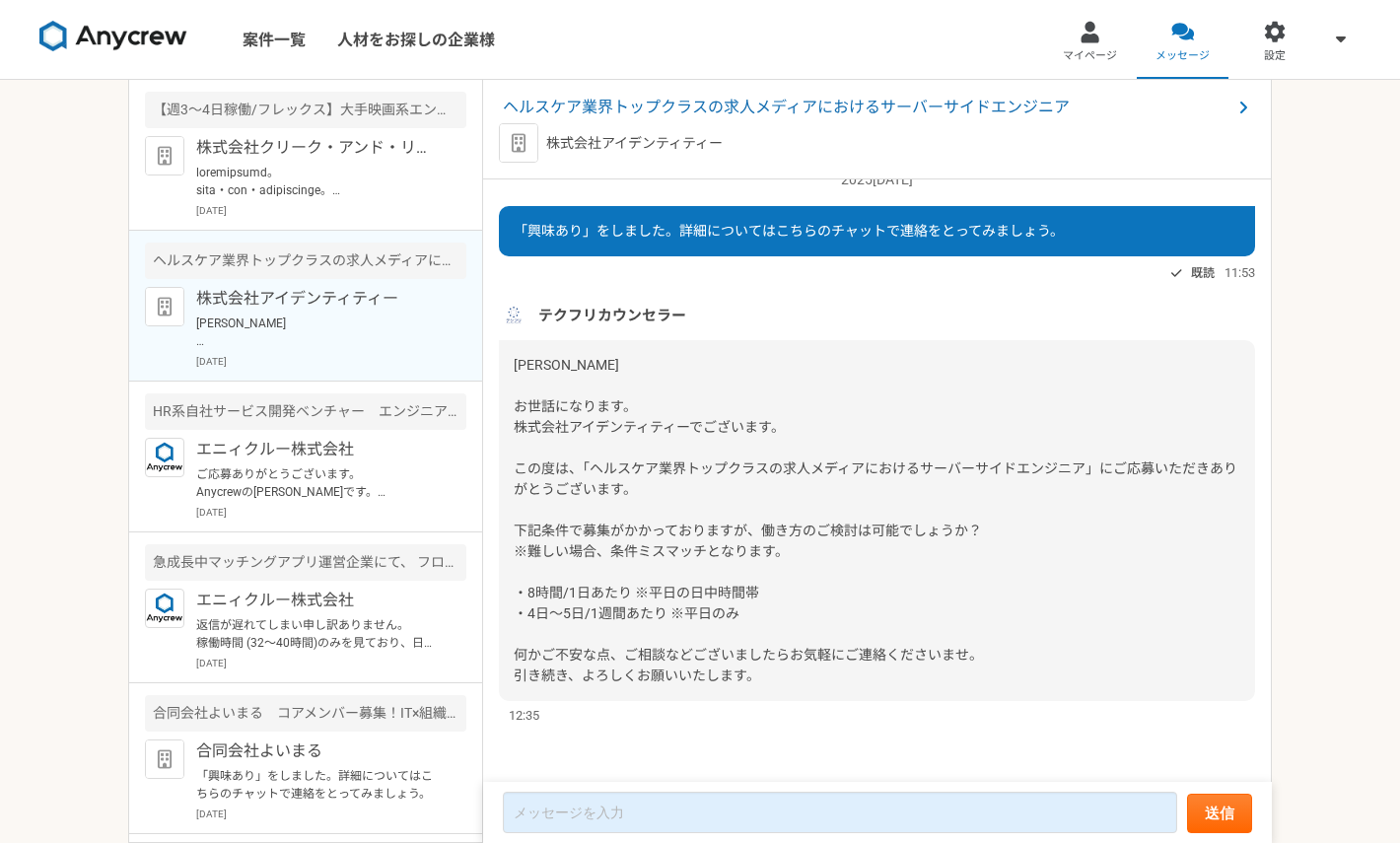 click on "[PERSON_NAME]
お世話になります。
株式会社アイデンティティーでございます。
この度は、「ヘルスケア業界トップクラスの求人メディアにおけるサーバーサイドエンジニア」にご応募いただきありがとうございます。
下記条件で募集がかかっておりますが、働き方のご検討は可能でしょうか？
※難しい場合、条件ミスマッチとなります。
・8時間/1日あたり ※平日の日中時間帯
・4日〜5日/1週間あたり ※平日のみ
何かご不安な点、ご相談などございましたらお気軽にご連絡くださいませ。
引き続き、よろしくお願いいたします。" at bounding box center (876, 521) 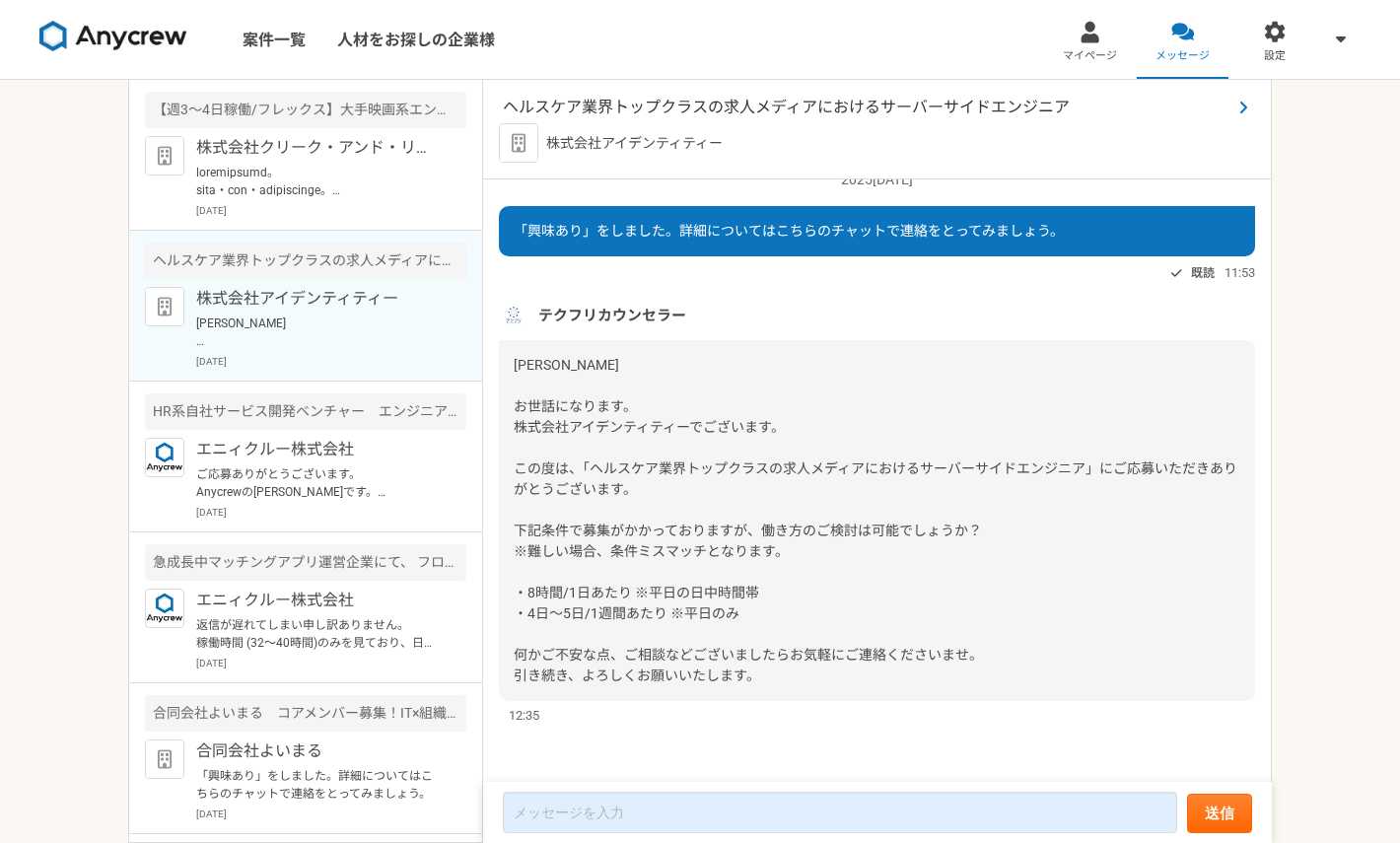 click on "ヘルスケア業界トップクラスの求人メディアにおけるサーバーサイドエンジニア" at bounding box center (867, 107) 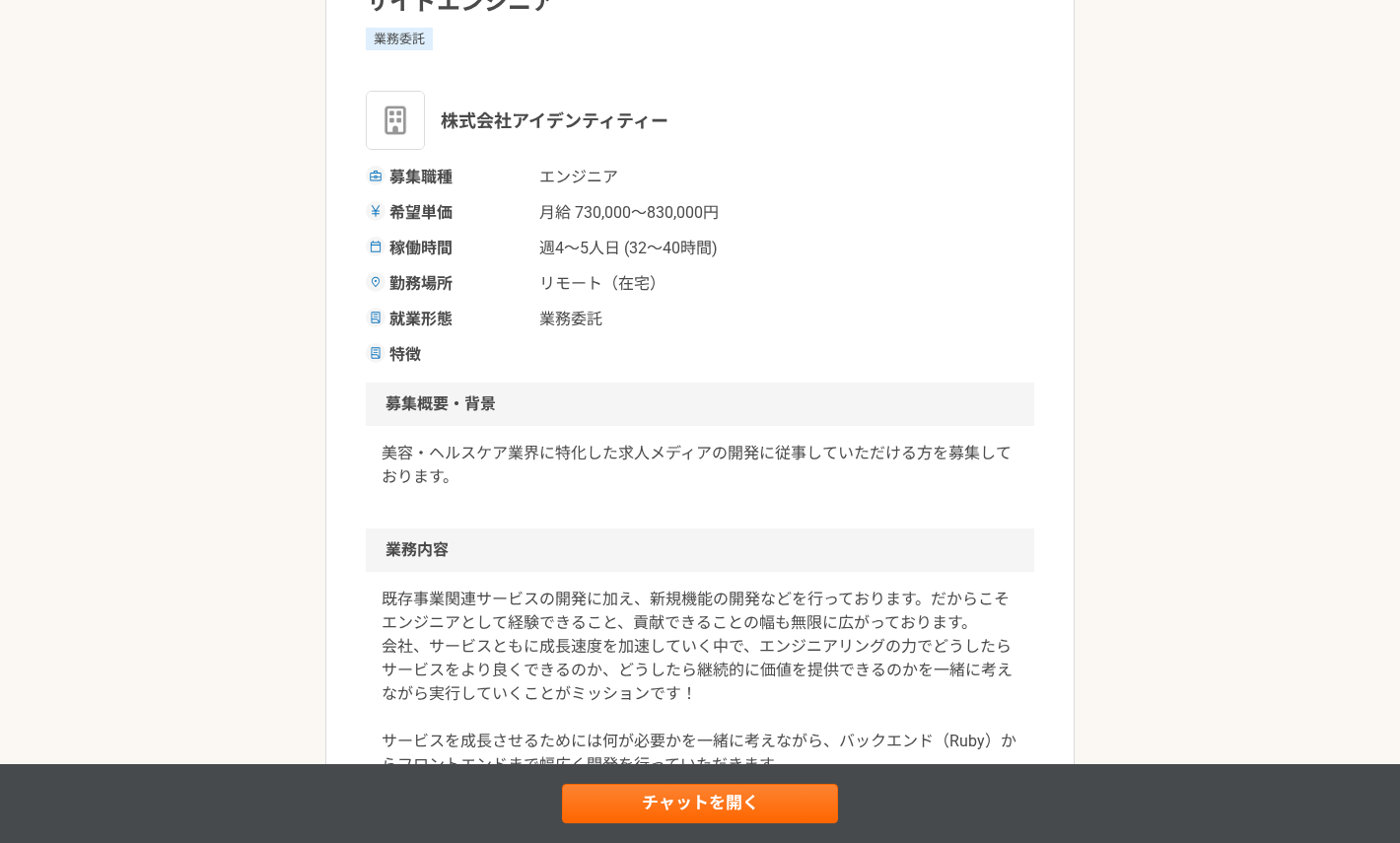 scroll, scrollTop: 242, scrollLeft: 0, axis: vertical 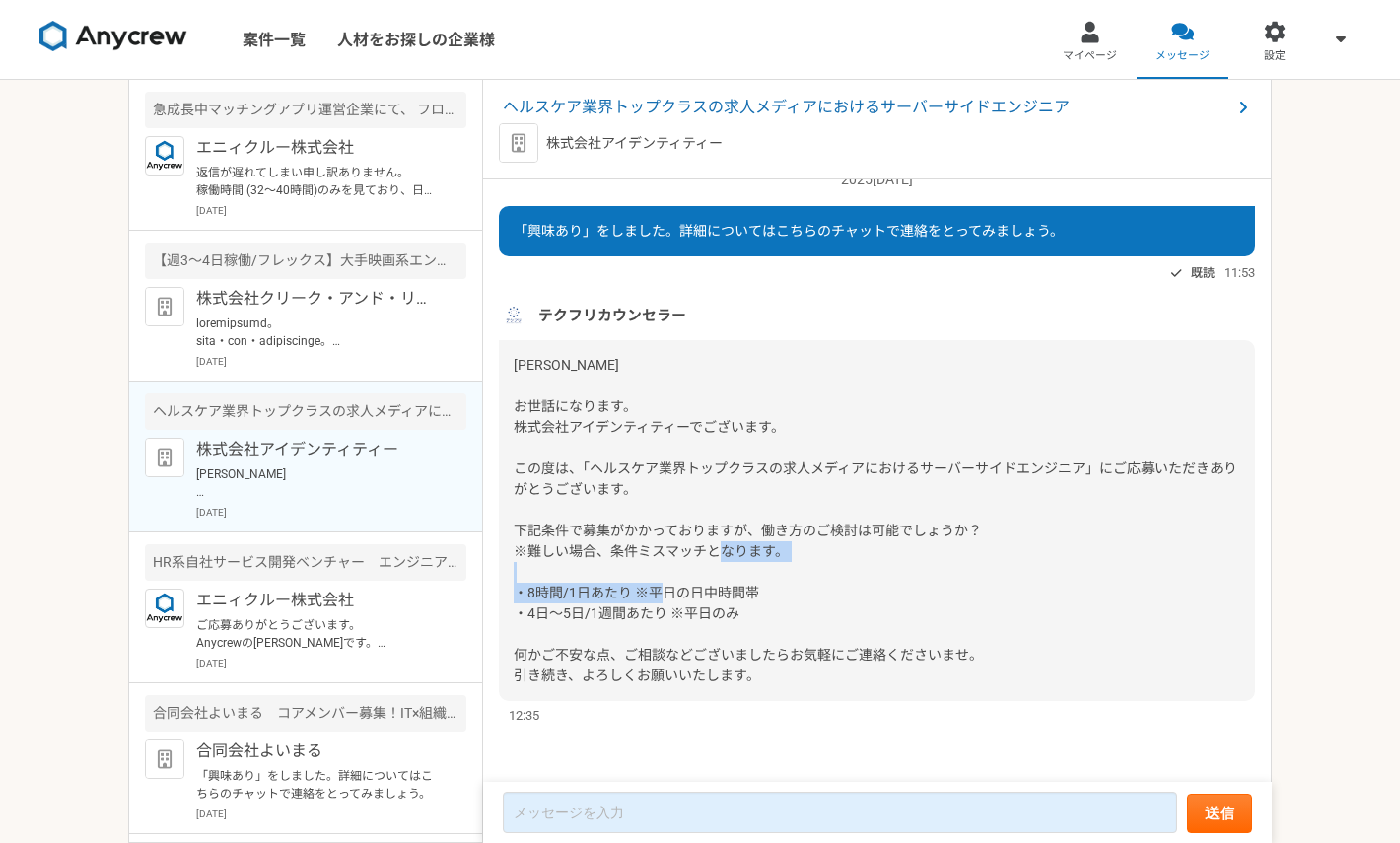 drag, startPoint x: 517, startPoint y: 591, endPoint x: 760, endPoint y: 597, distance: 243.07406 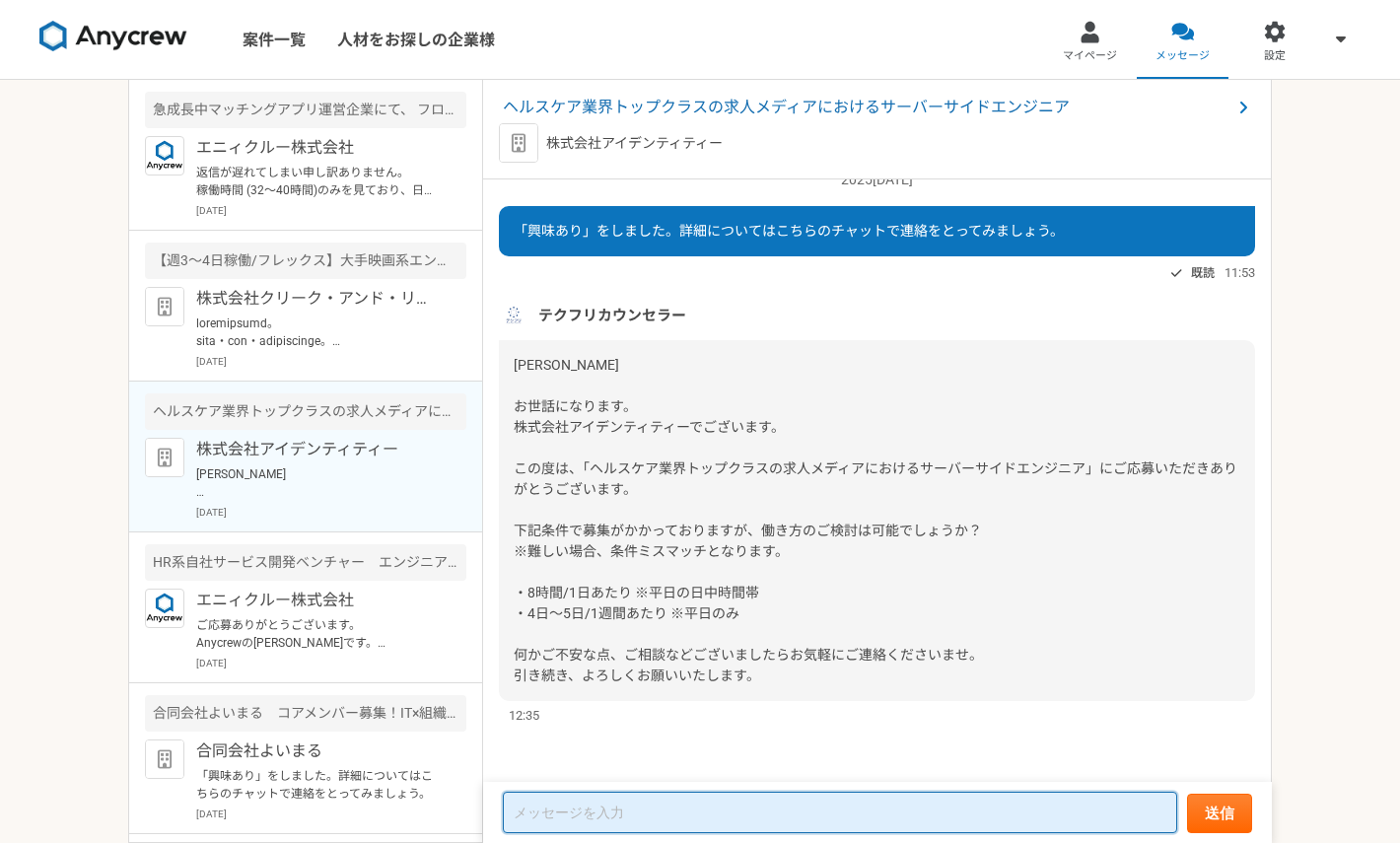 click at bounding box center [840, 812] 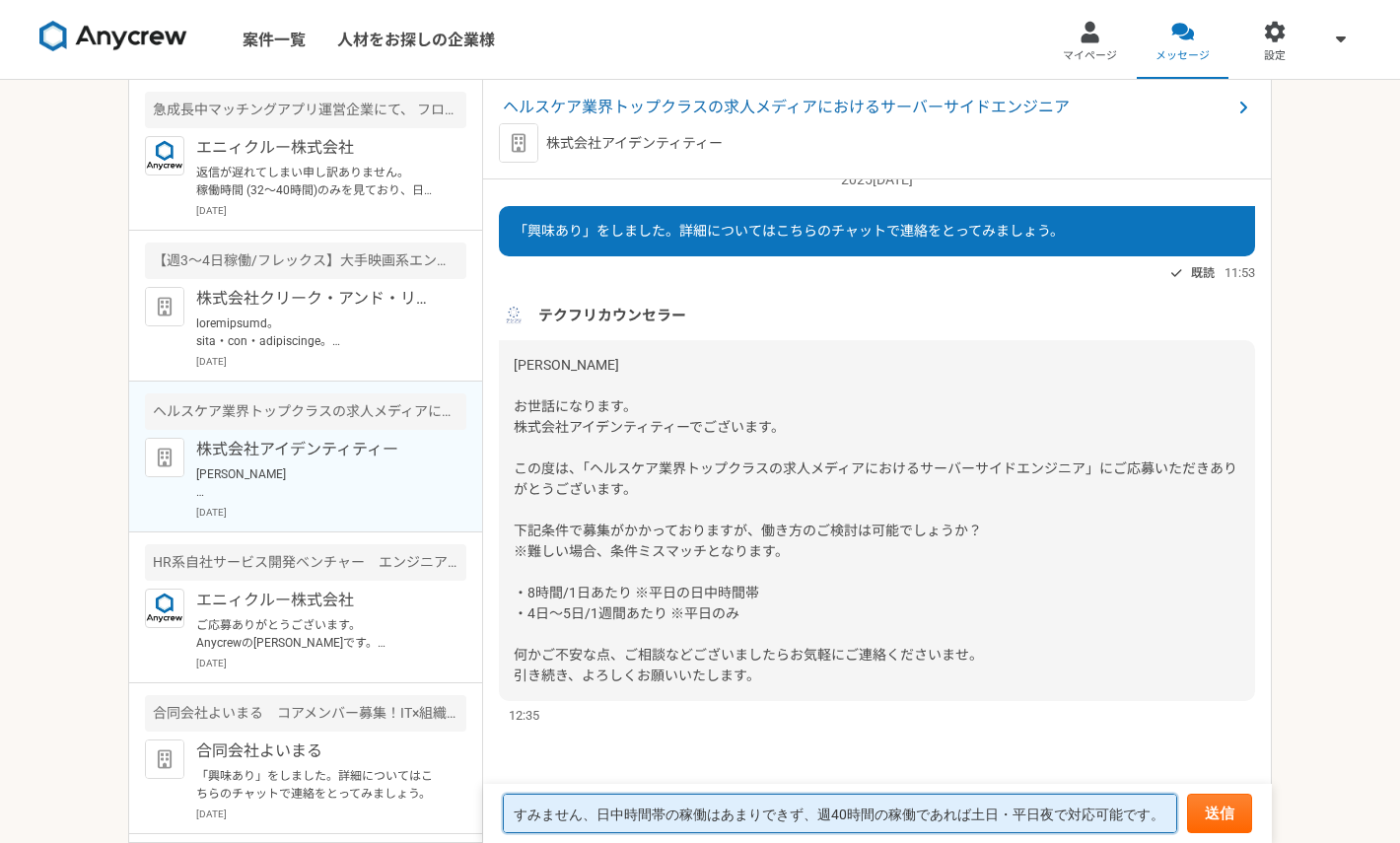 click on "すみません、日中時間帯の稼働はあまりできず、週40時間の稼働であれば土日・平日夜で対応可能です。" at bounding box center (840, 813) 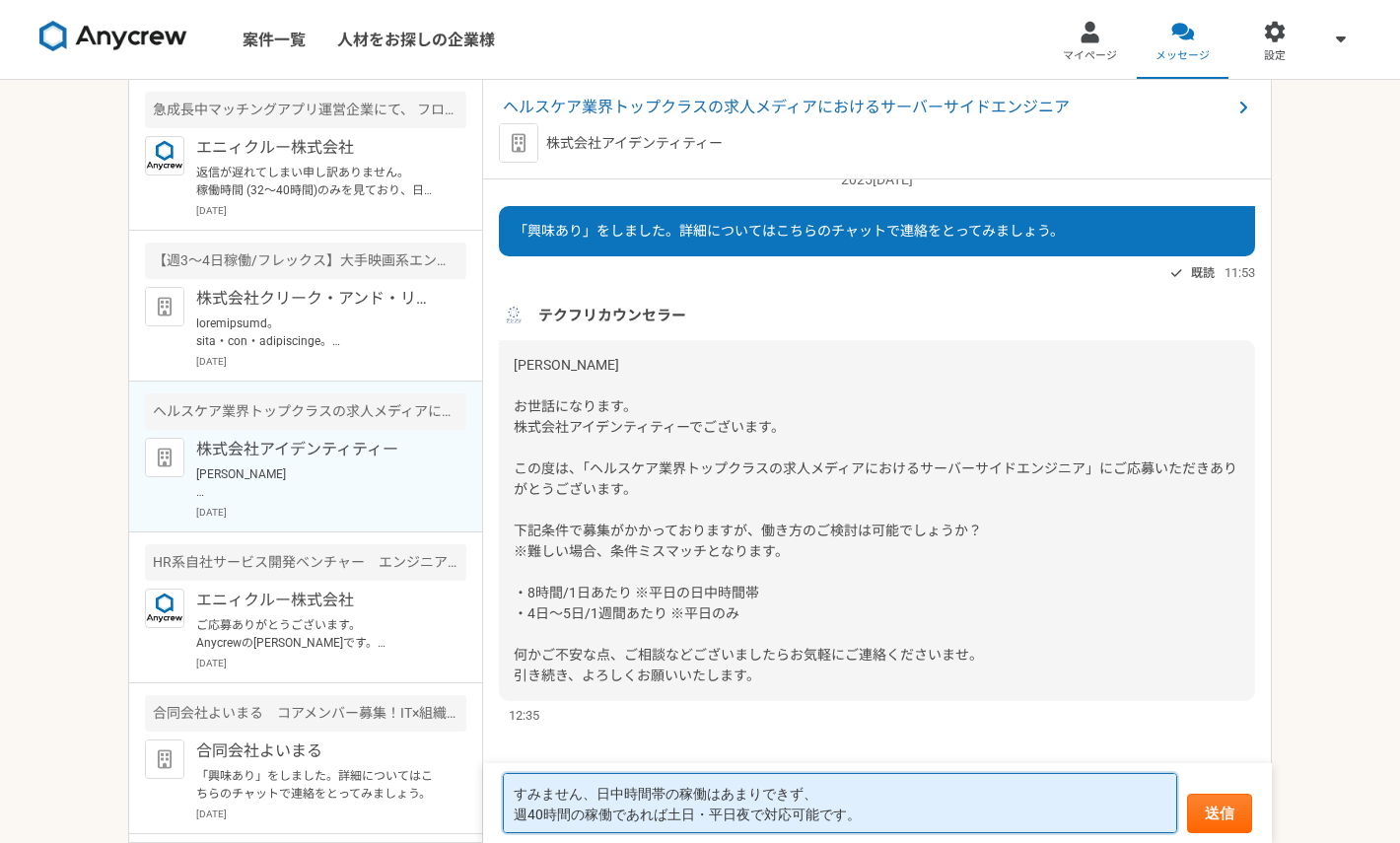 click on "すみません、日中時間帯の稼働はあまりできず、
週40時間の稼働であれば土日・平日夜で対応可能です。" at bounding box center [840, 803] 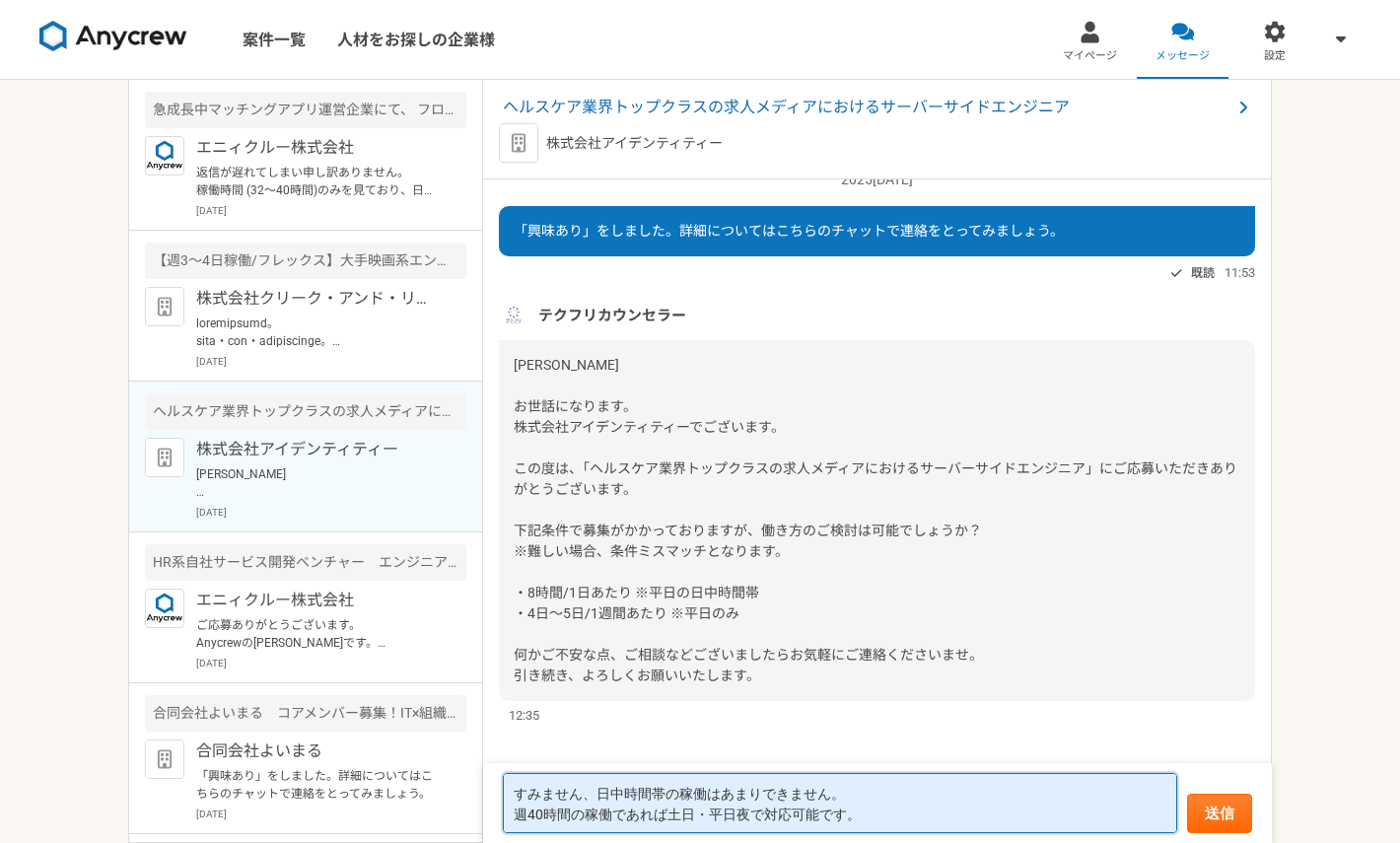 click on "すみません、日中時間帯の稼働はあまりできません。
週40時間の稼働であれば土日・平日夜で対応可能です。" at bounding box center (840, 803) 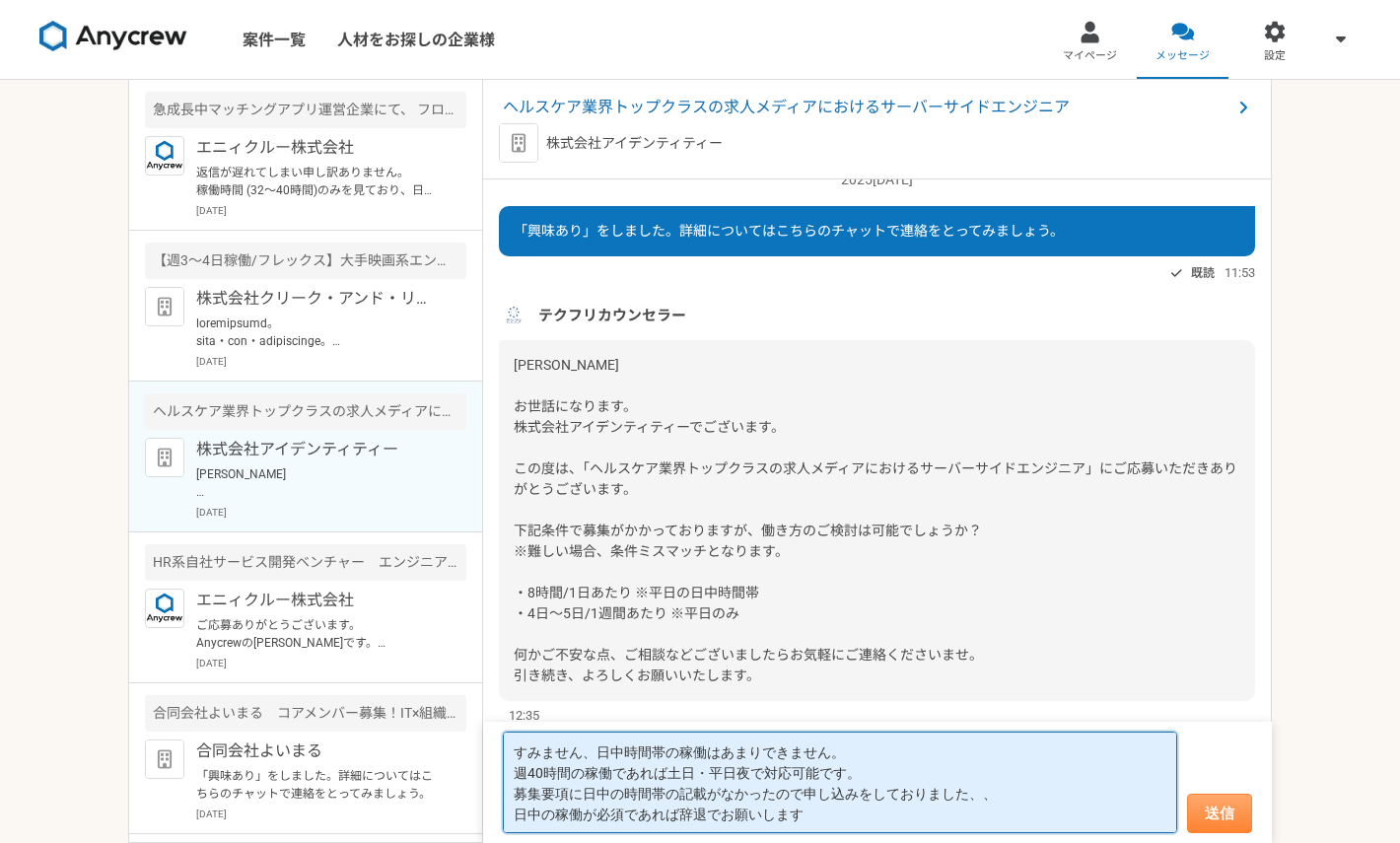type on "すみません、日中時間帯の稼働はあまりできません。
週40時間の稼働であれば土日・平日夜で対応可能です。
募集要項に日中の時間帯の記載がなかったので申し込みをしておりました、、
日中の稼働が必須であれば辞退でお願いします" 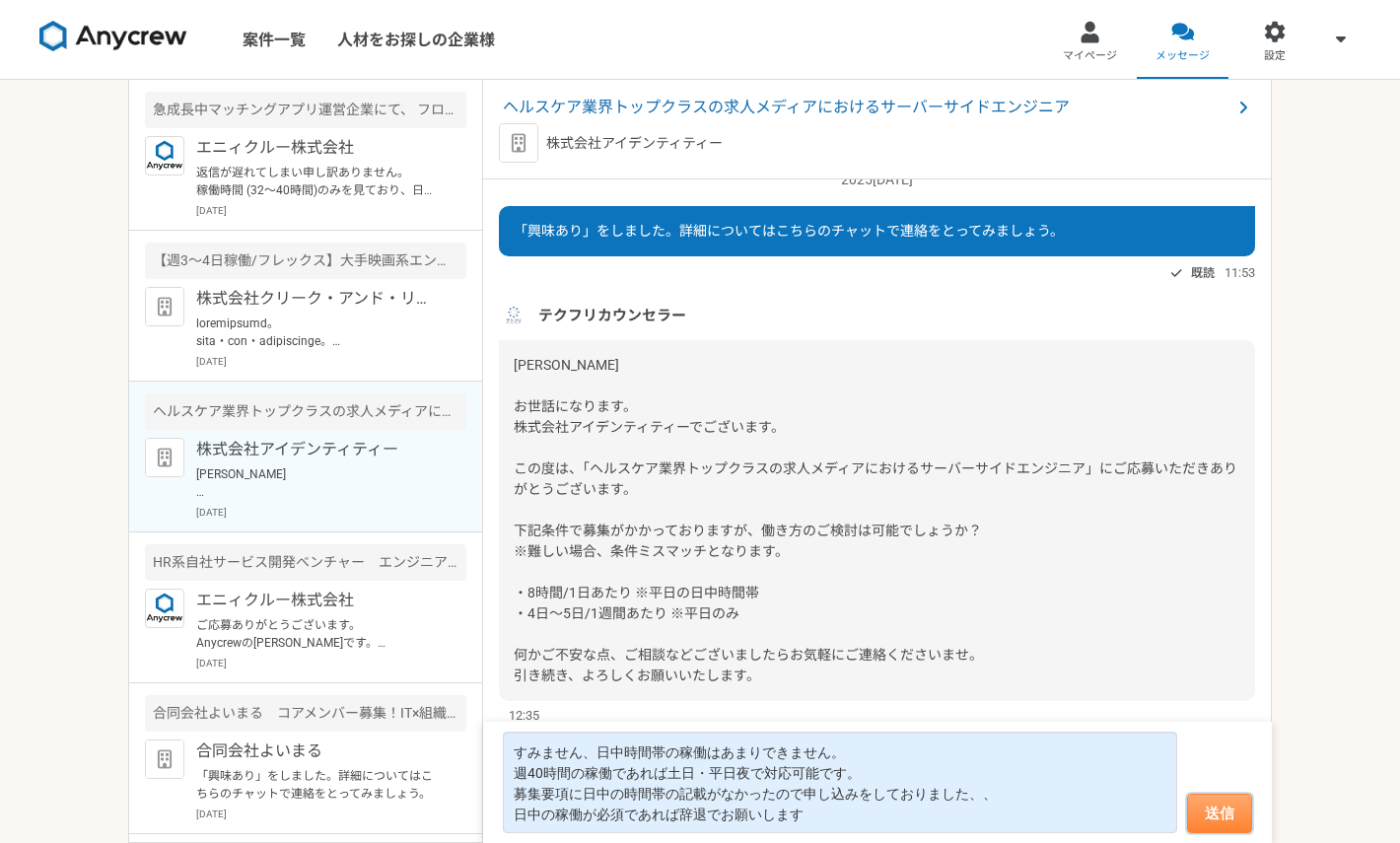 click on "送信" at bounding box center [1220, 813] 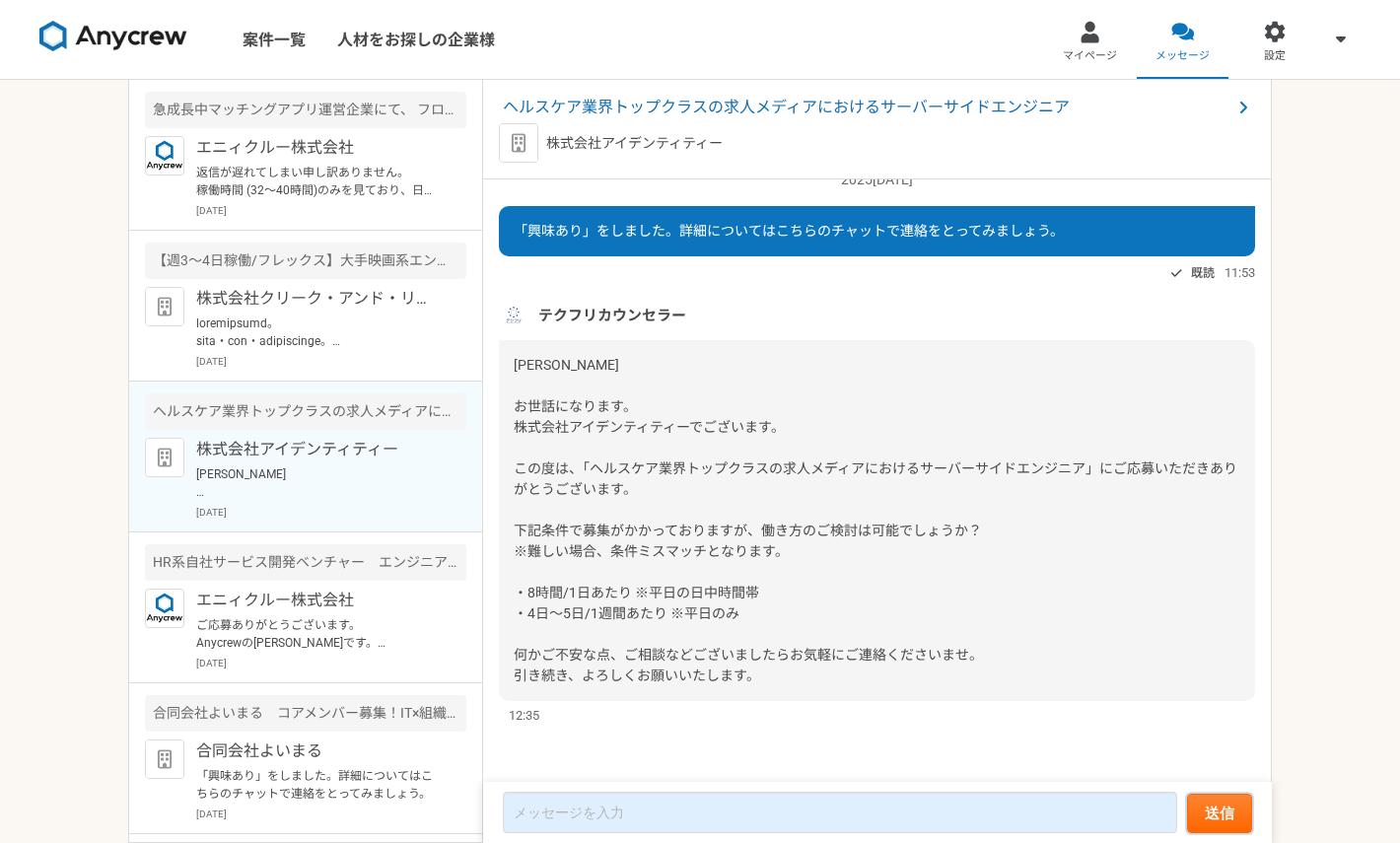 scroll, scrollTop: 238, scrollLeft: 0, axis: vertical 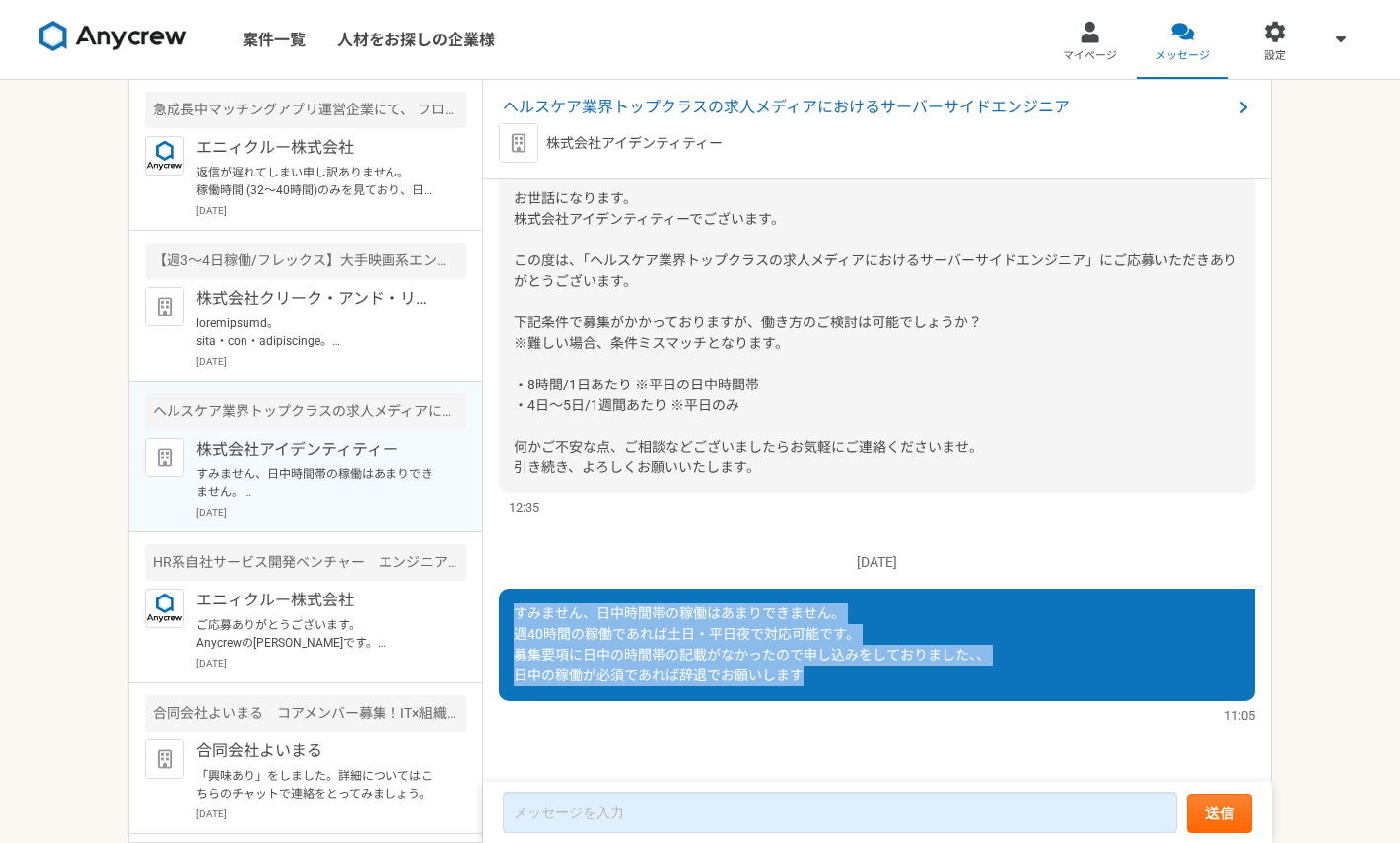 drag, startPoint x: 513, startPoint y: 616, endPoint x: 827, endPoint y: 686, distance: 321.70794 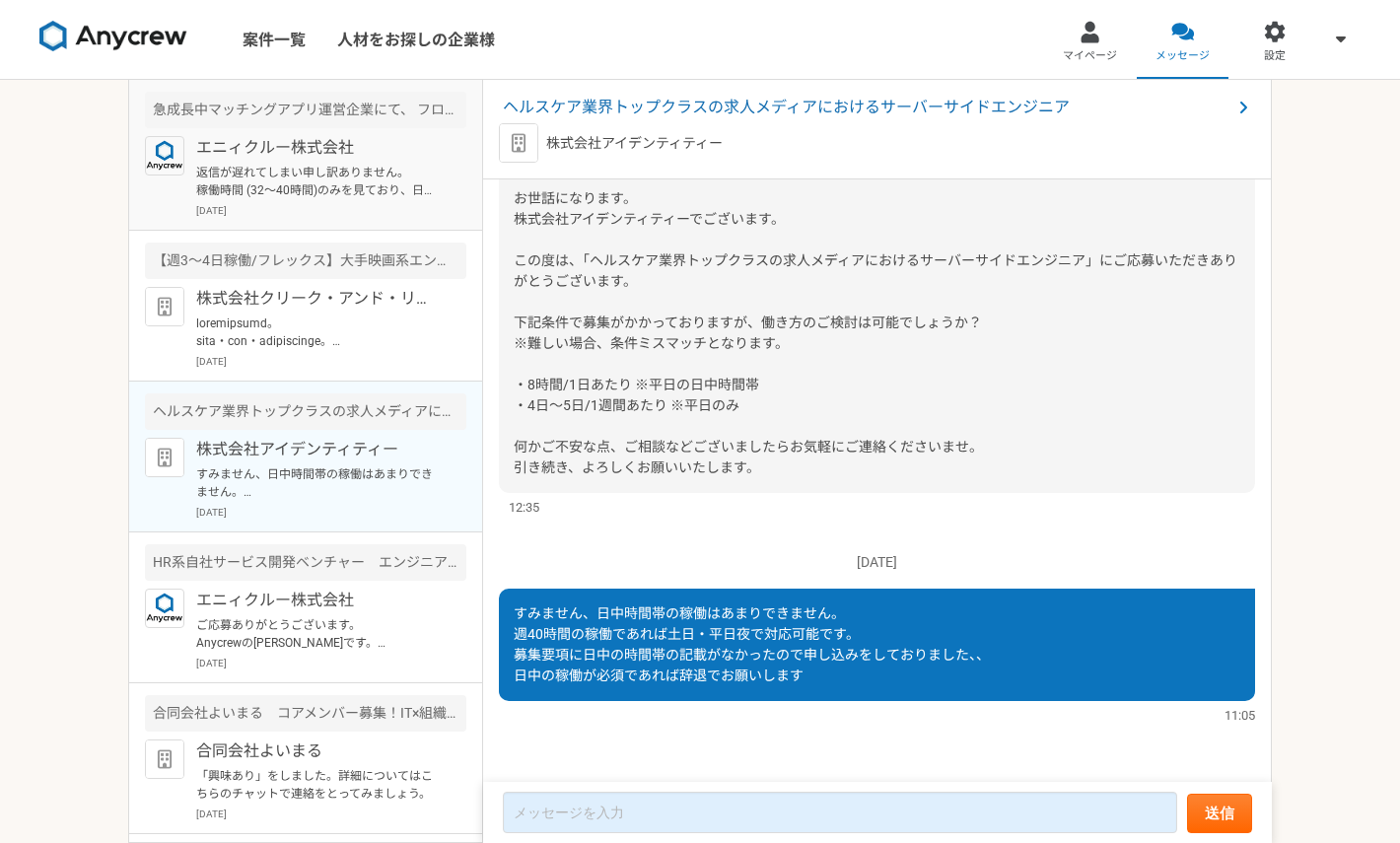 click on "エニィクルー株式会社 返信が遅れてしまい申し訳ありません。
稼働時間 (32〜40時間)のみを見ており、日中の稼働ではないと勘違いしておりました。
申し訳ありませんが、辞退でお願いします
2025[DATE]" at bounding box center [331, 176] 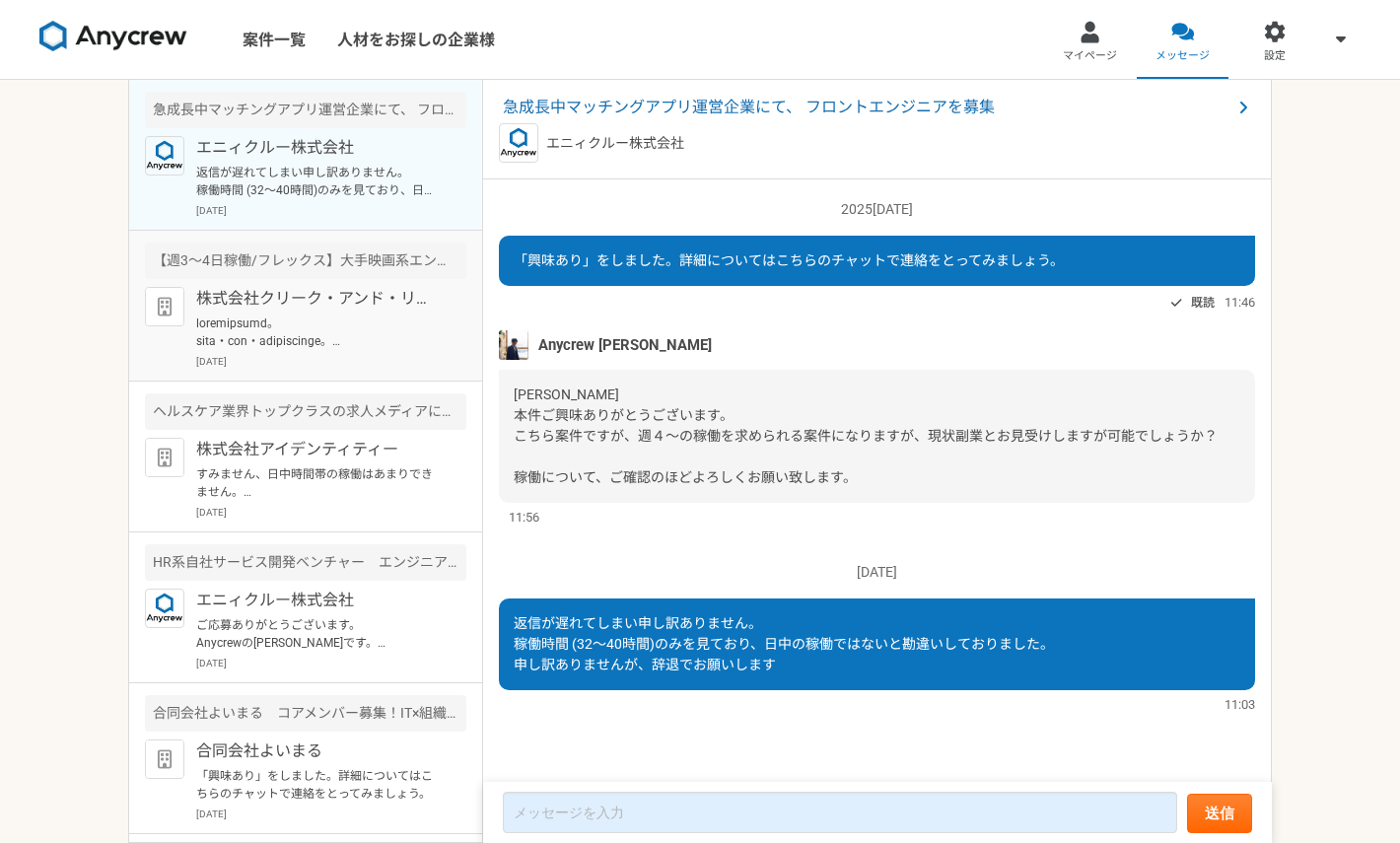 click on "株式会社クリーク・アンド・リバー社" at bounding box center [317, 299] 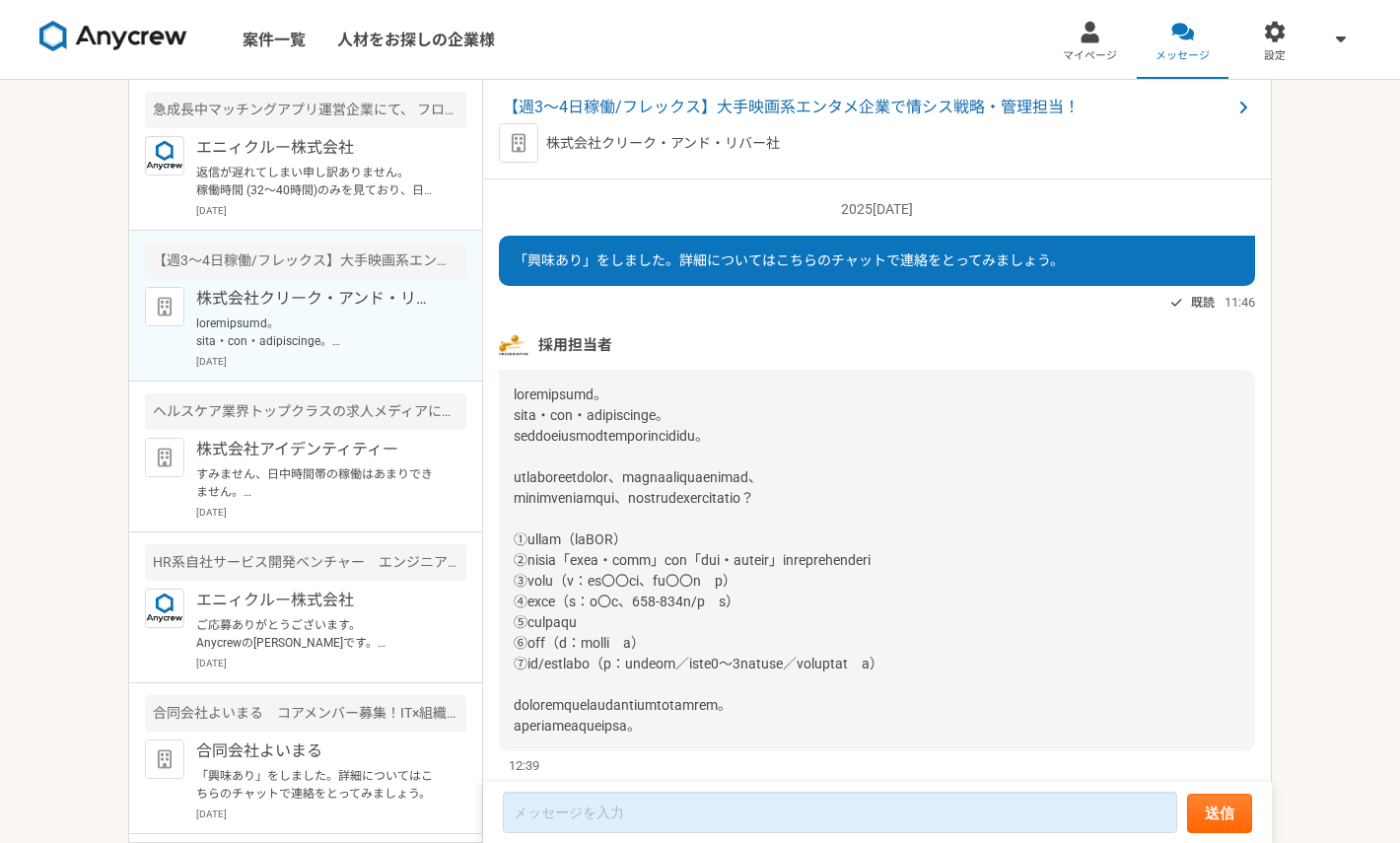 scroll, scrollTop: 50, scrollLeft: 0, axis: vertical 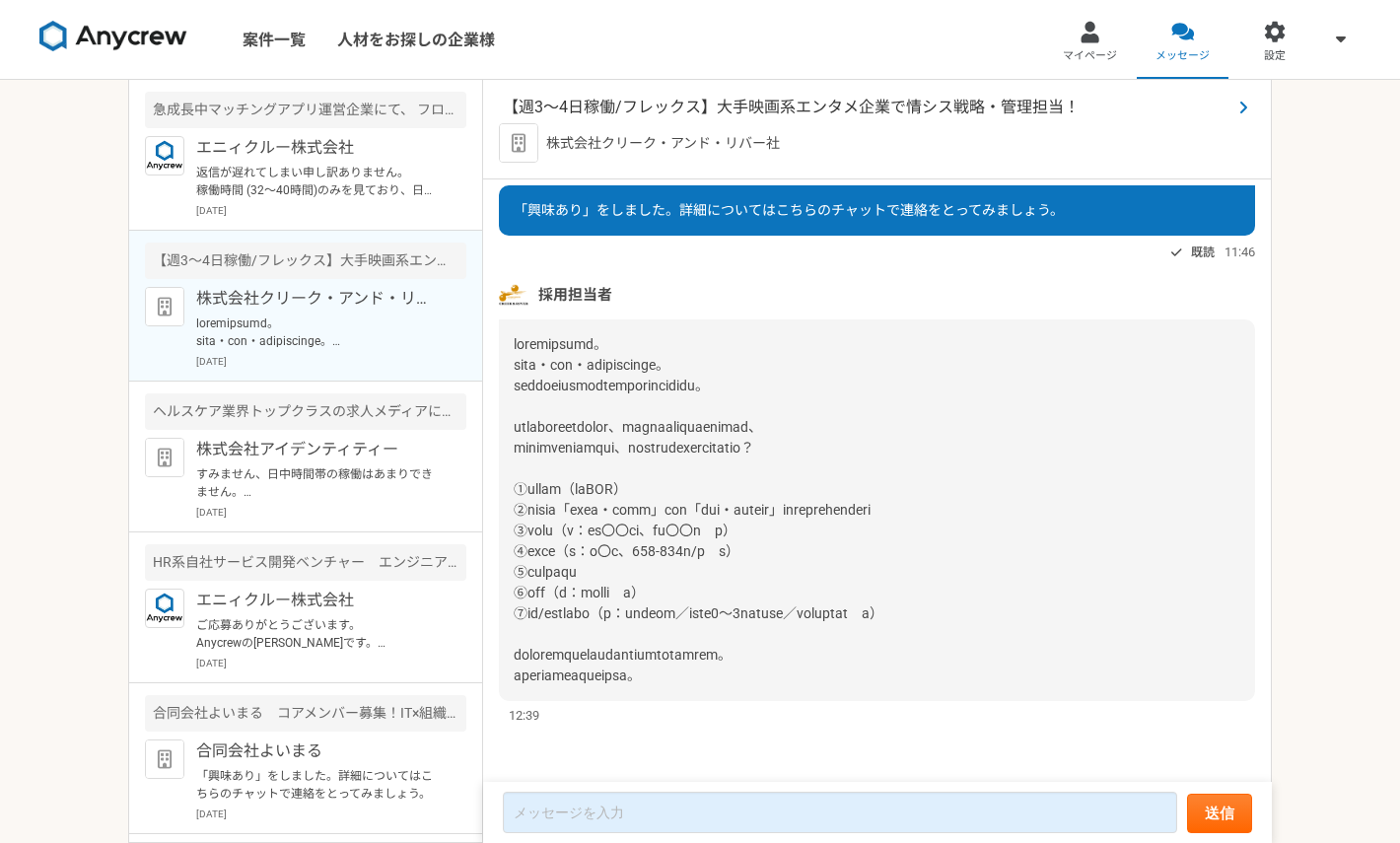 click on "【週3～4日稼働/フレックス】大手映画系エンタメ企業で情シス戦略・管理担当！" at bounding box center (867, 107) 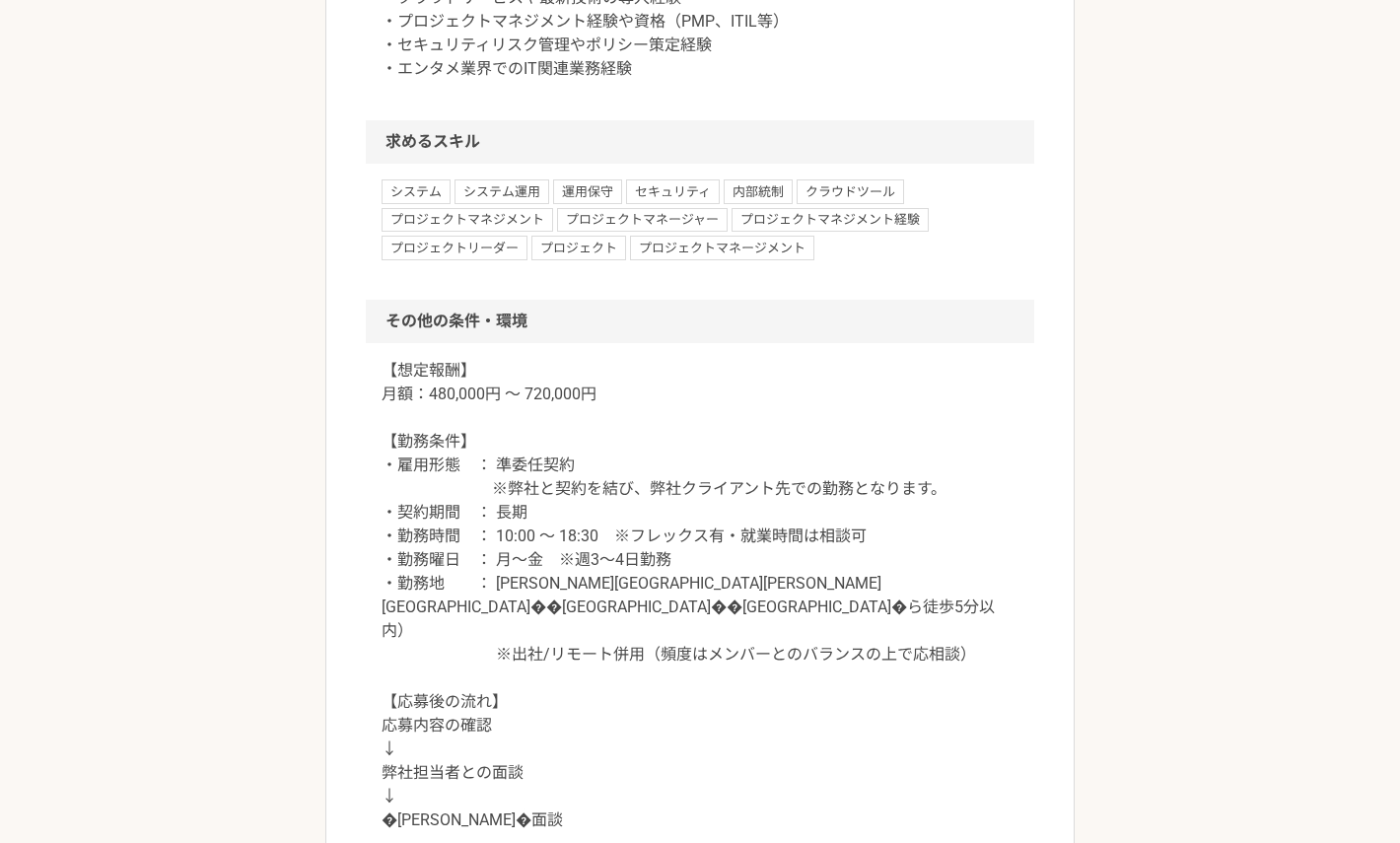 scroll, scrollTop: 1693, scrollLeft: 0, axis: vertical 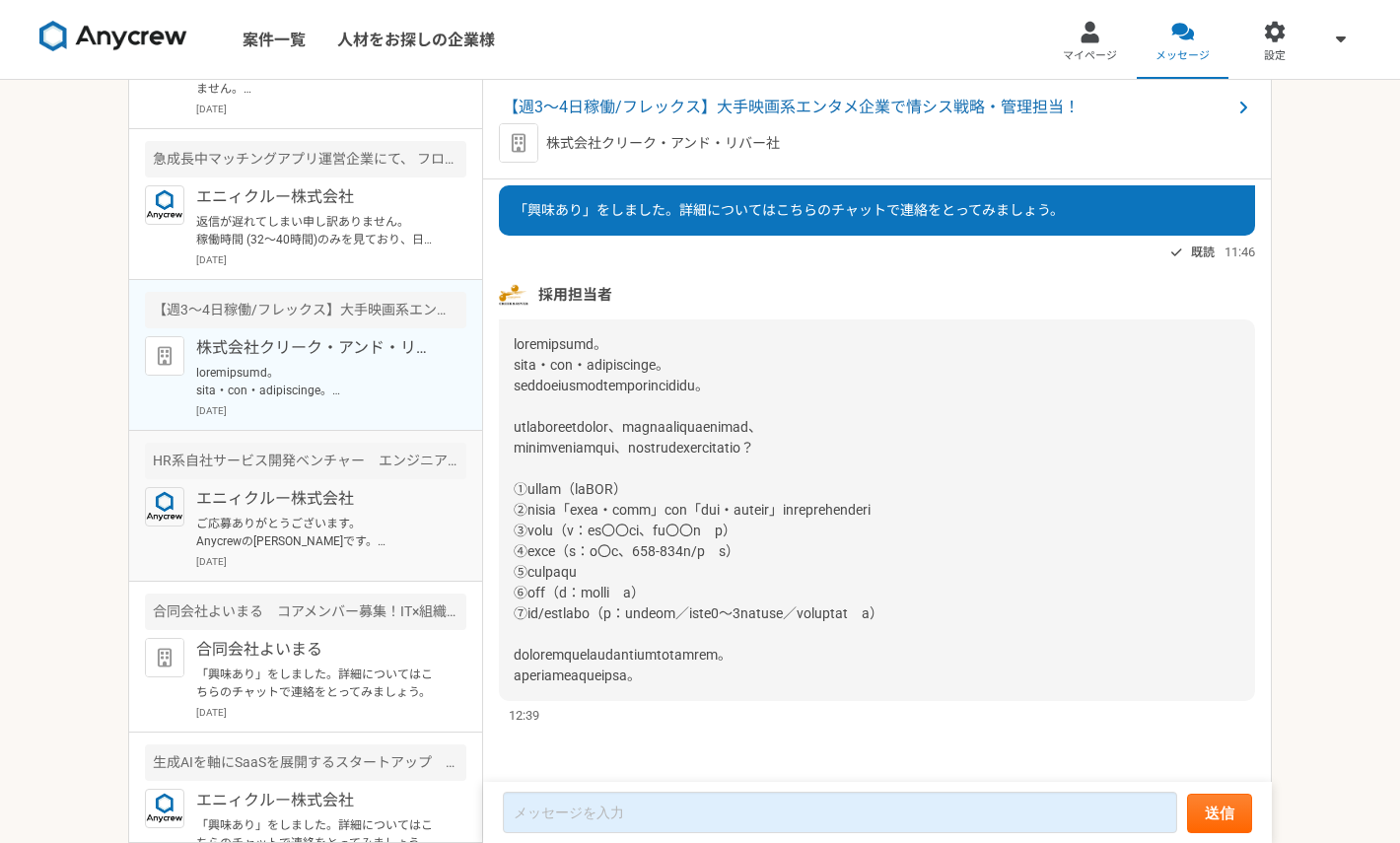 click on "ご応募ありがとうございます。
Anycrewの[PERSON_NAME]です。
掲載の必須スキルについてコメントいただけますでしょうか。クライアント担当と確認させていただきます。
また、1人月に近い稼働を希望されており、最大の稼働量としては月どの程度可能でしょうか。
ご確認よろしくお願いいたします。
ーーー
＜必須＞
・Java用いた開発のご経験（数年程度）
・要件定義〜開発業務までの一連のご経験
・クライアントとのコミュニケーションもお願いできる方が理想
・名古屋オフィスへの出社が可能な方（頻度はご相談可能）" at bounding box center [317, 532] 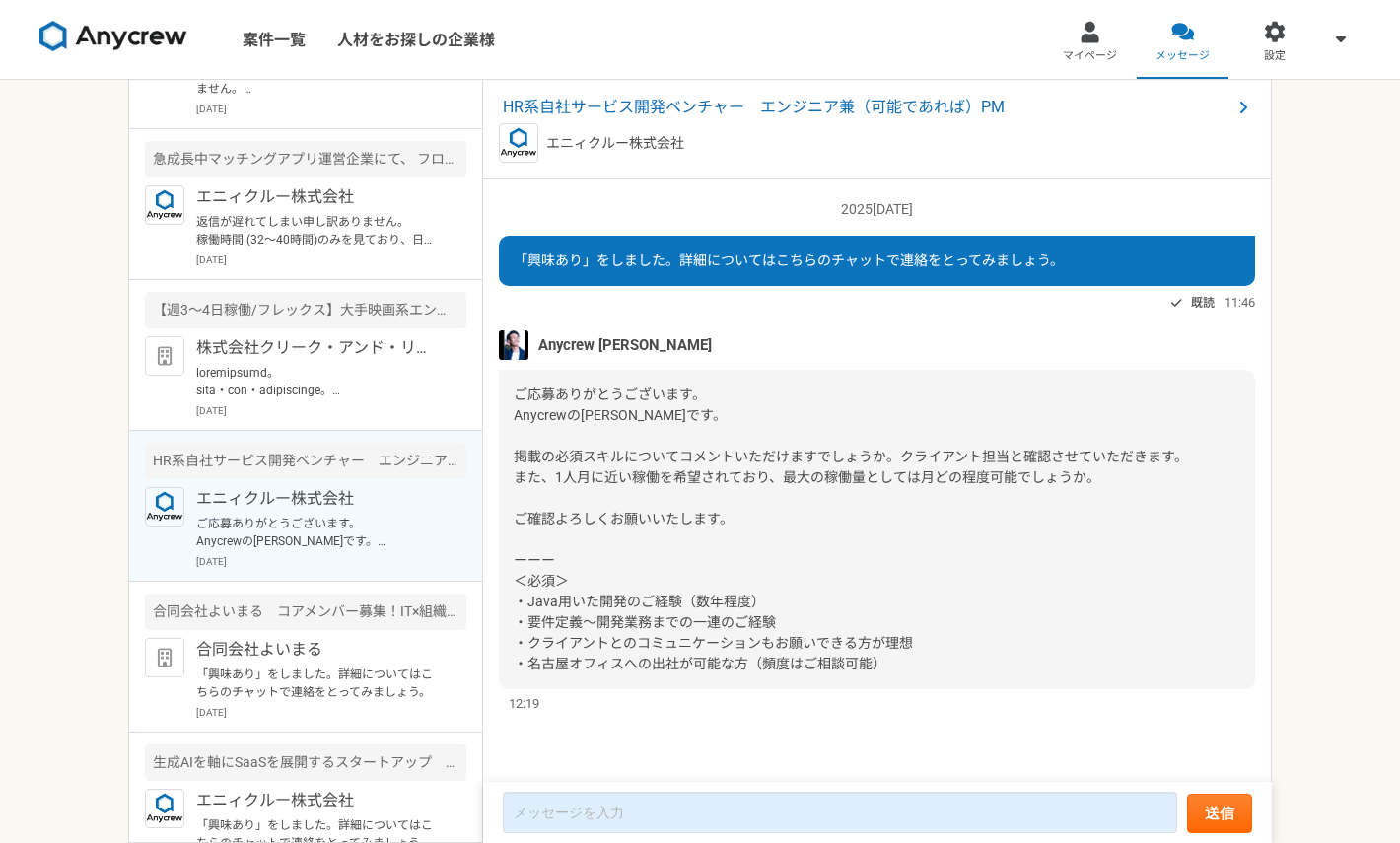 scroll, scrollTop: 9, scrollLeft: 0, axis: vertical 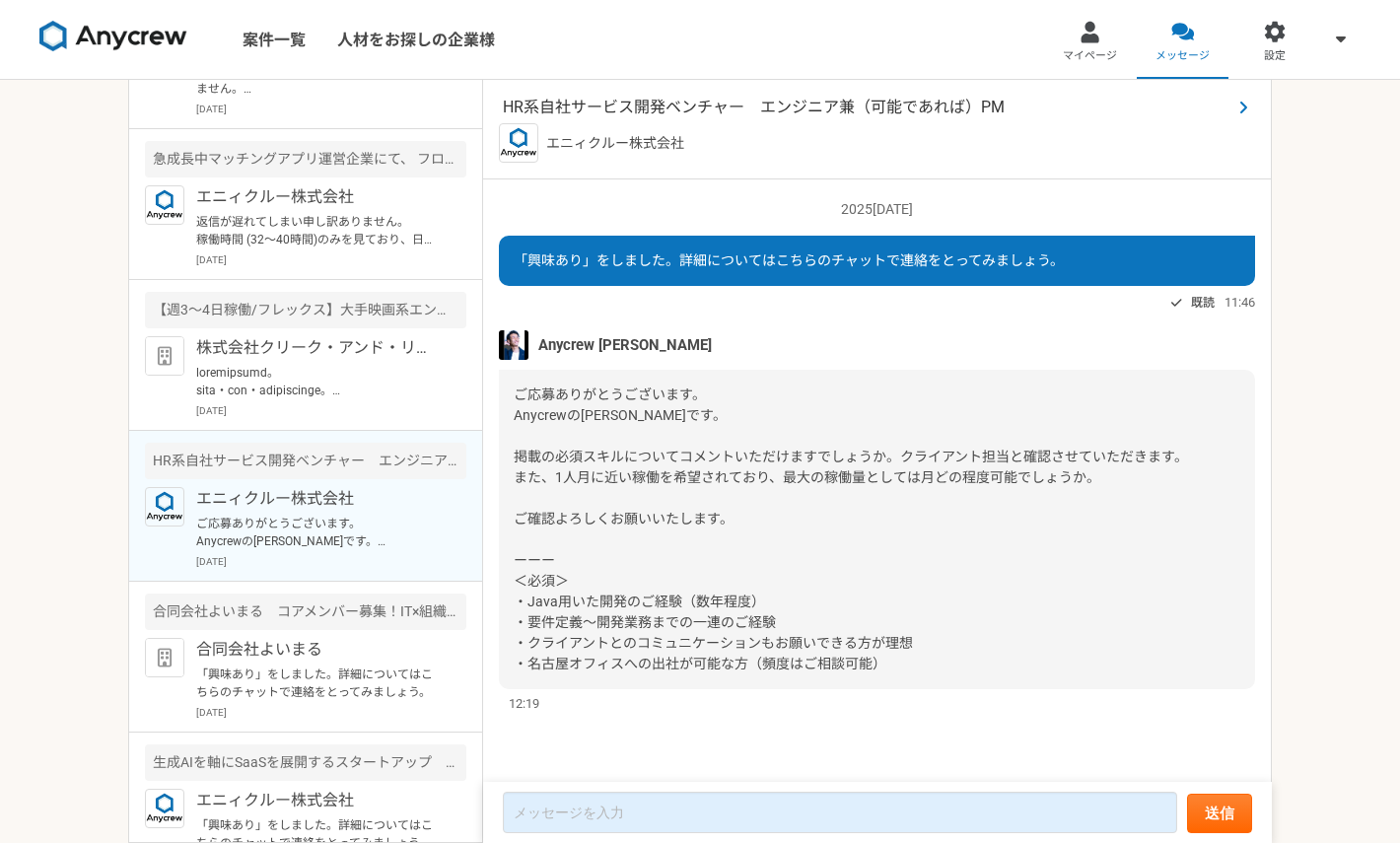 click on "HR系自社サービス開発ベンチャー　エンジニア兼（可能であれば）PM" at bounding box center [867, 107] 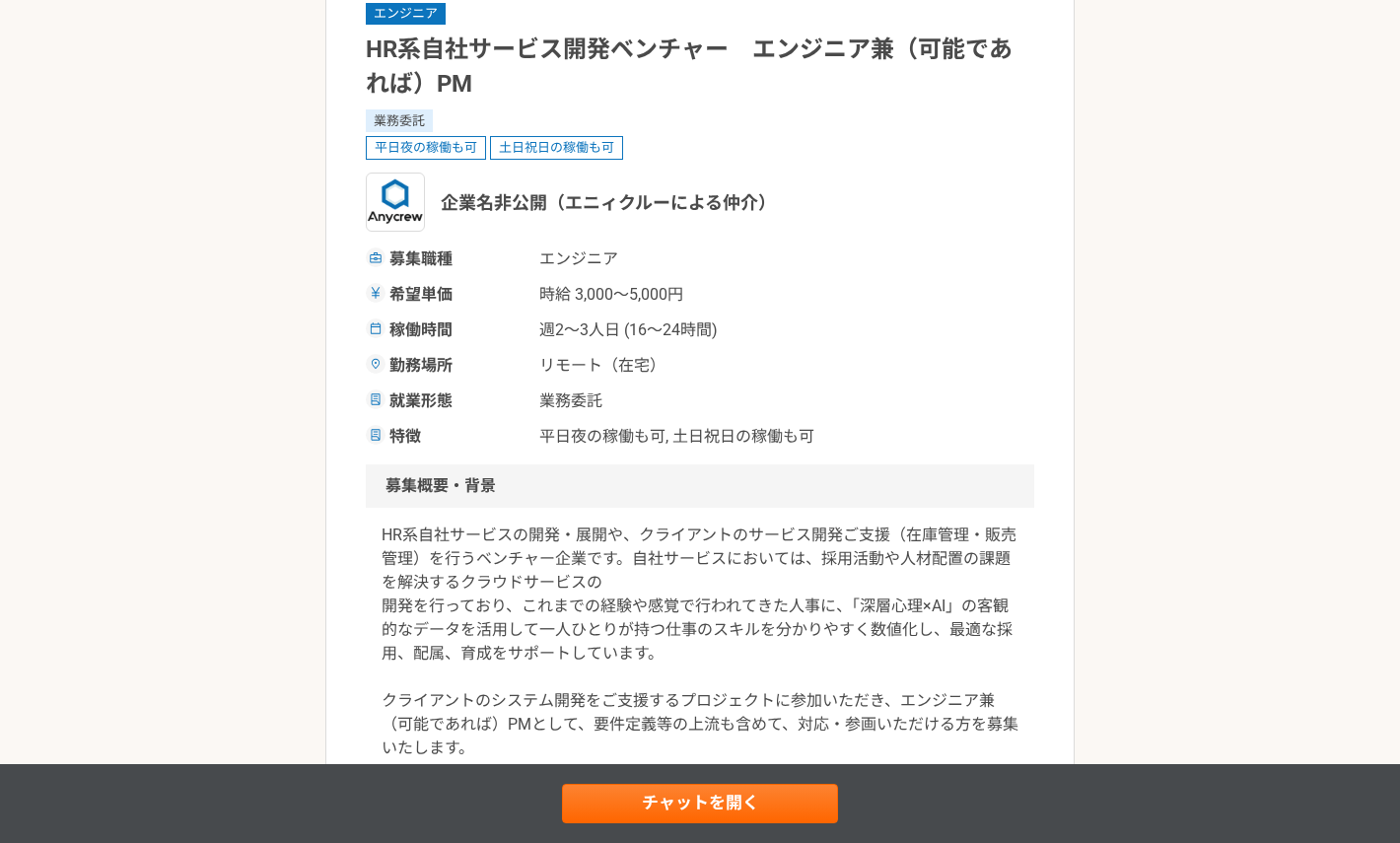 scroll, scrollTop: 161, scrollLeft: 0, axis: vertical 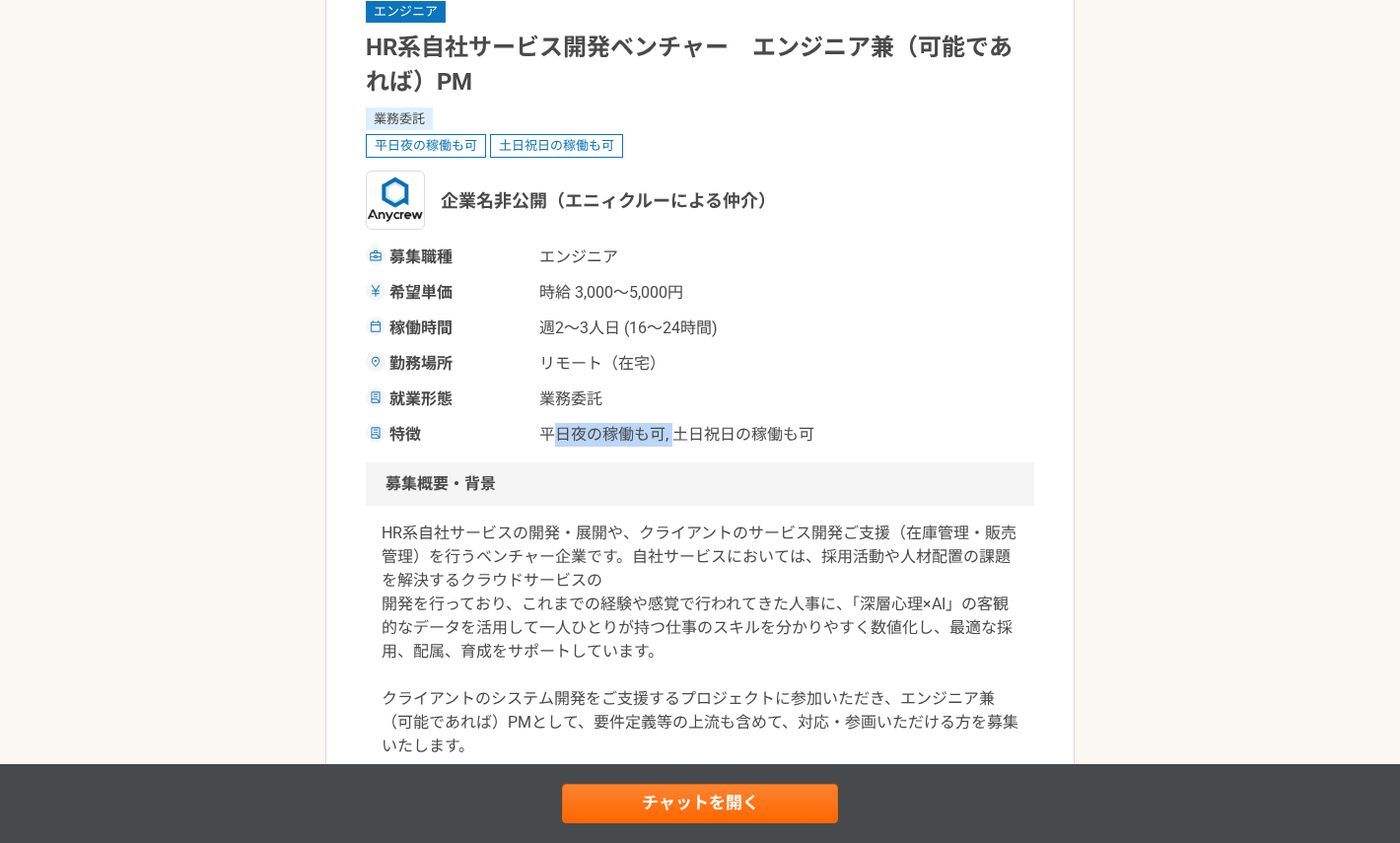 drag, startPoint x: 556, startPoint y: 437, endPoint x: 686, endPoint y: 437, distance: 130 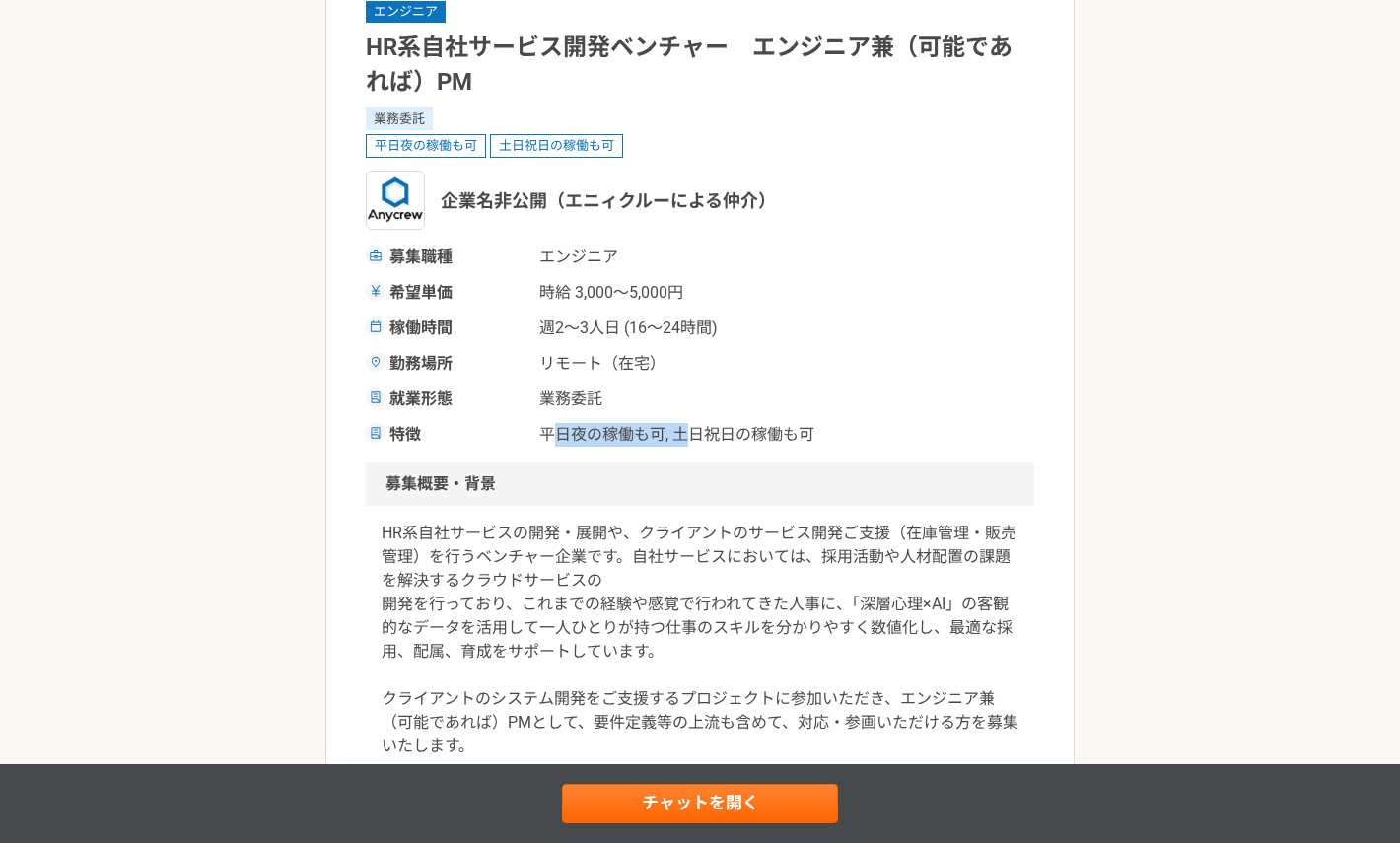 click on "平日夜の稼働も可, 土日祝日の稼働も可" at bounding box center [676, 435] 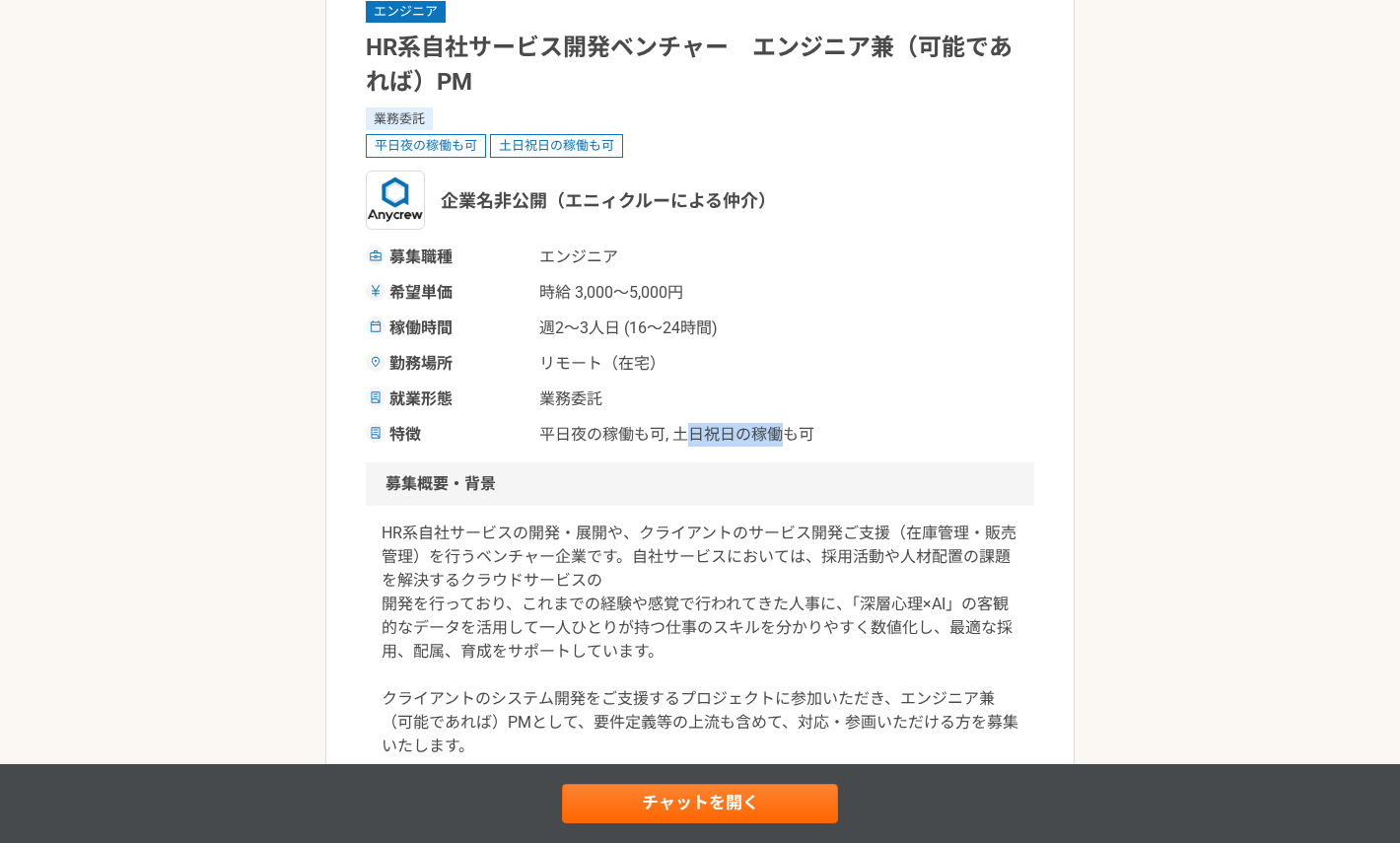 drag, startPoint x: 690, startPoint y: 437, endPoint x: 794, endPoint y: 436, distance: 104.00481 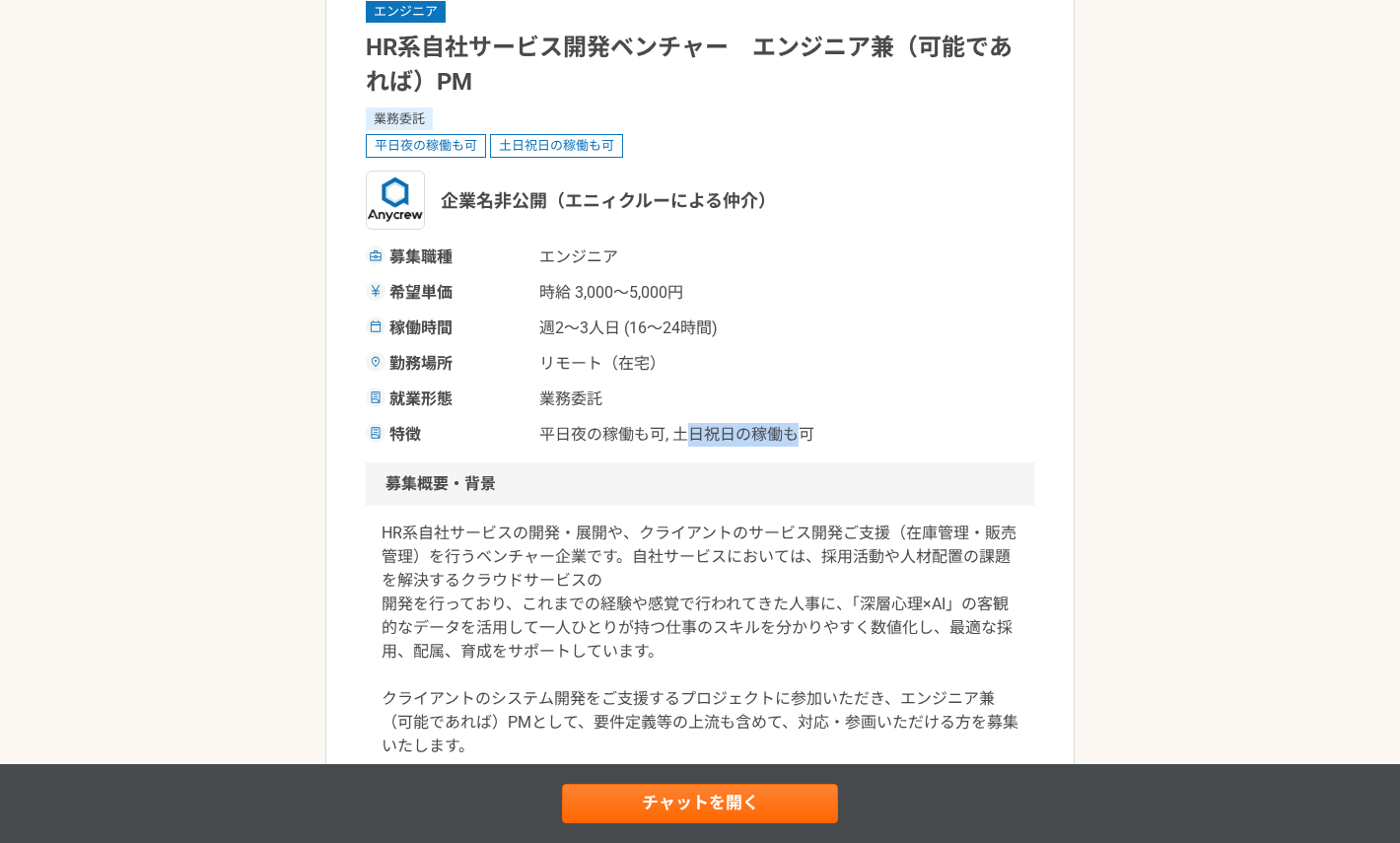click on "平日夜の稼働も可, 土日祝日の稼働も可" at bounding box center (676, 435) 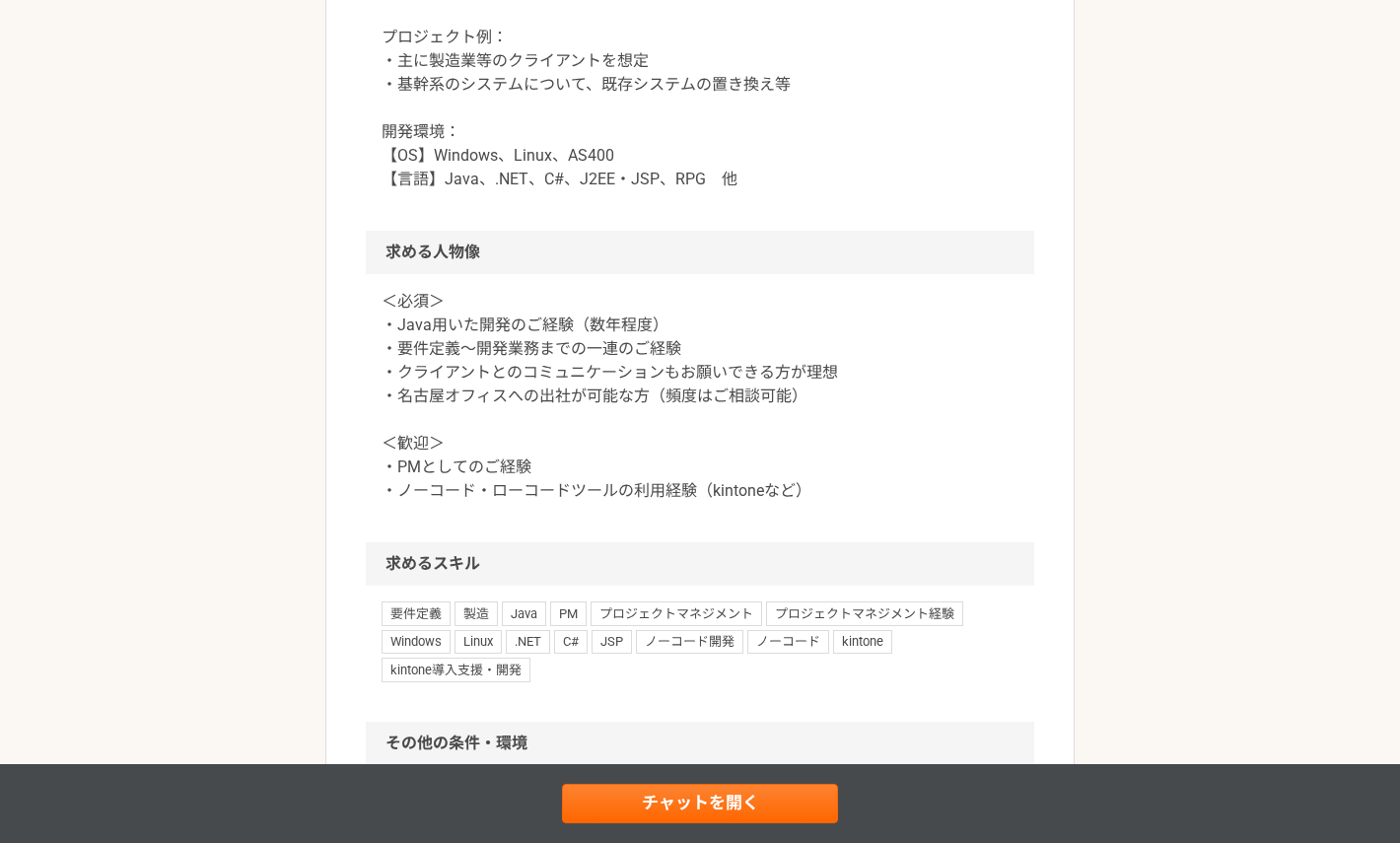 scroll, scrollTop: 1659, scrollLeft: 0, axis: vertical 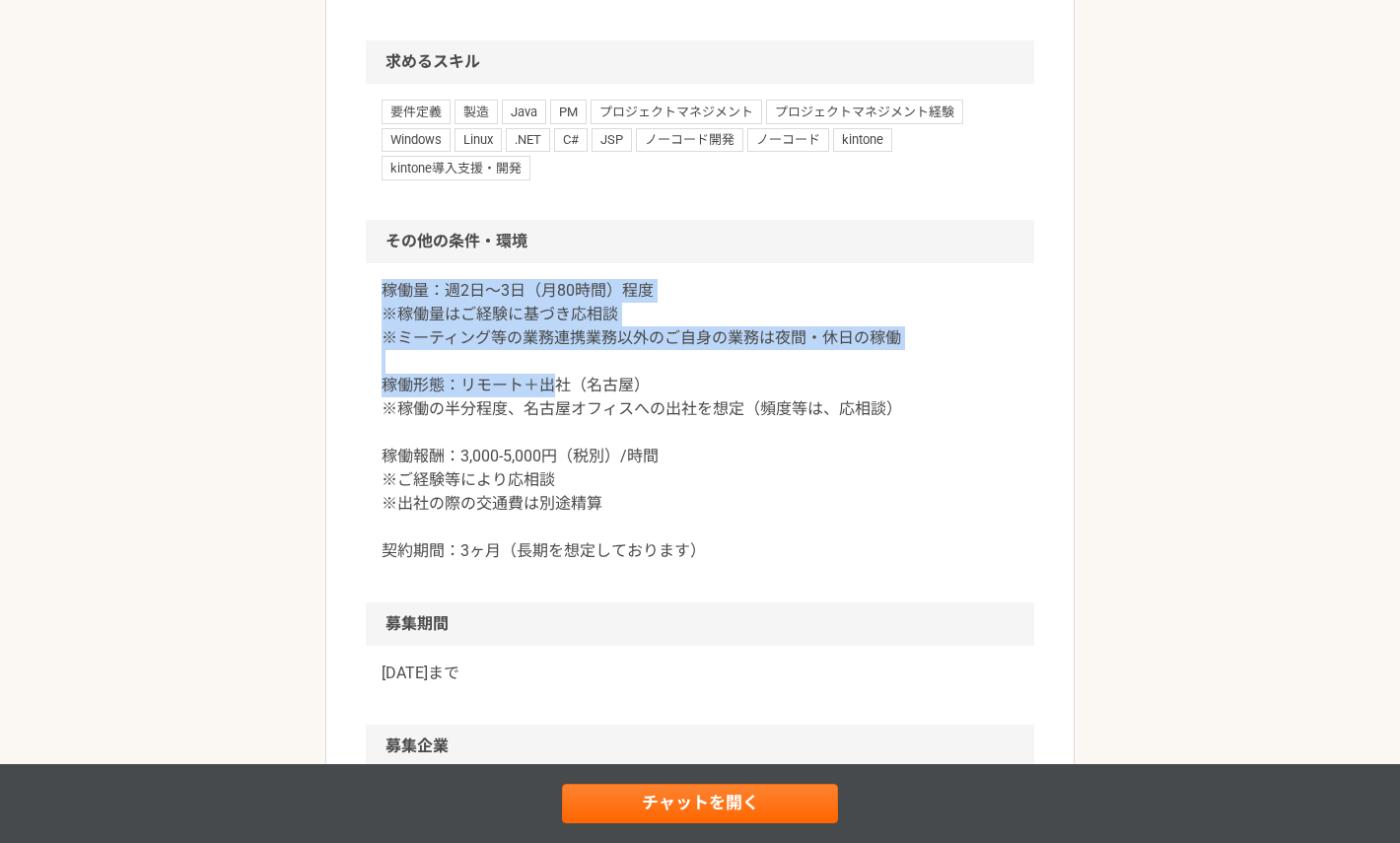 drag, startPoint x: 386, startPoint y: 285, endPoint x: 558, endPoint y: 381, distance: 196.97716 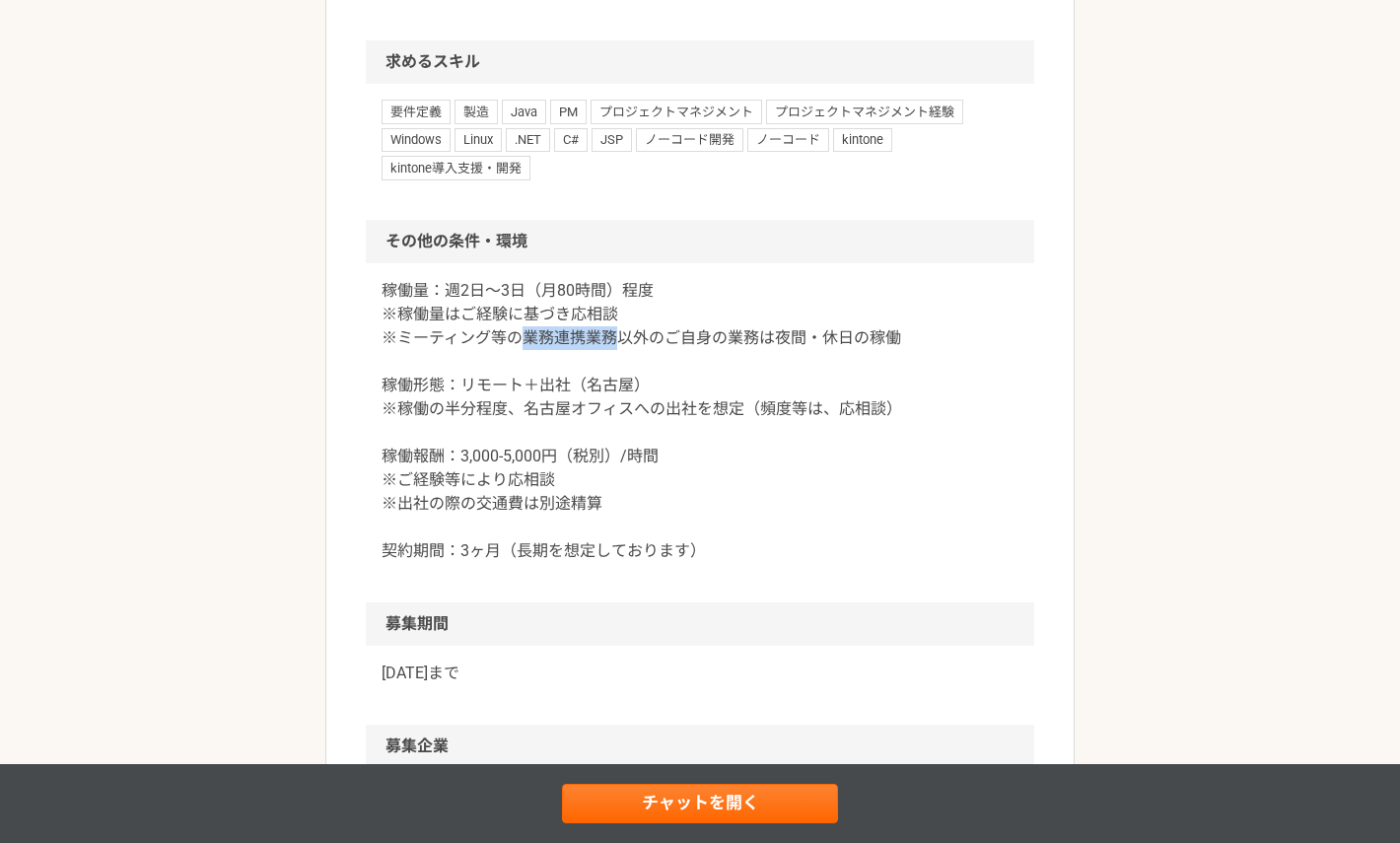 drag, startPoint x: 520, startPoint y: 343, endPoint x: 621, endPoint y: 343, distance: 101 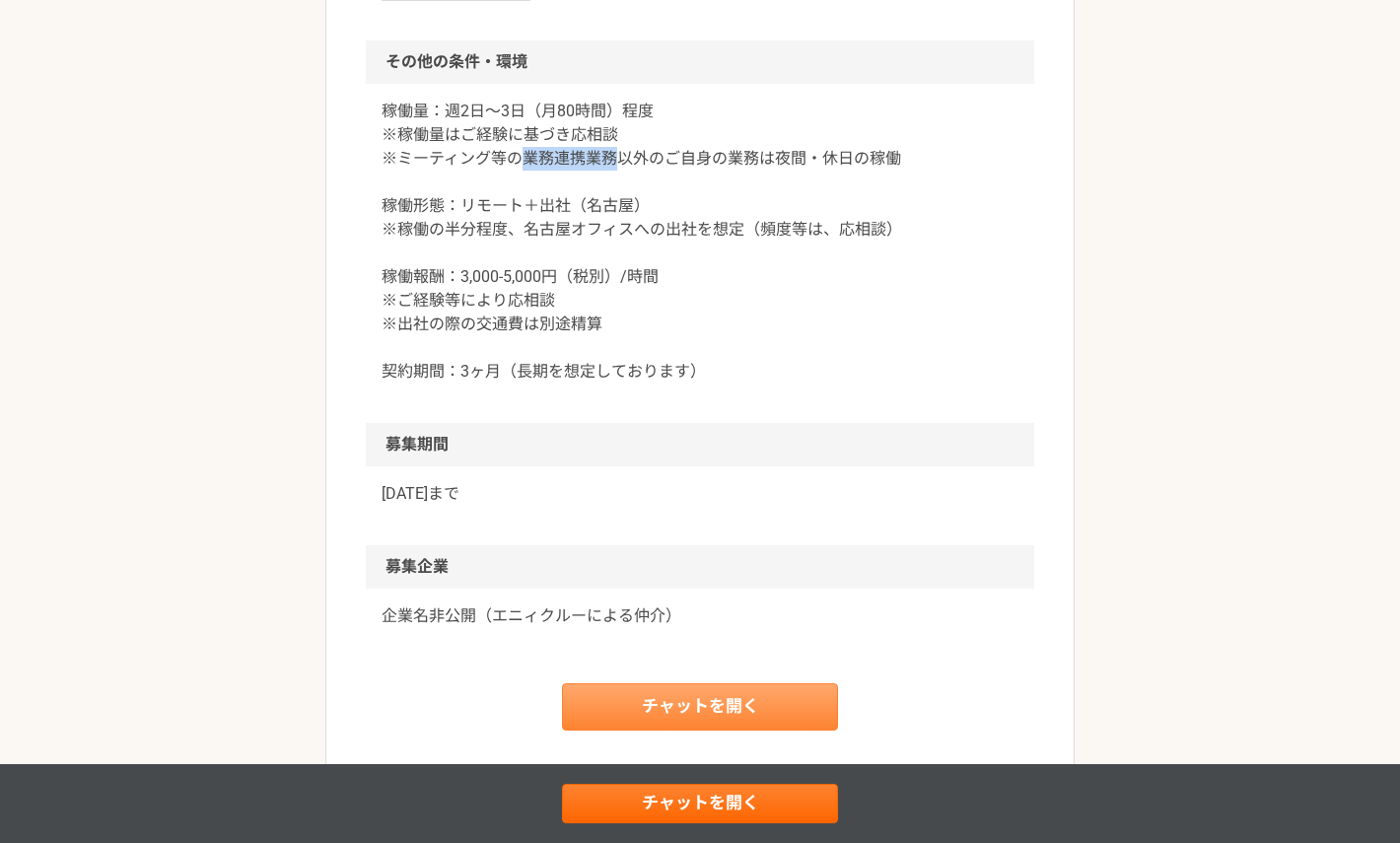 scroll, scrollTop: 1844, scrollLeft: 0, axis: vertical 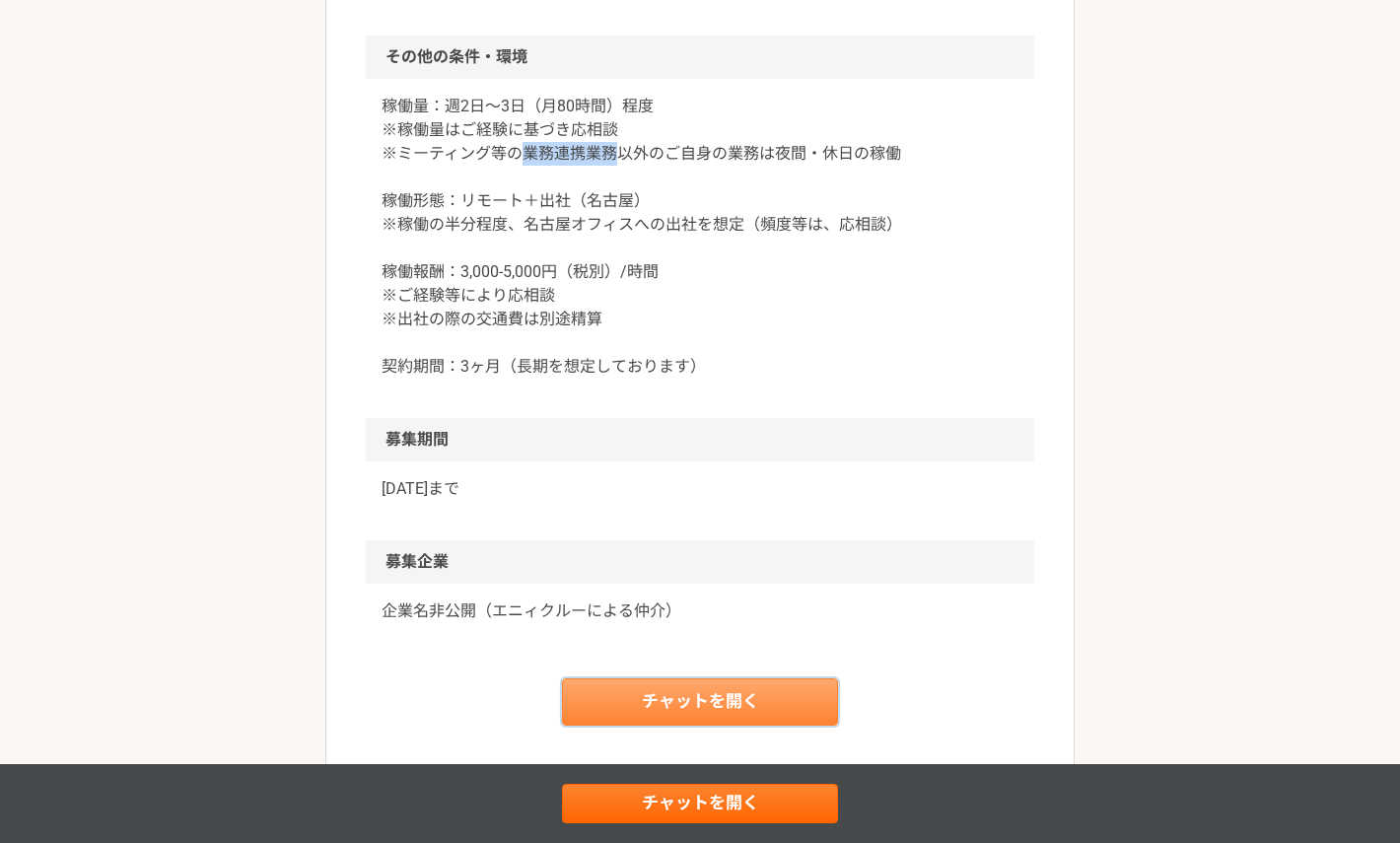 click on "チャットを開く" at bounding box center [700, 702] 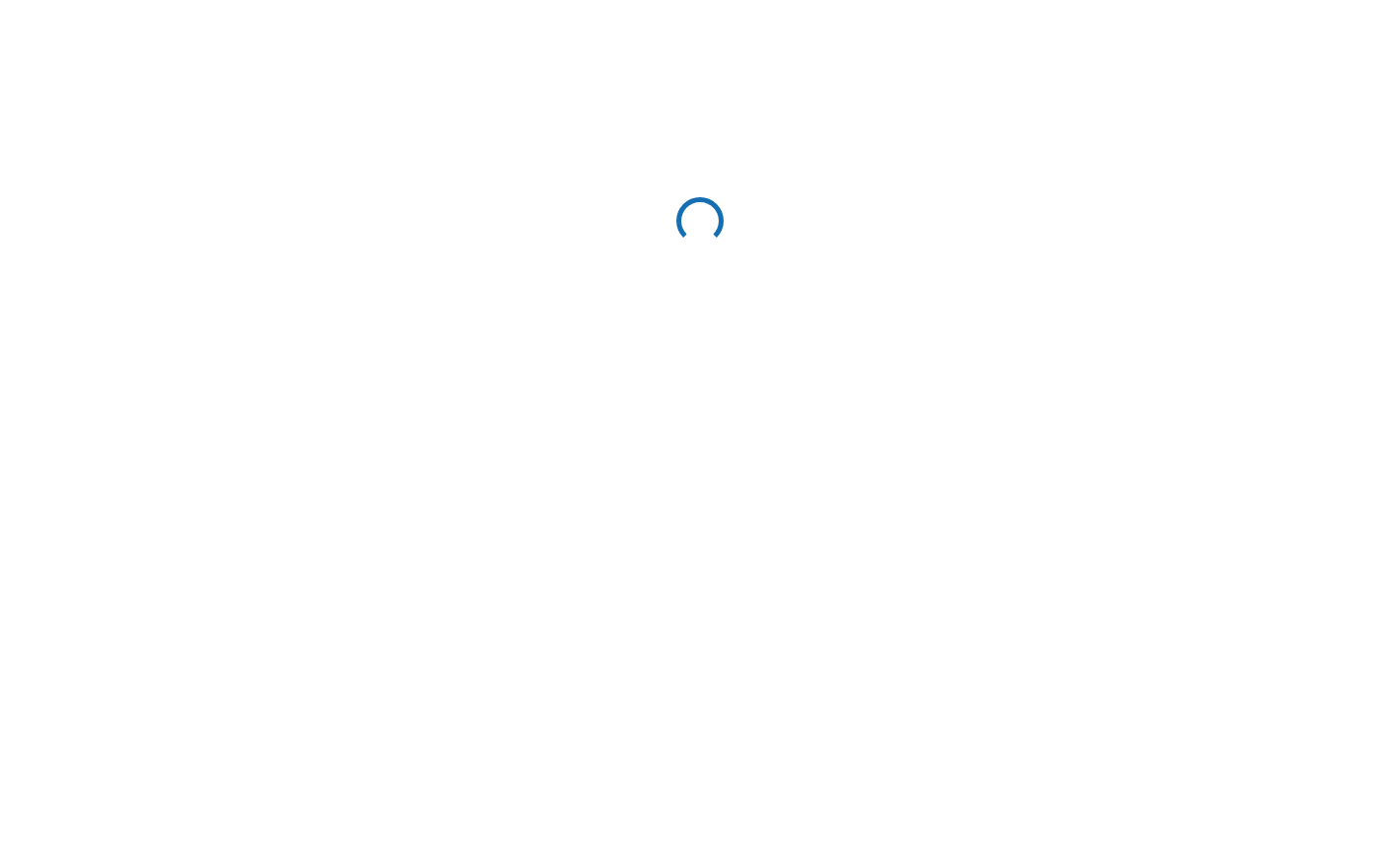 scroll, scrollTop: 0, scrollLeft: 0, axis: both 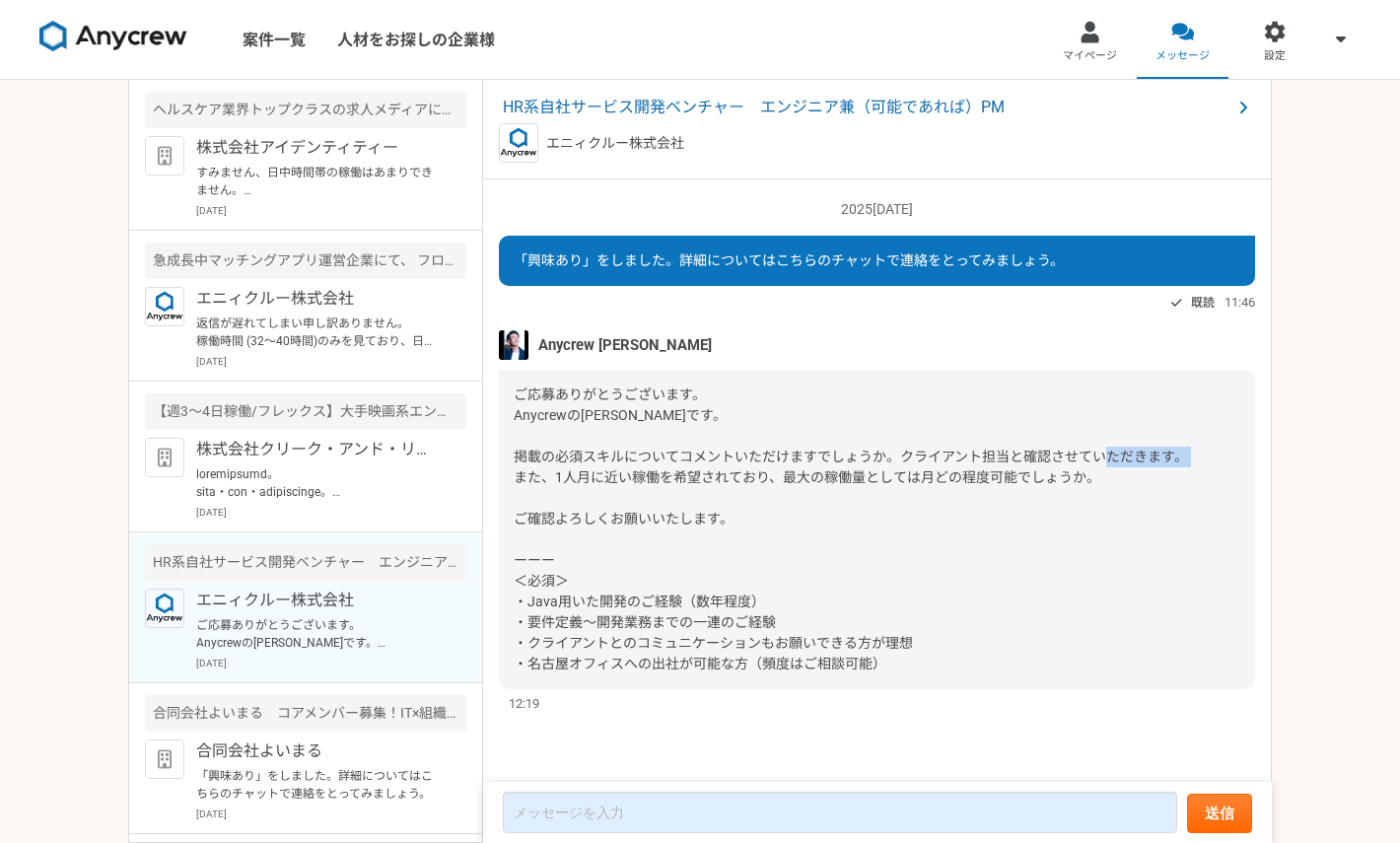 drag, startPoint x: 566, startPoint y: 470, endPoint x: 662, endPoint y: 468, distance: 96.020831 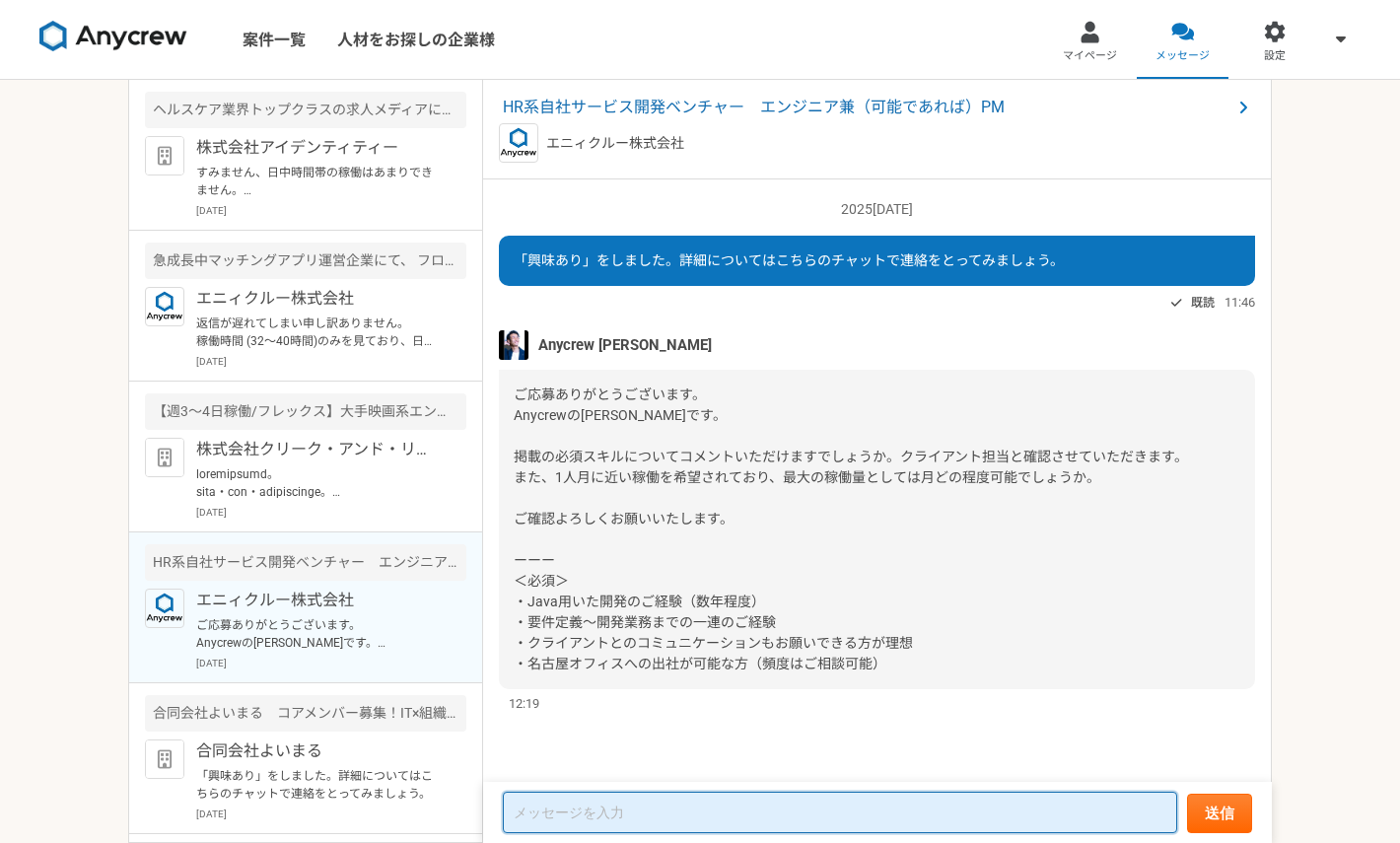 click at bounding box center [840, 812] 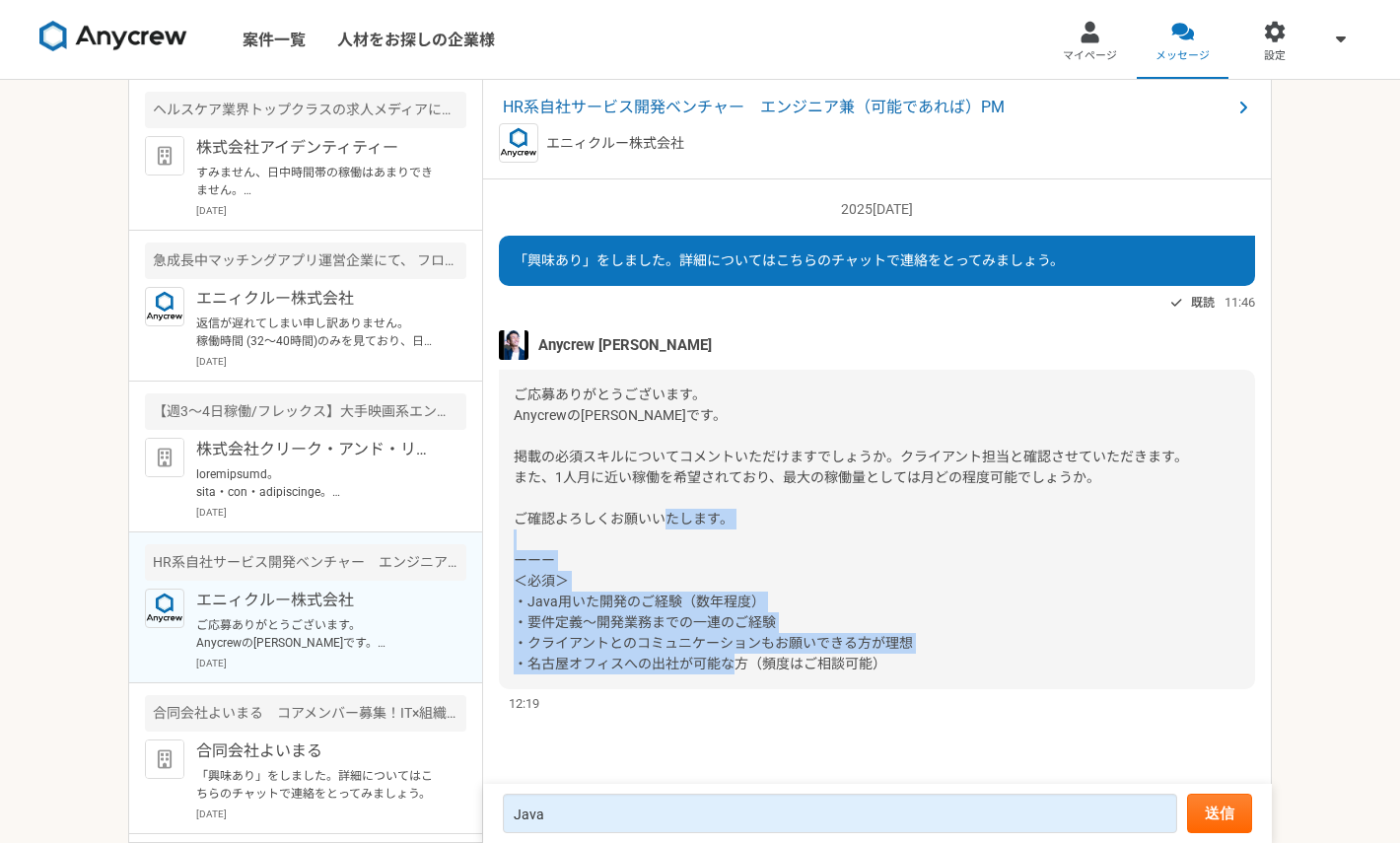 drag, startPoint x: 886, startPoint y: 650, endPoint x: 506, endPoint y: 573, distance: 387.72284 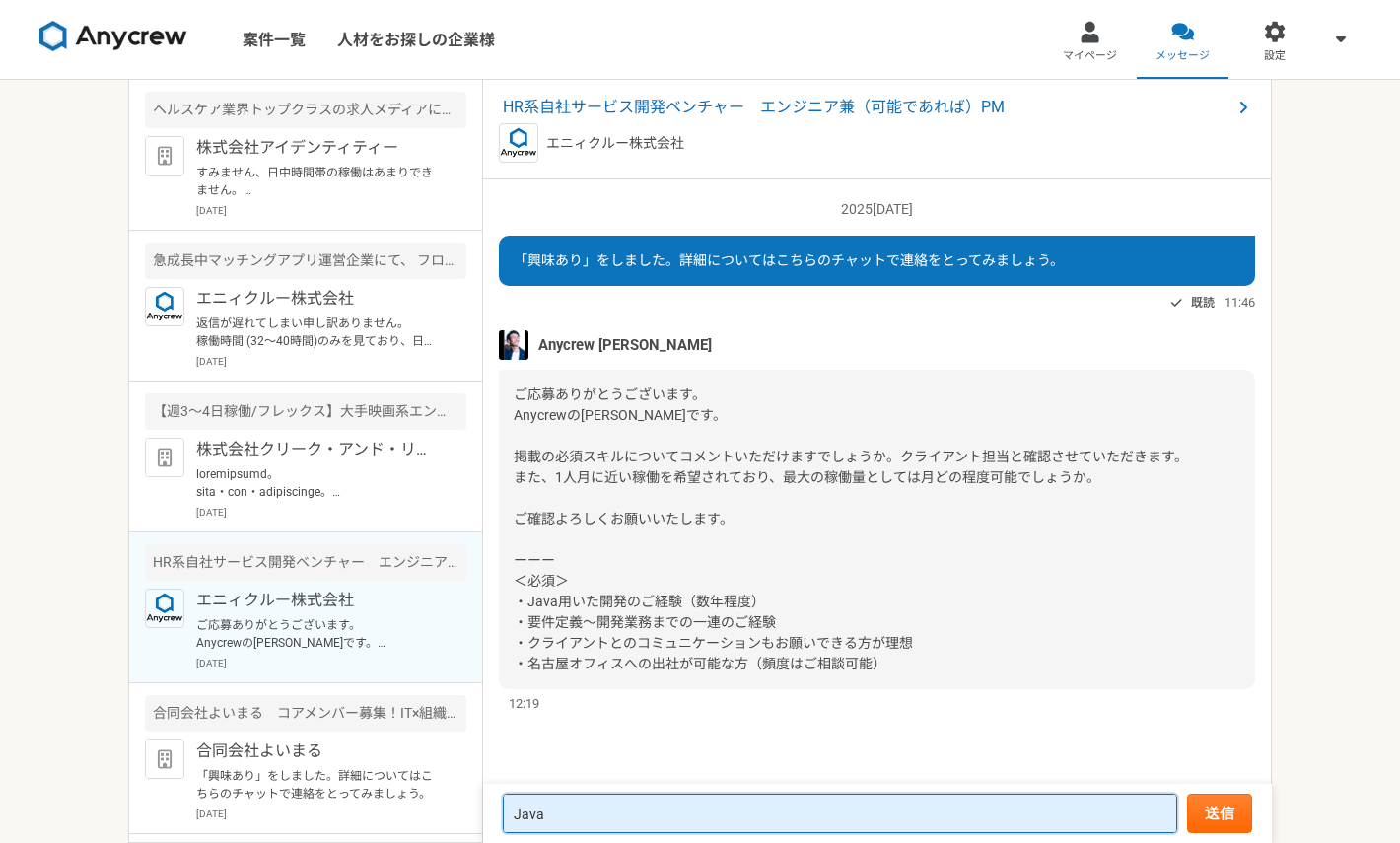 drag, startPoint x: 554, startPoint y: 820, endPoint x: 497, endPoint y: 820, distance: 57 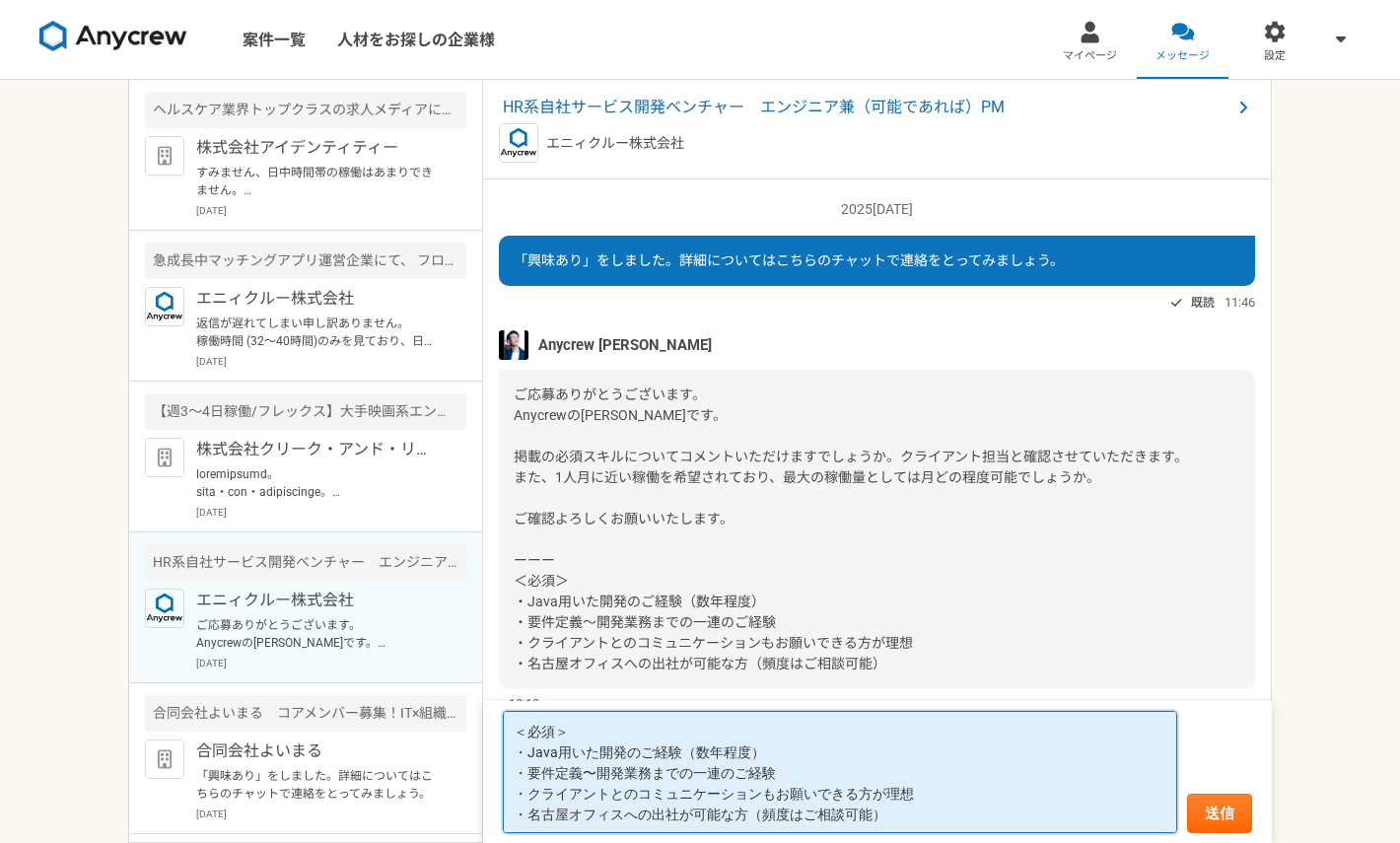 click on "＜必須＞
・Java用いた開発のご経験（数年程度）
・要件定義〜開発業務までの一連のご経験
・クライアントとのコミュニケーションもお願いできる方が理想
・名古屋オフィスへの出社が可能な方（頻度はご相談可能）" at bounding box center [840, 772] 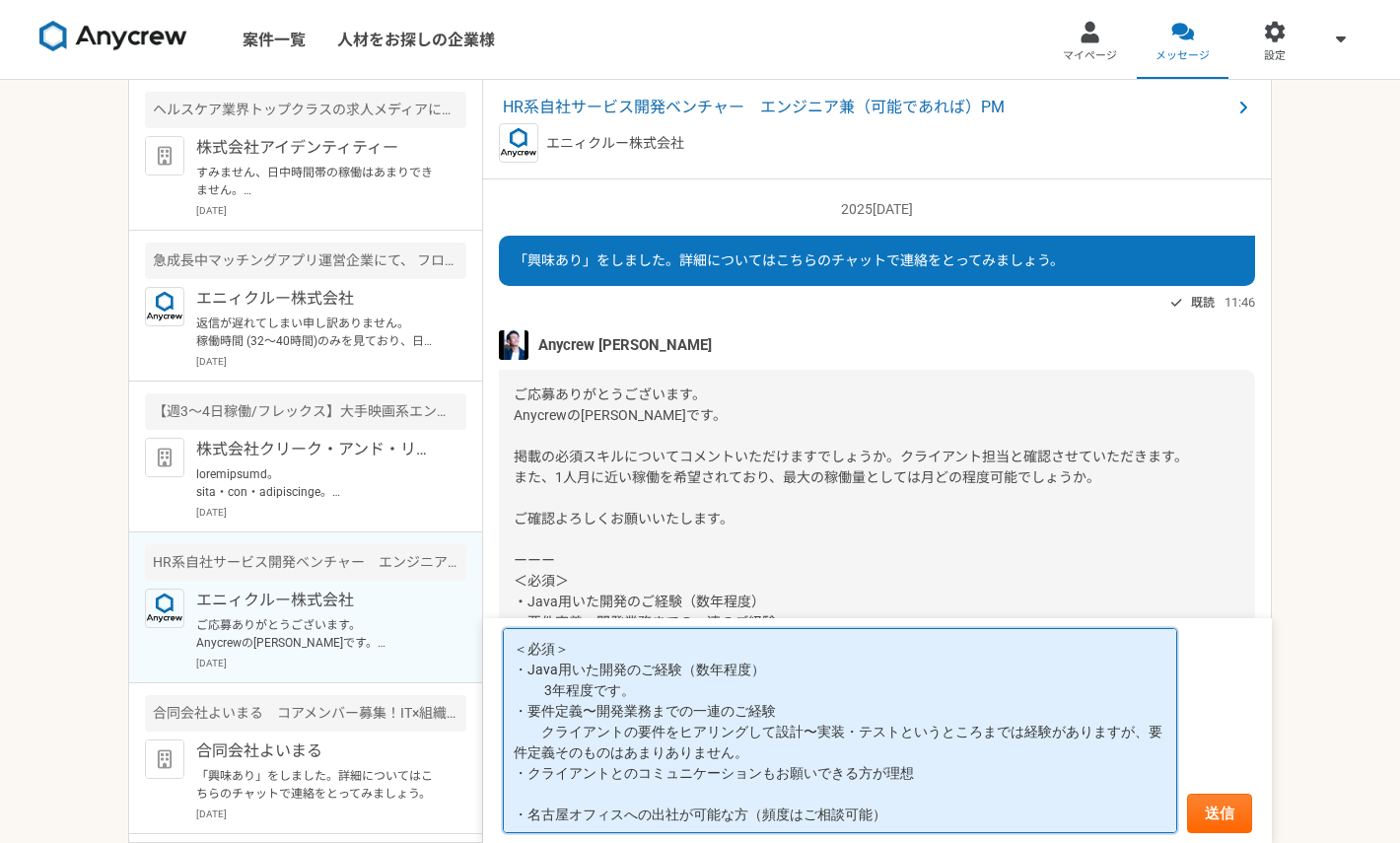 click on "＜必須＞
・Java用いた開発のご経験（数年程度）
3年程度です。
・要件定義〜開発業務までの一連のご経験
クライアントの要件をヒアリングして設計〜実装・テストというところまでは経験がありますが、要件定義そのものはあまりありません。
・クライアントとのコミュニケーションもお願いできる方が理想
・名古屋オフィスへの出社が可能な方（頻度はご相談可能）" at bounding box center [840, 731] 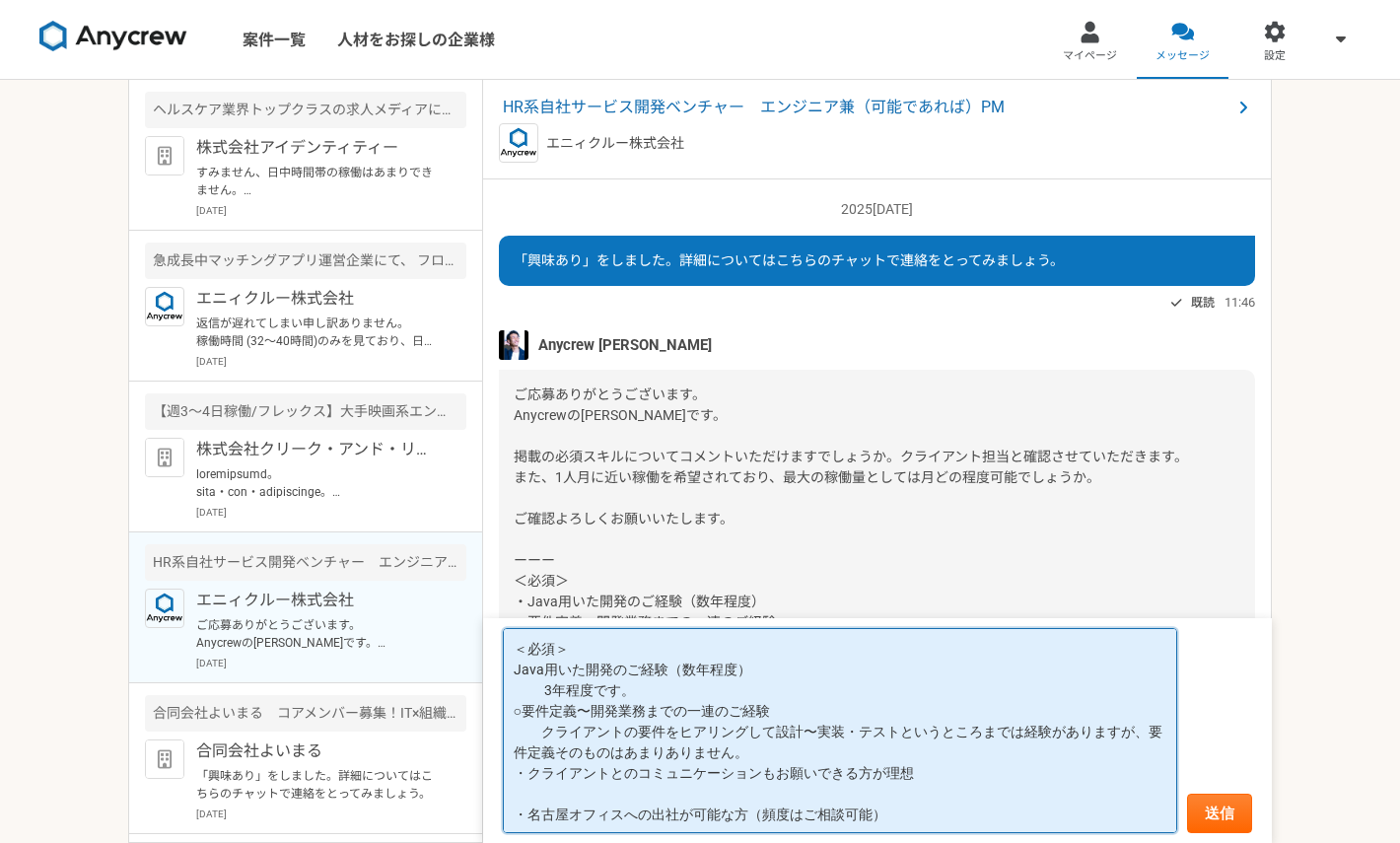 paste on "○" 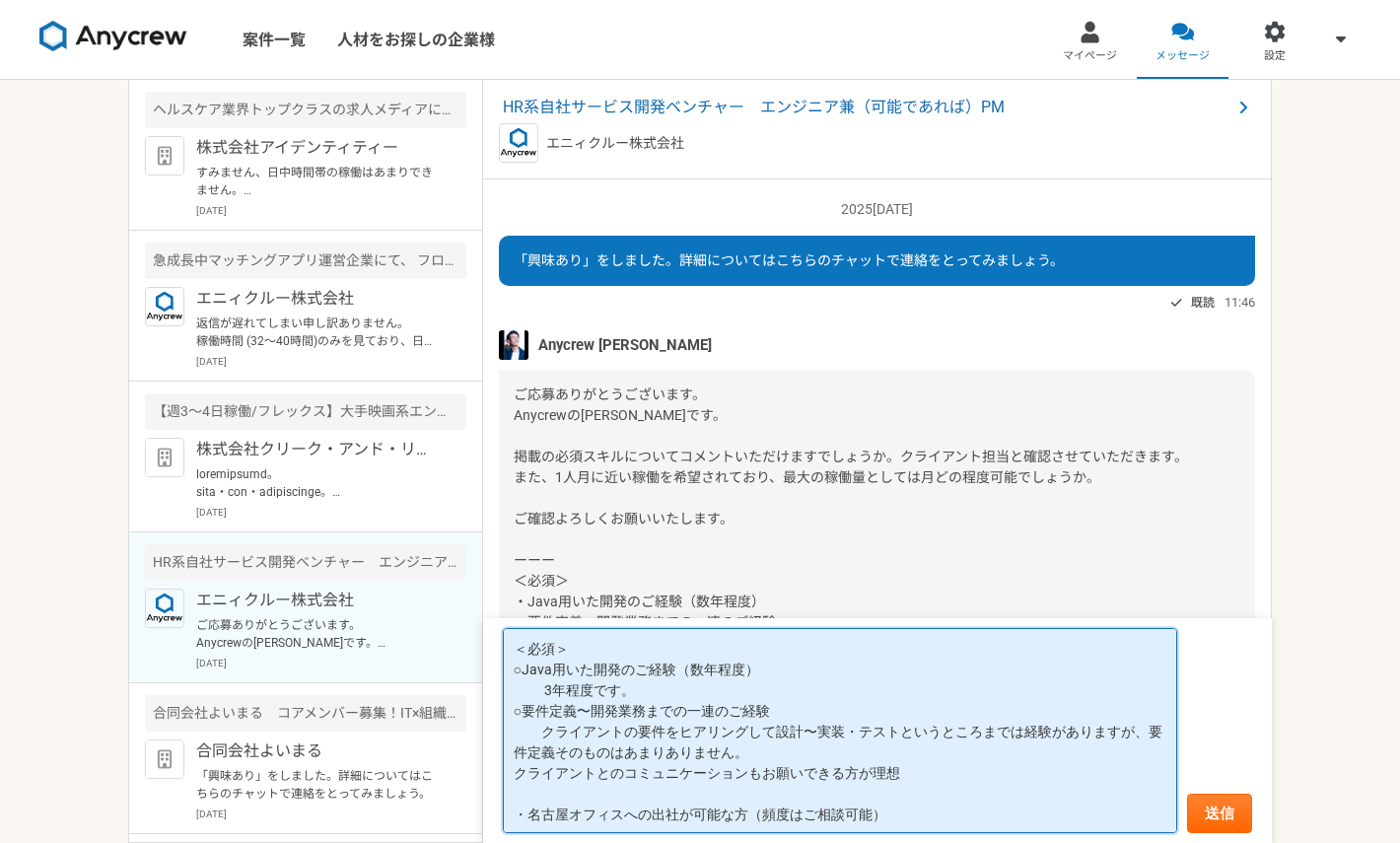 paste on "○" 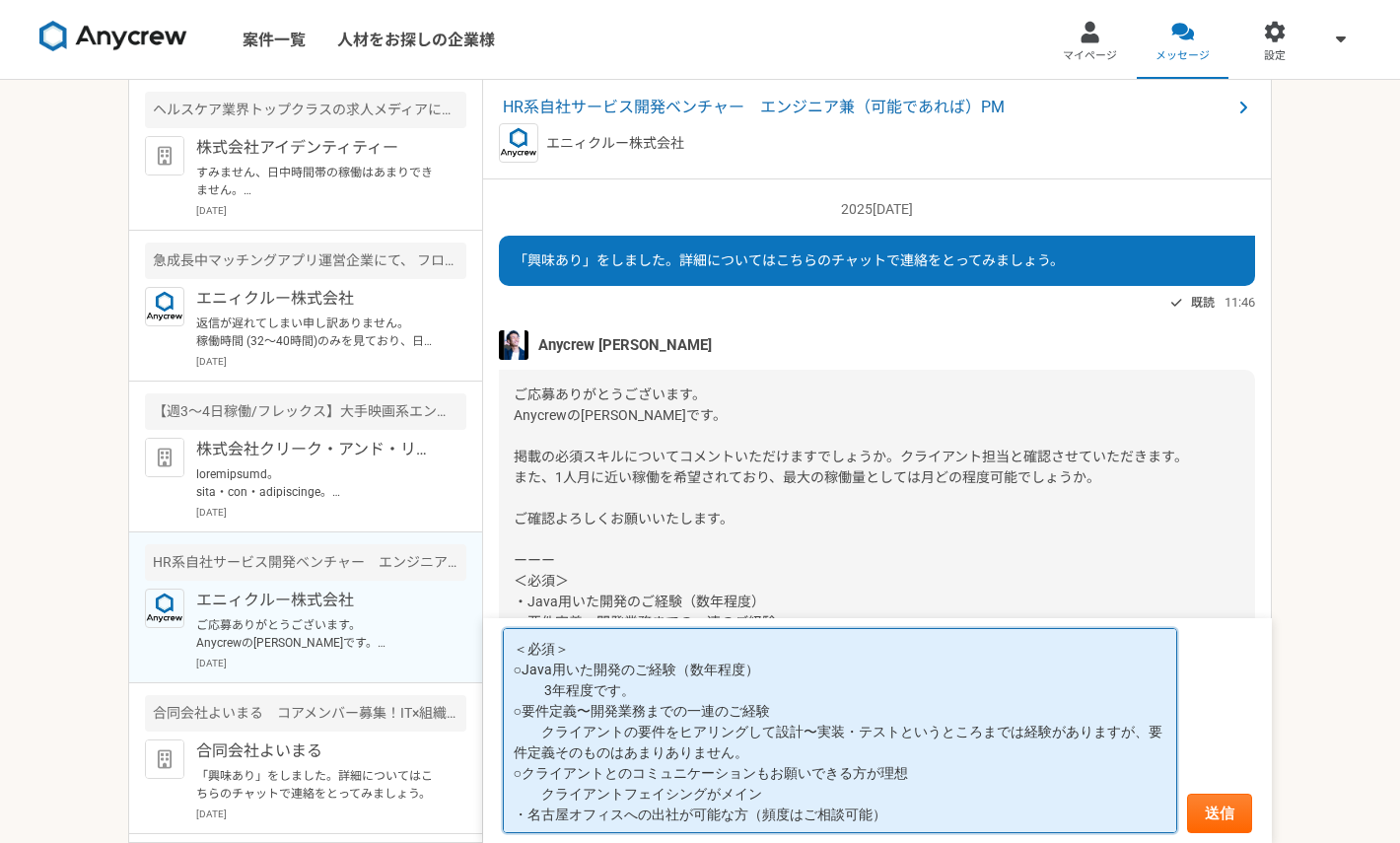 scroll, scrollTop: 2, scrollLeft: 0, axis: vertical 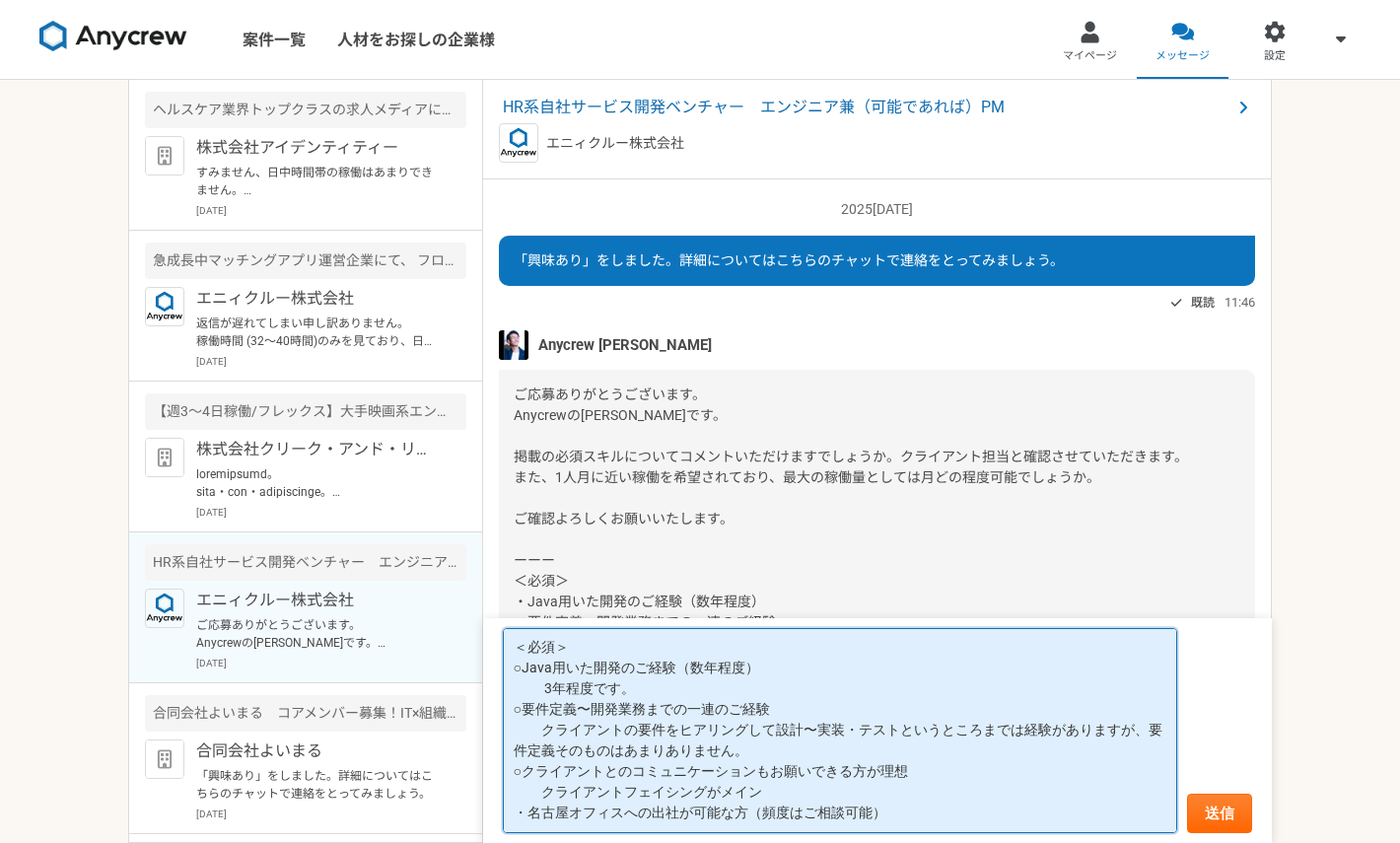 drag, startPoint x: 884, startPoint y: 800, endPoint x: 755, endPoint y: 798, distance: 129.0155 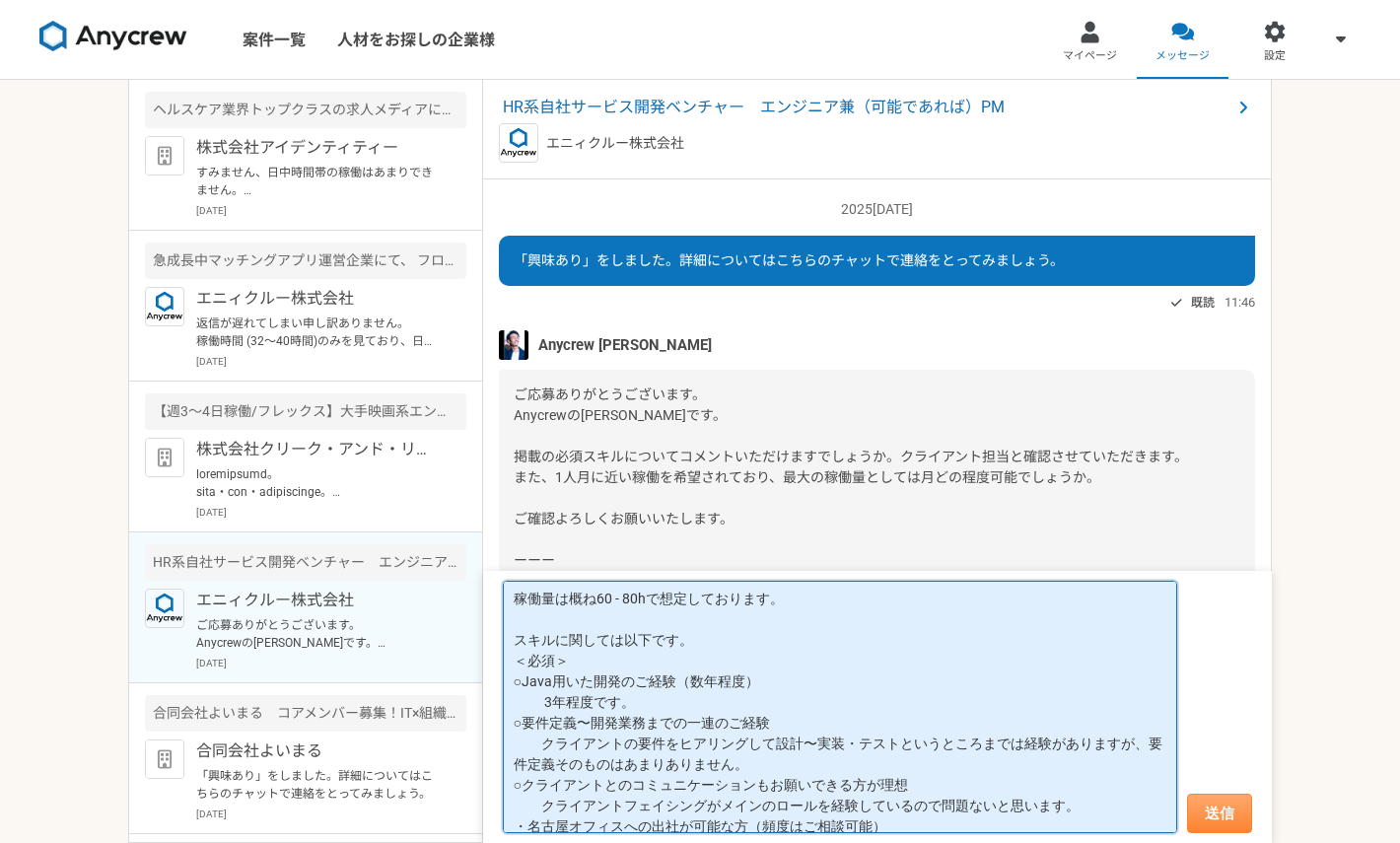 type on "稼働量は概ね60 - 80hで想定しております。
スキルに関しては以下です。
＜必須＞
○Java用いた開発のご経験（数年程度）
3年程度です。
○要件定義〜開発業務までの一連のご経験
クライアントの要件をヒアリングして設計〜実装・テストというところまでは経験がありますが、要件定義そのものはあまりありません。
○クライアントとのコミュニケーションもお願いできる方が理想
クライアントフェイシングがメインのロールを経験しているので問題ないと思います。
・名古屋オフィスへの出社が可能な方（頻度はご相談可能）
月１回程度であれば可能かもしれないですが、基本的にはリモート前提になると思います。。。" 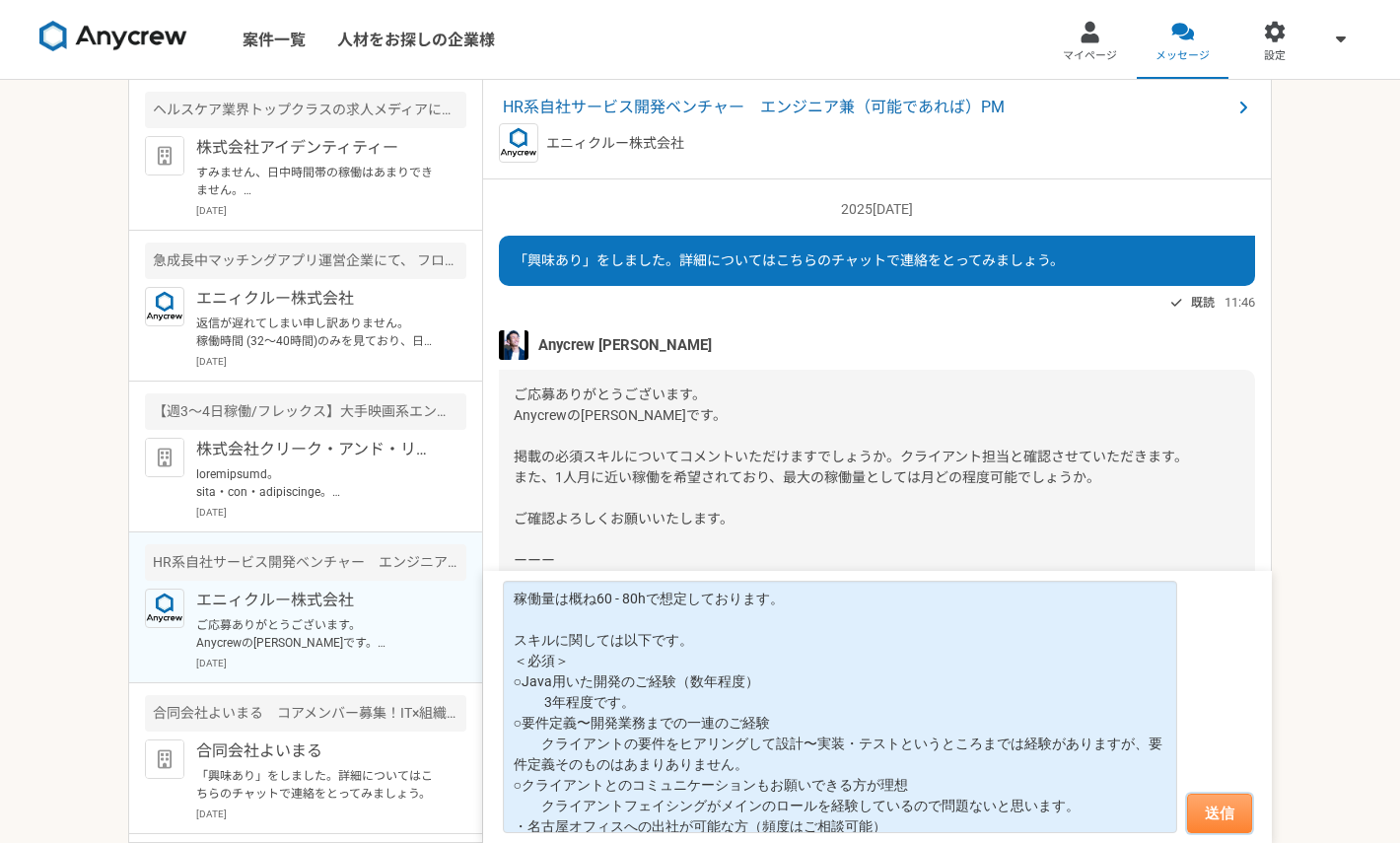 click on "送信" at bounding box center [1220, 813] 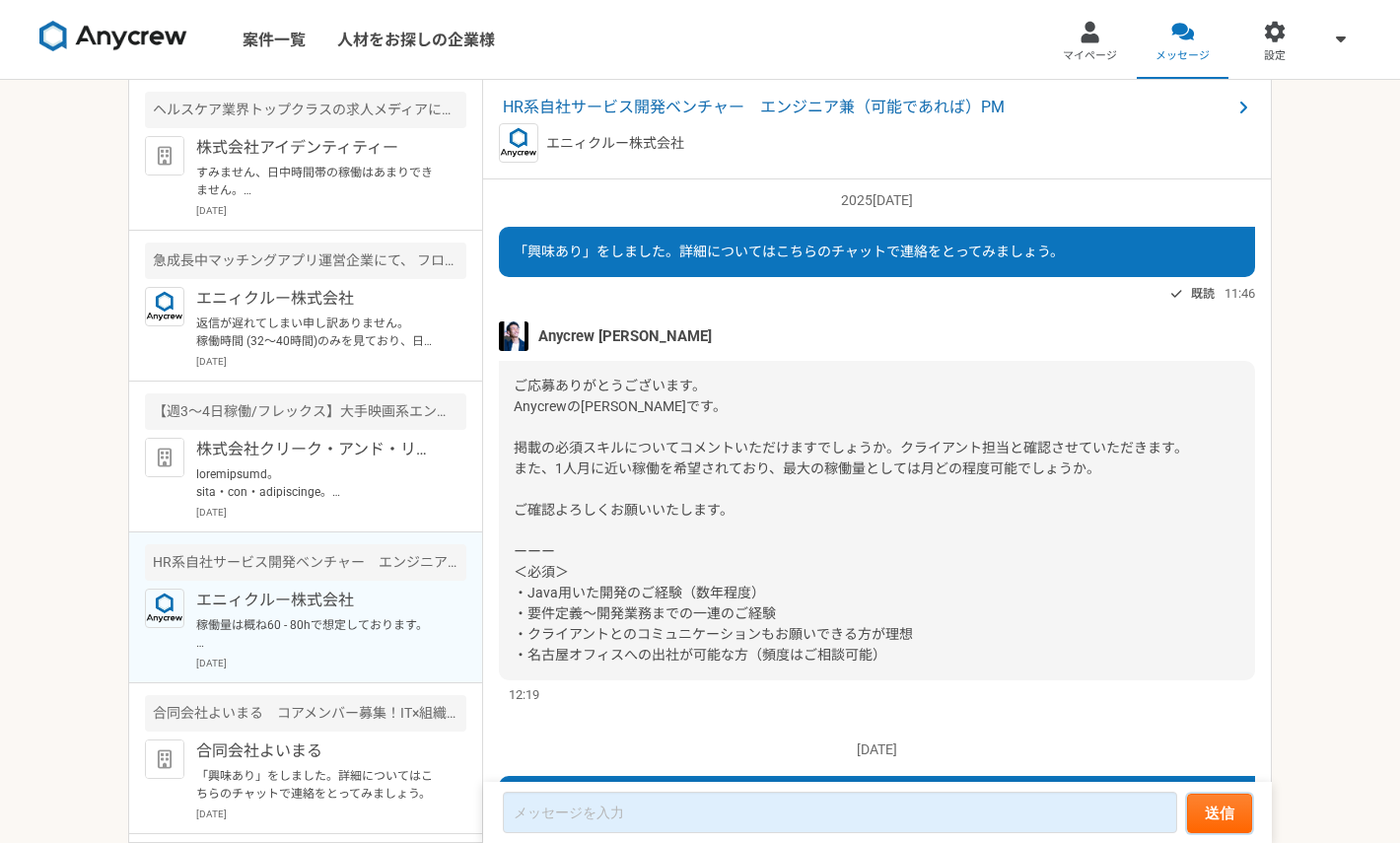 scroll, scrollTop: 0, scrollLeft: 0, axis: both 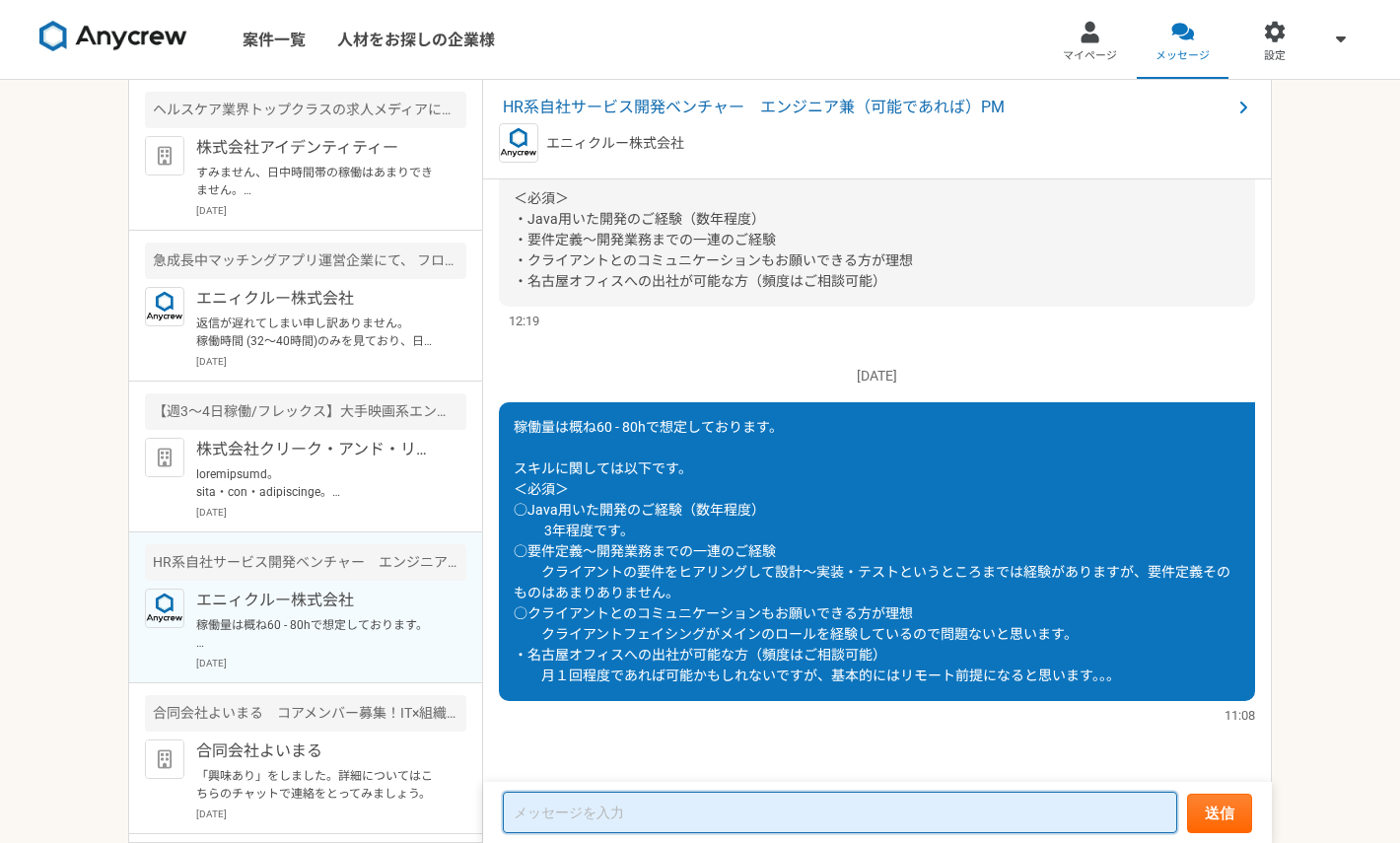 click at bounding box center (840, 812) 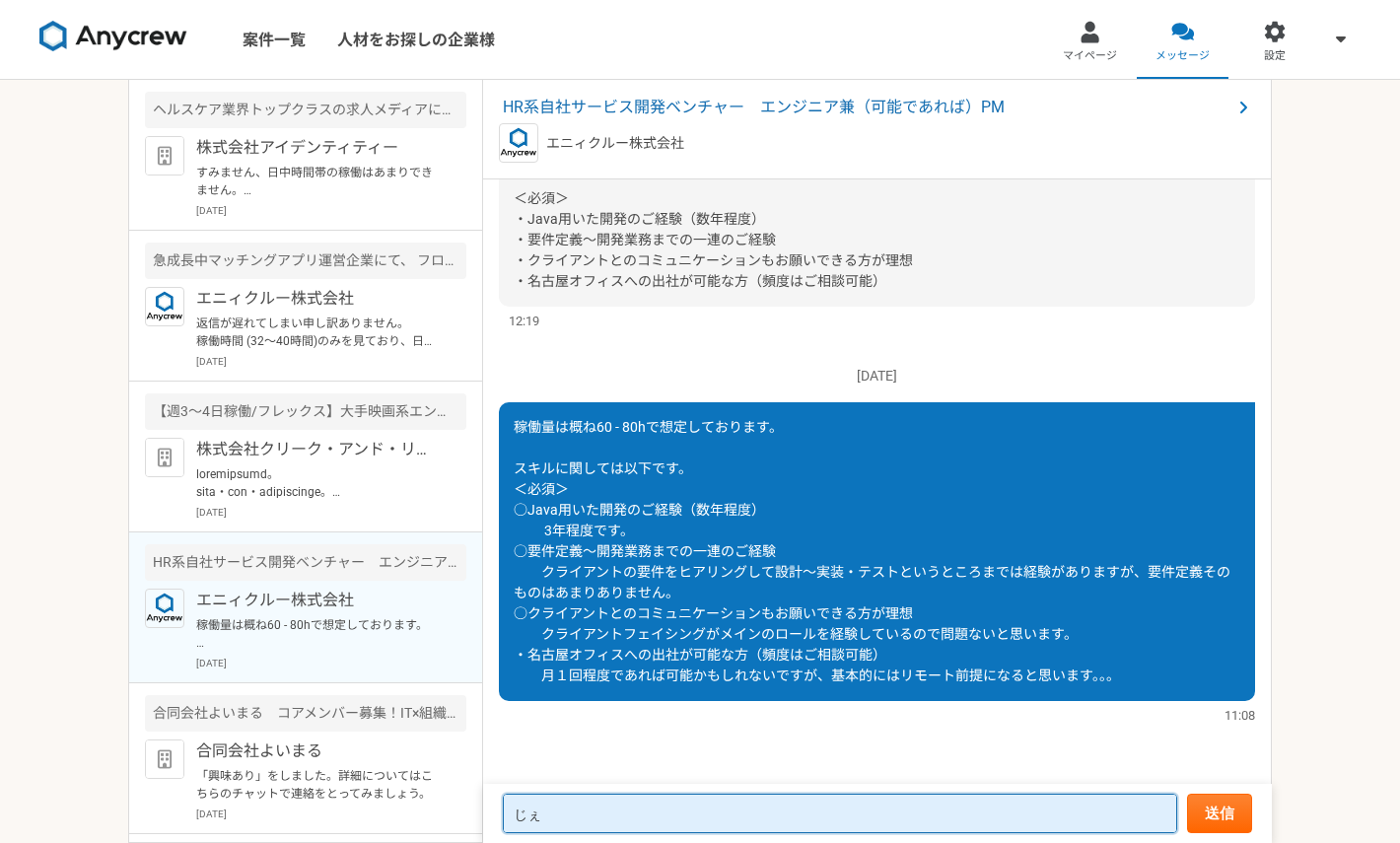 type on "じ" 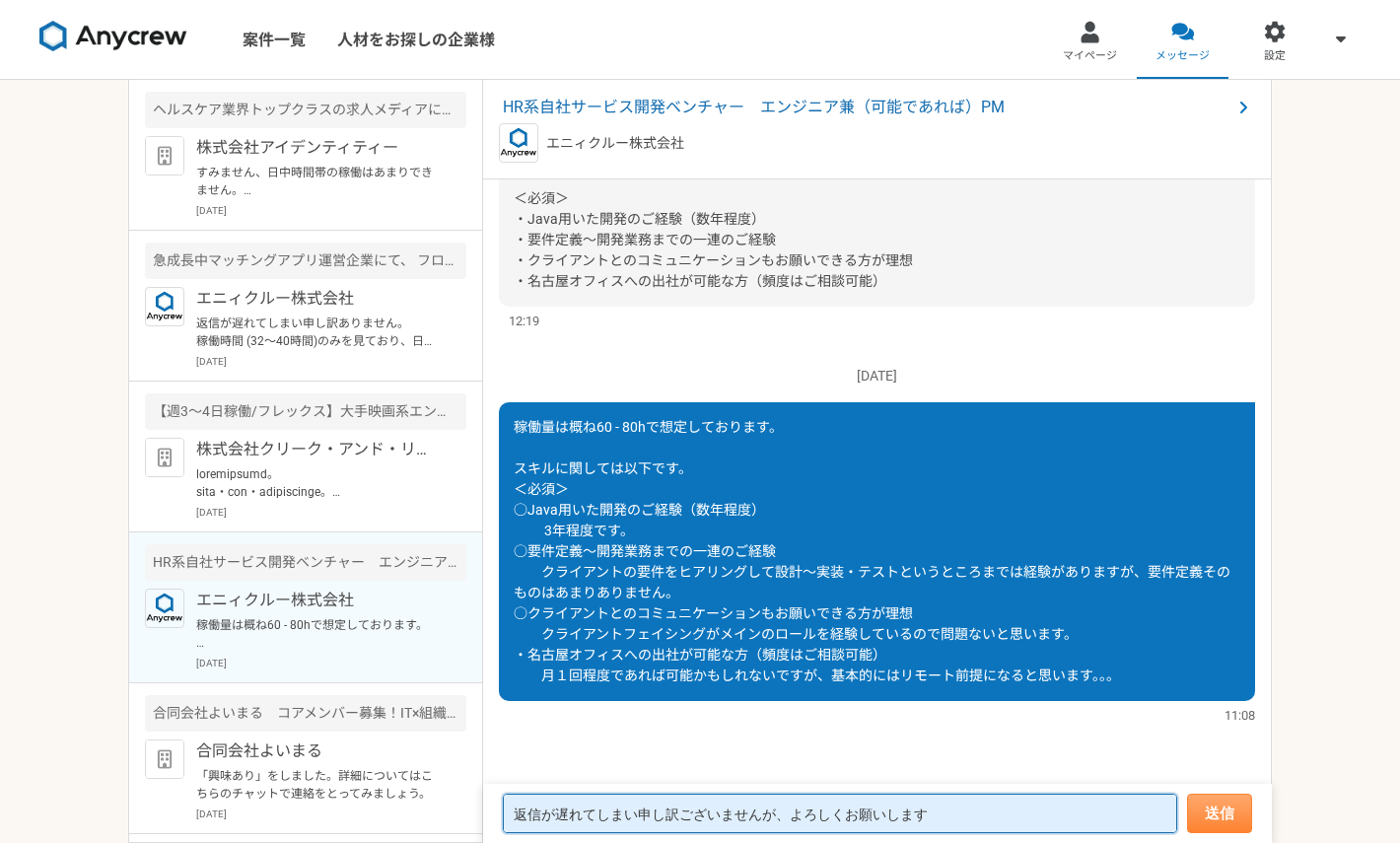 type on "返信が遅れてしまい申し訳ございませんが、よろしくお願いします" 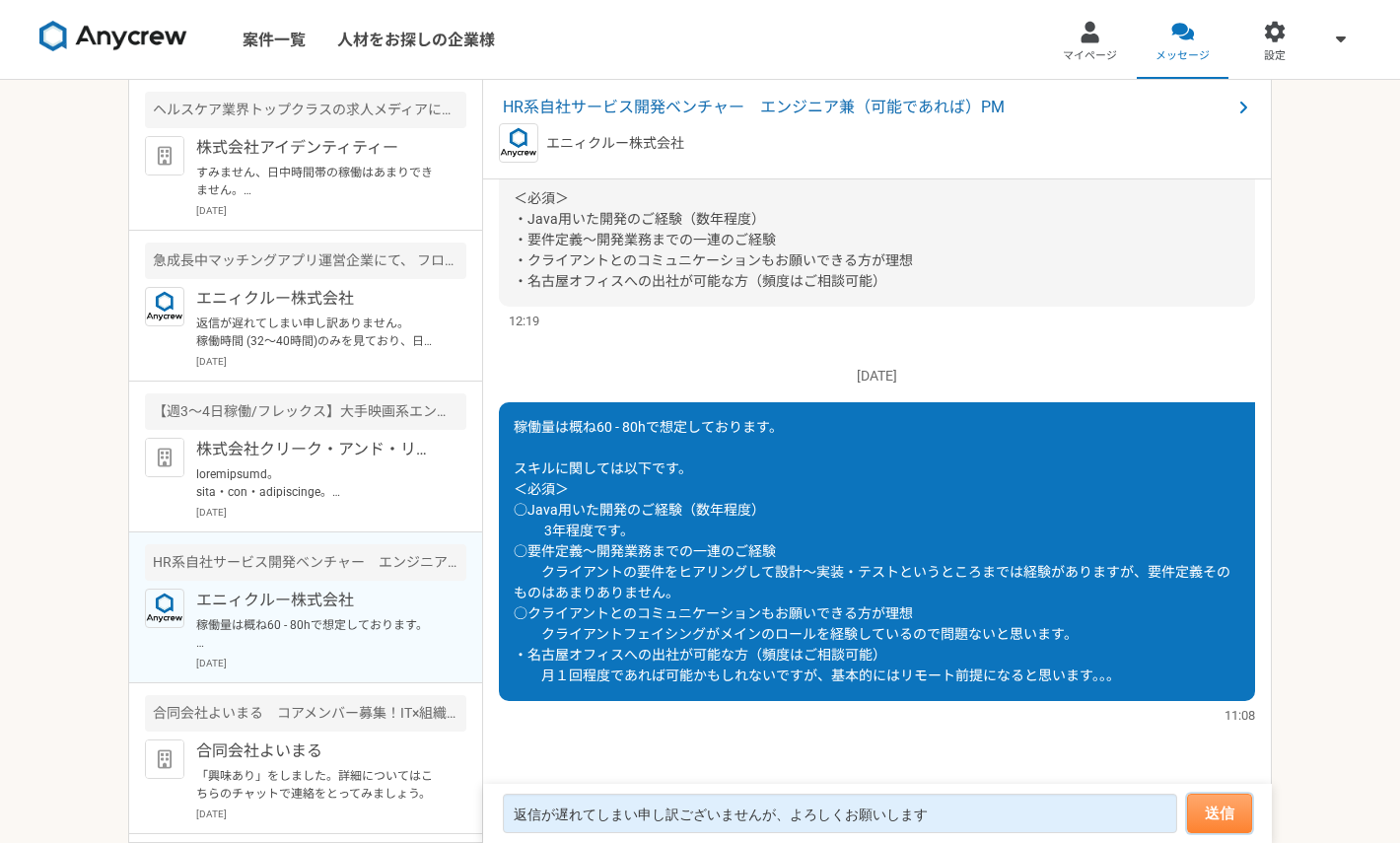 click on "送信" at bounding box center [1220, 813] 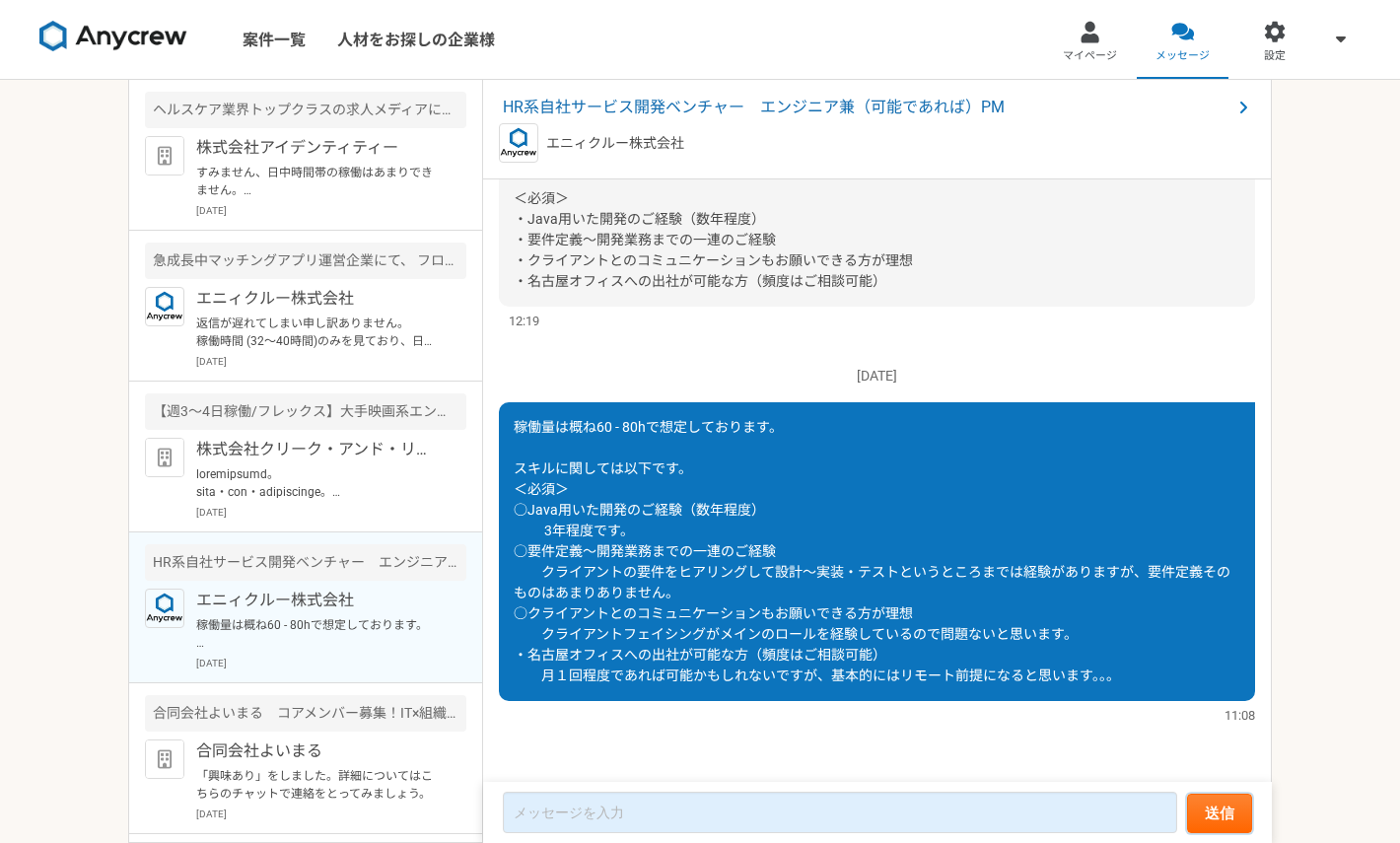 scroll, scrollTop: 493, scrollLeft: 0, axis: vertical 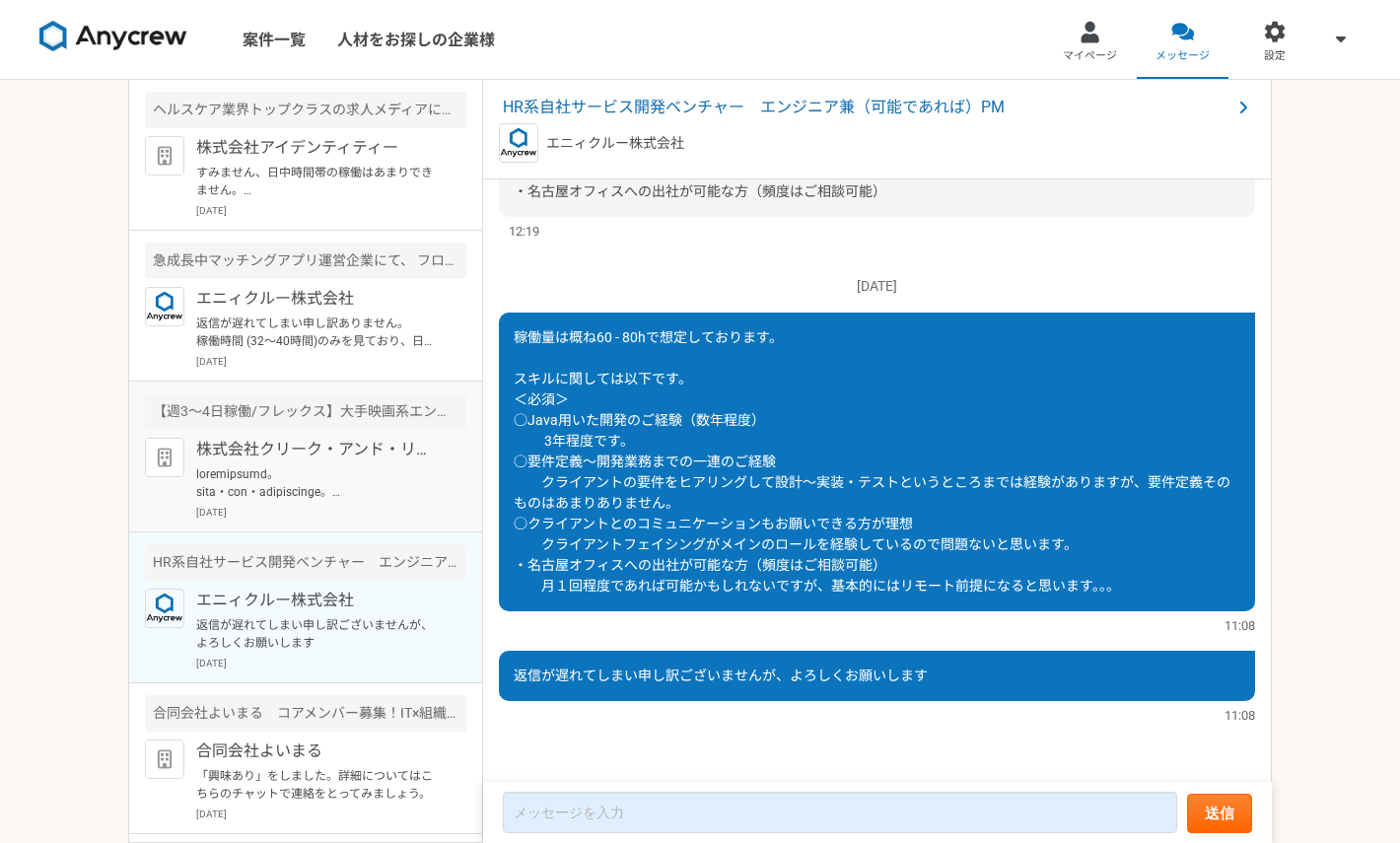 click on "株式会社クリーク・アンド・リバー社" at bounding box center (317, 450) 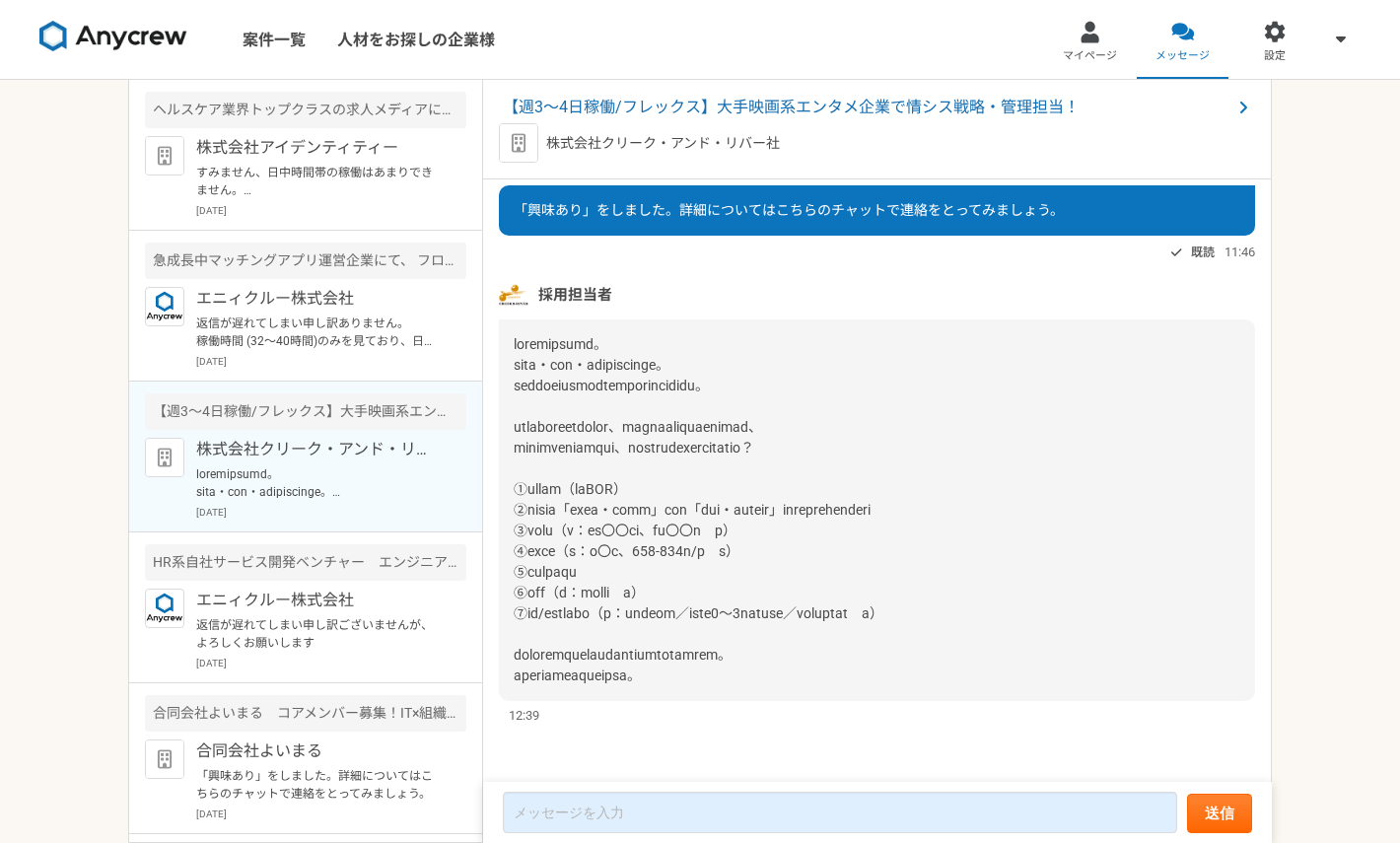 scroll, scrollTop: 50, scrollLeft: 0, axis: vertical 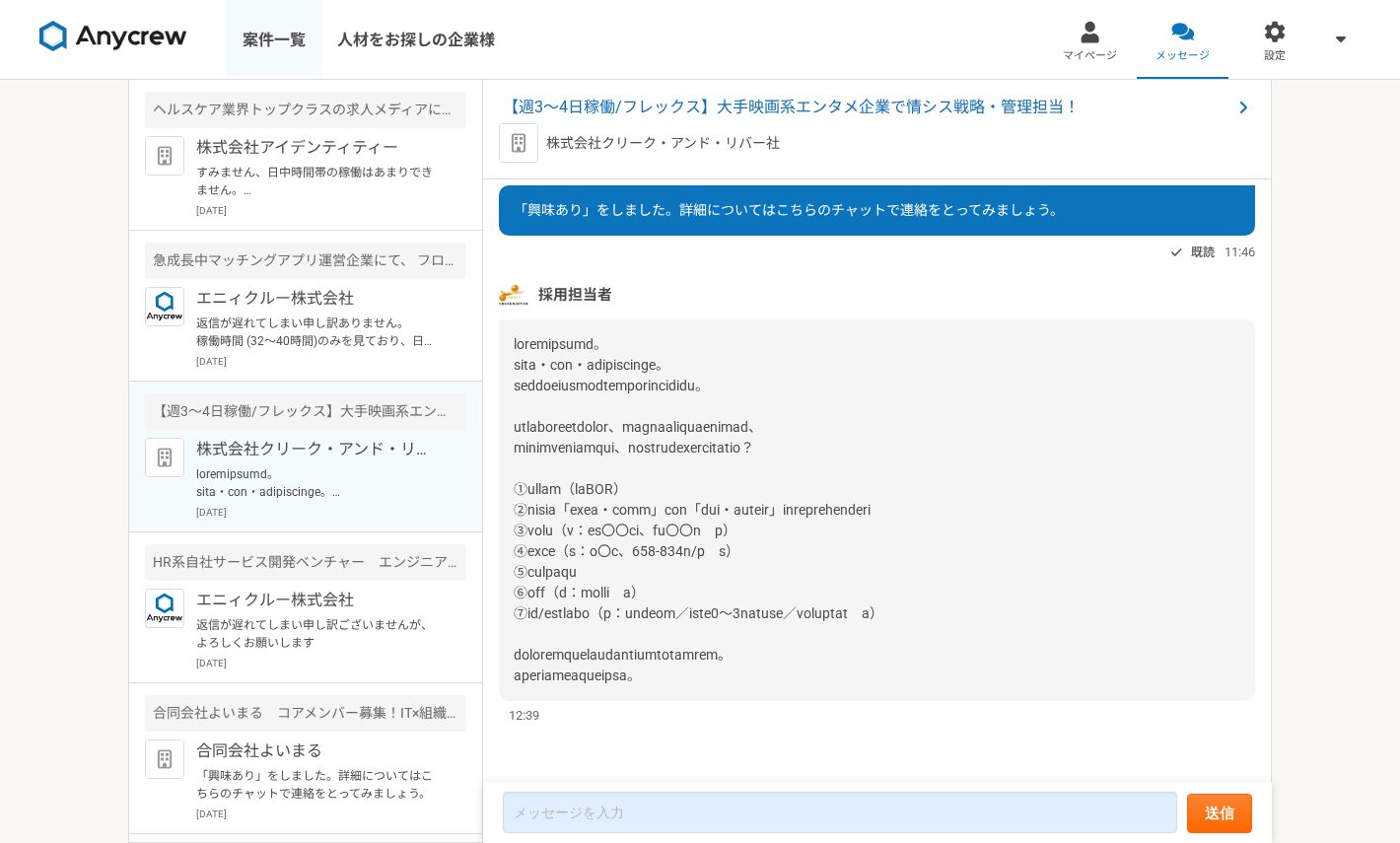 click on "案件一覧" at bounding box center [274, 39] 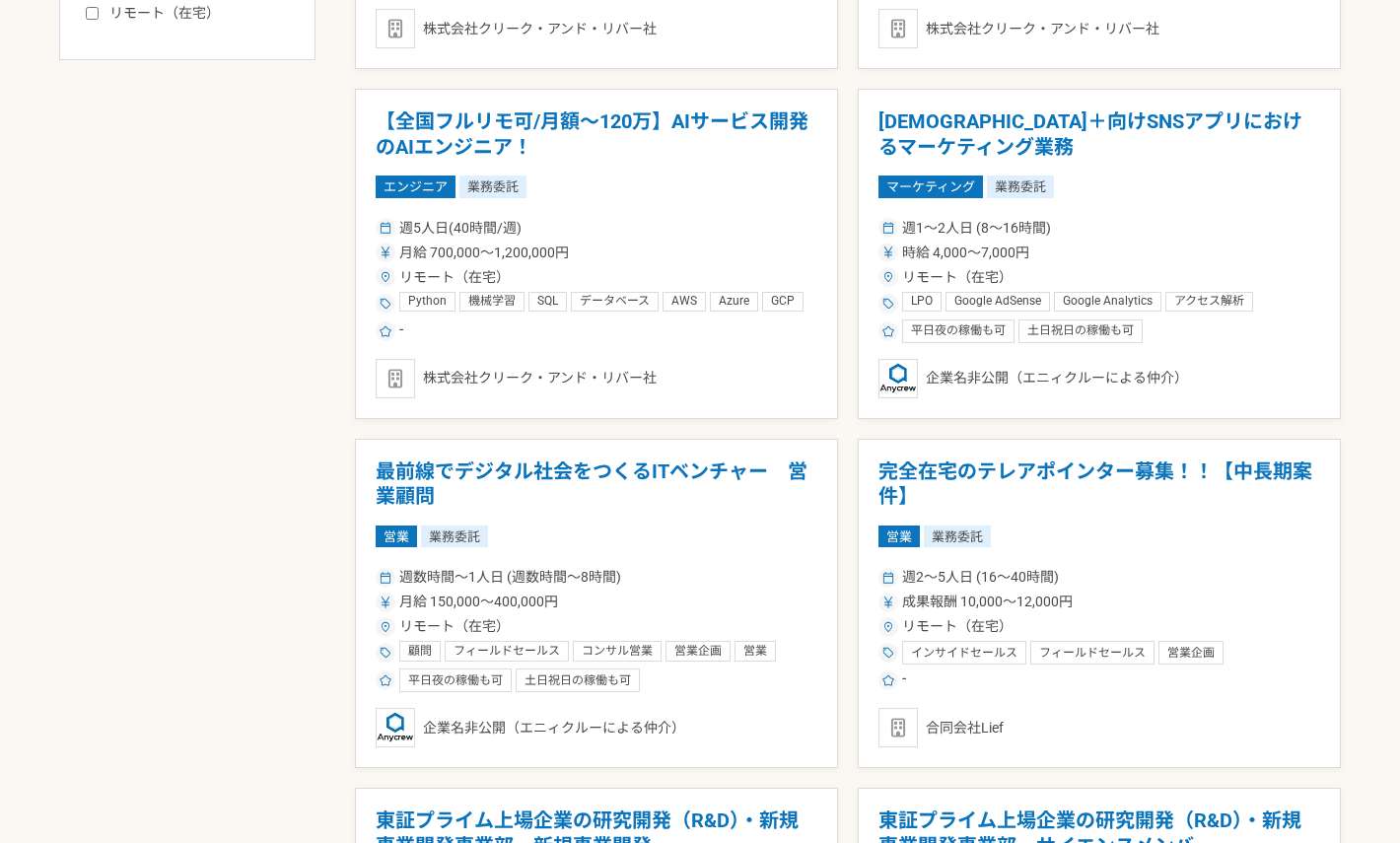 scroll, scrollTop: 1034, scrollLeft: 0, axis: vertical 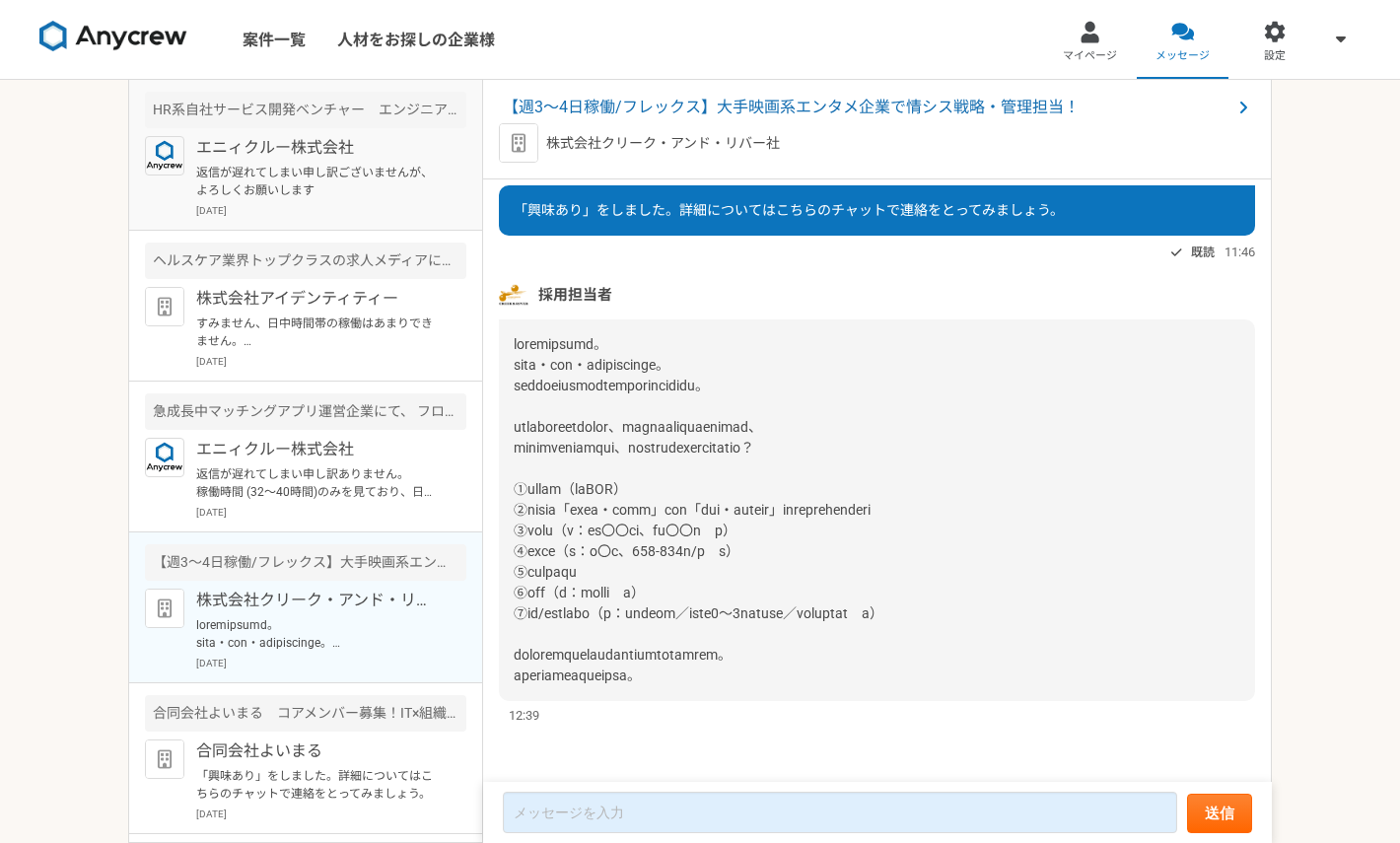 click on "返信が遅れてしまい申し訳ございませんが、よろしくお願いします" at bounding box center [317, 181] 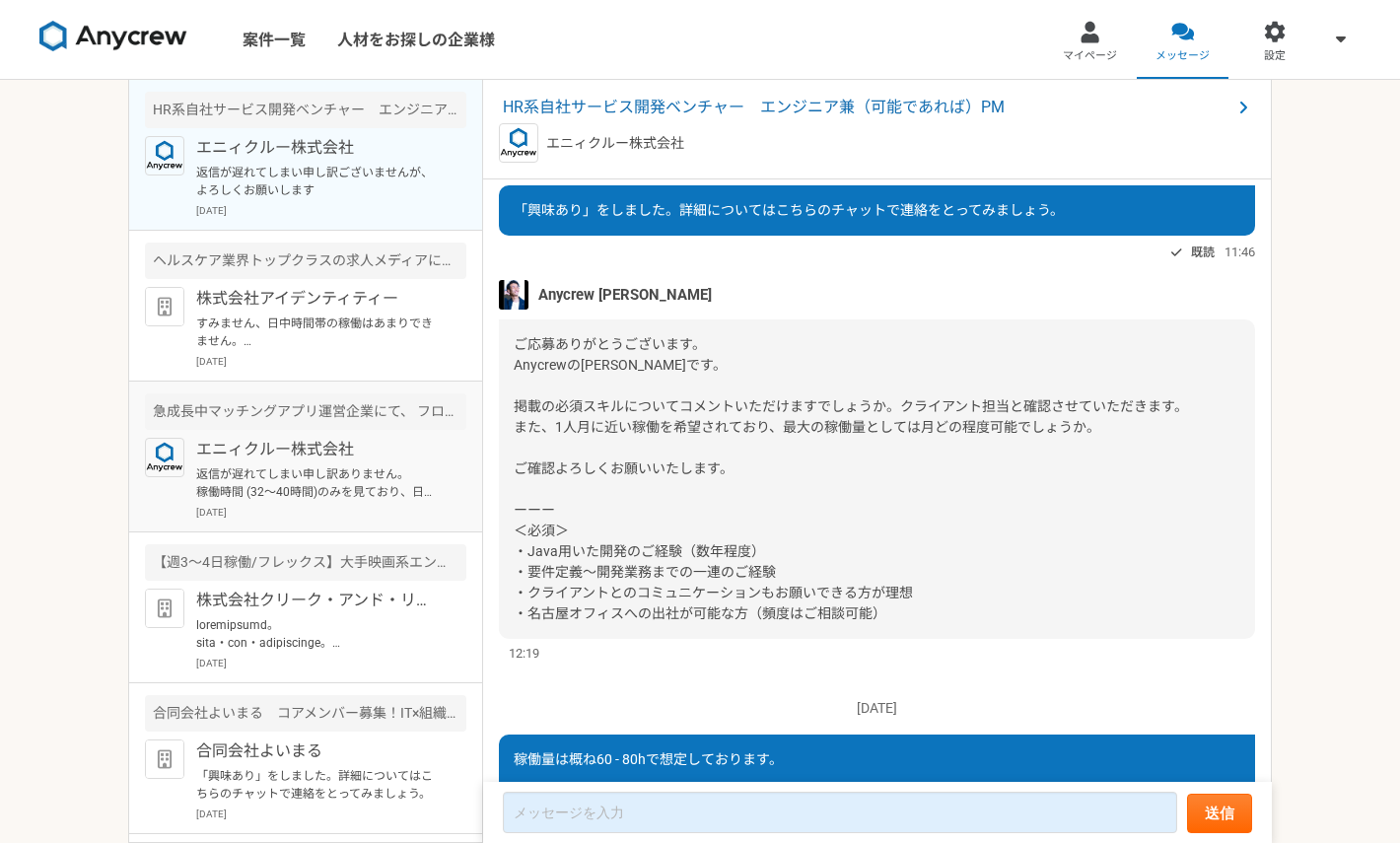 scroll, scrollTop: 493, scrollLeft: 0, axis: vertical 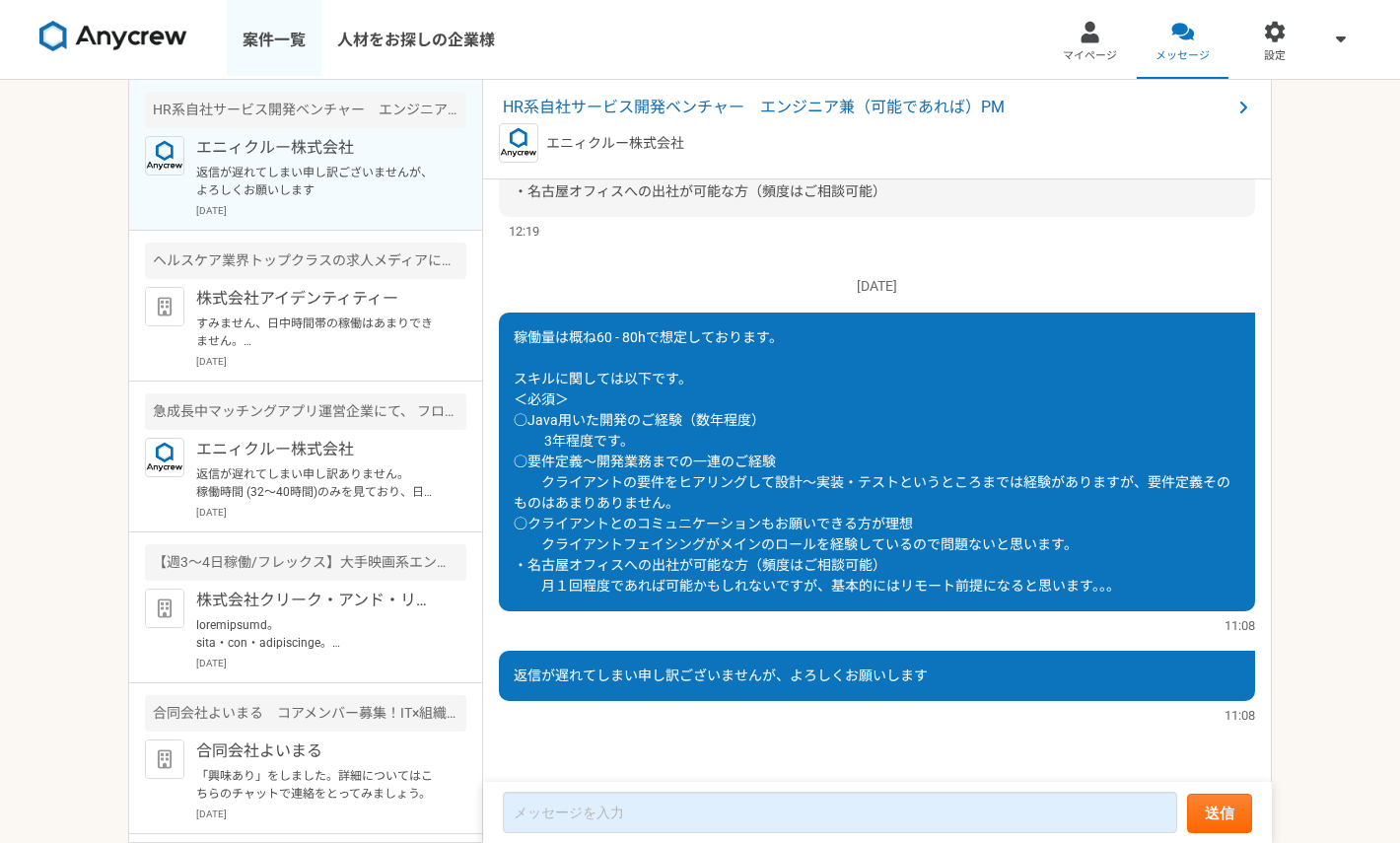 click on "案件一覧" at bounding box center [274, 39] 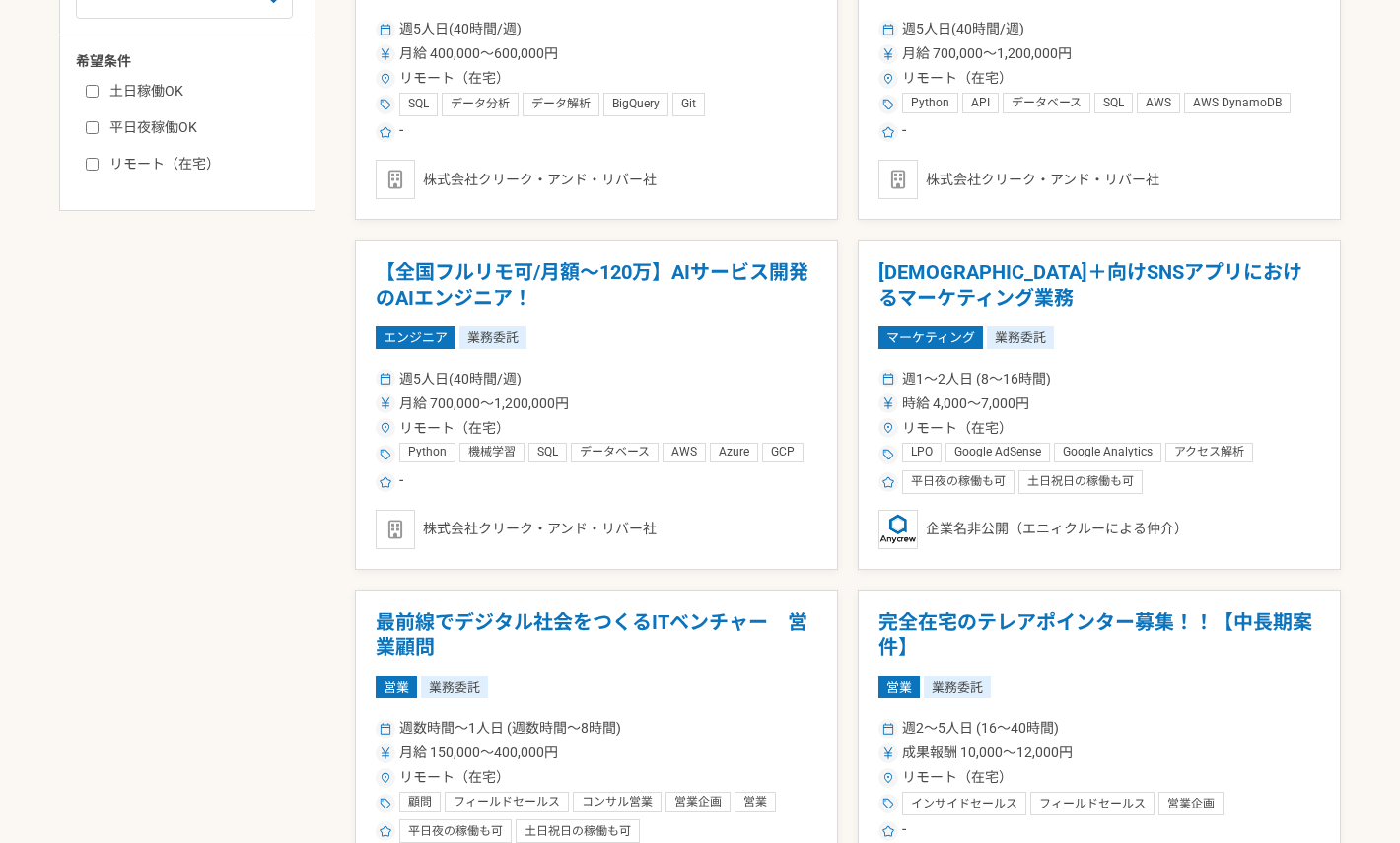 scroll, scrollTop: 883, scrollLeft: 0, axis: vertical 